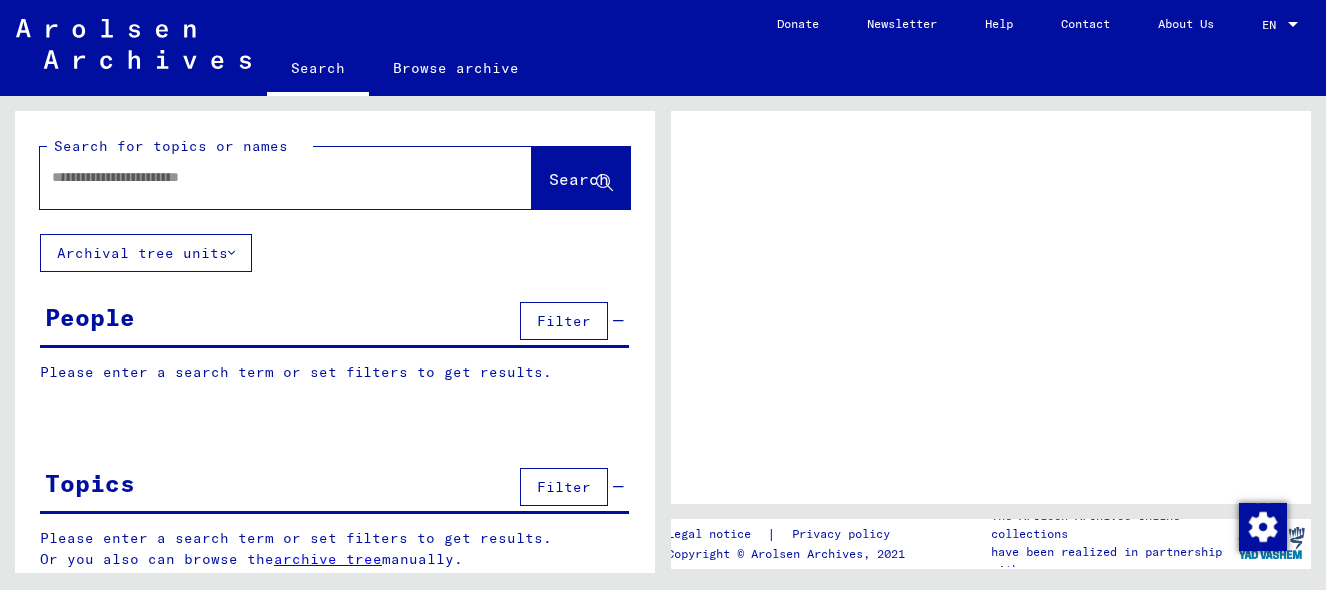 scroll, scrollTop: 0, scrollLeft: 0, axis: both 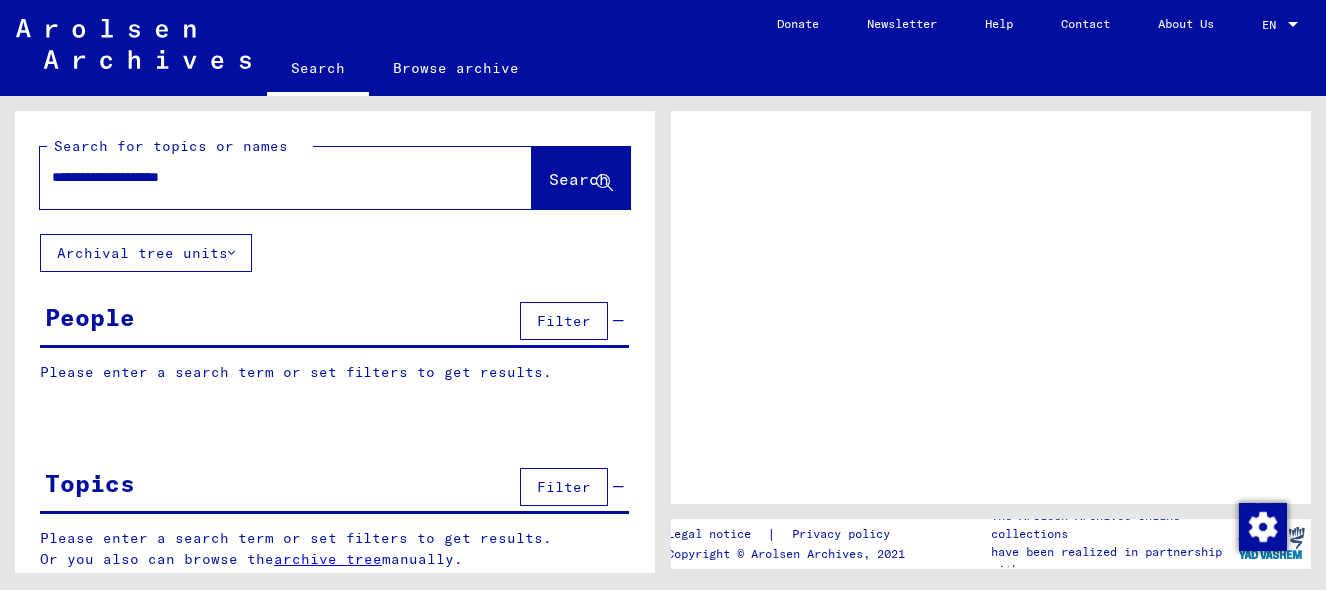 type on "**********" 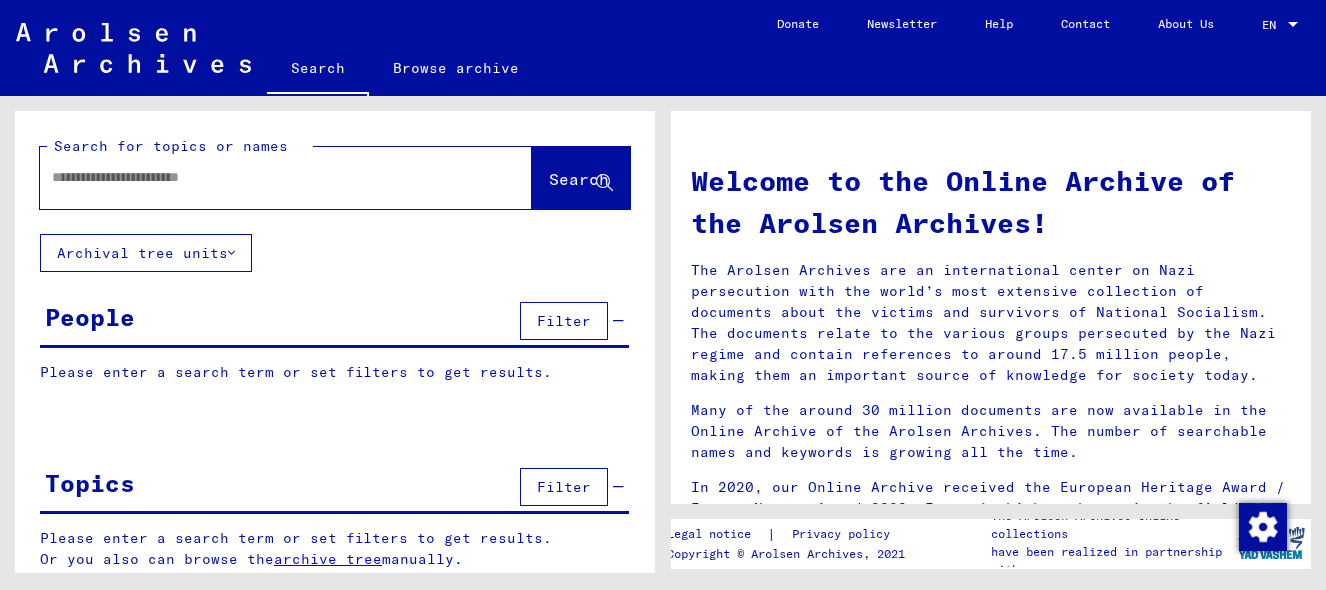 click at bounding box center (262, 177) 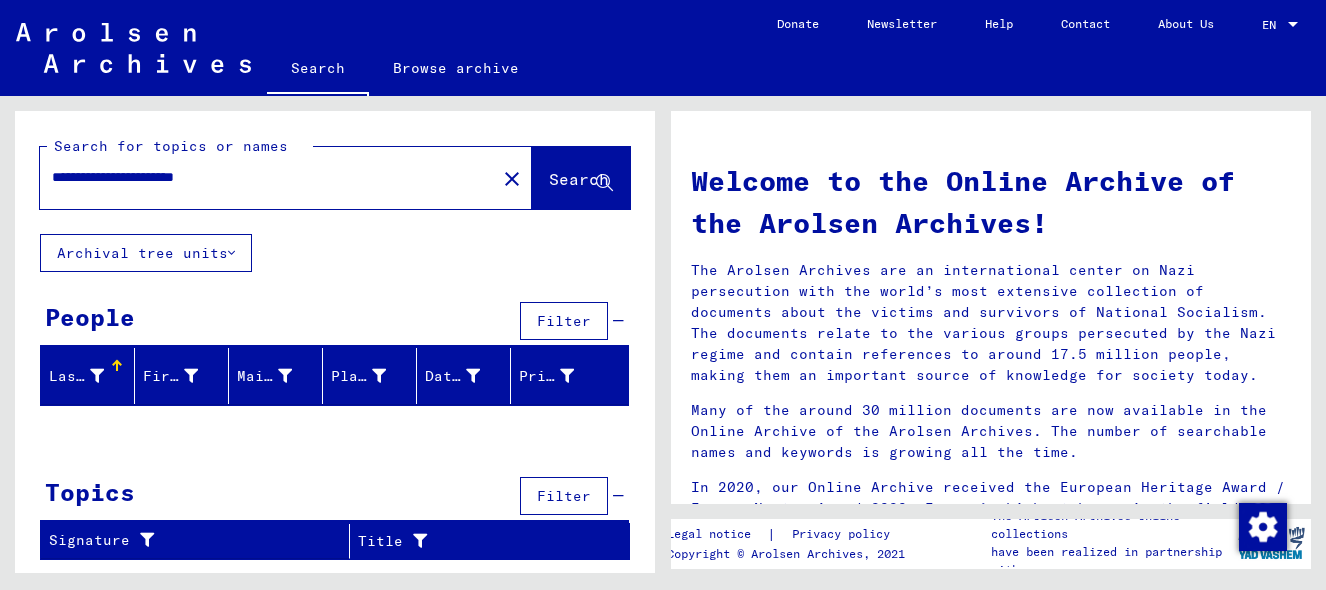 drag, startPoint x: 202, startPoint y: 173, endPoint x: 328, endPoint y: 175, distance: 126.01587 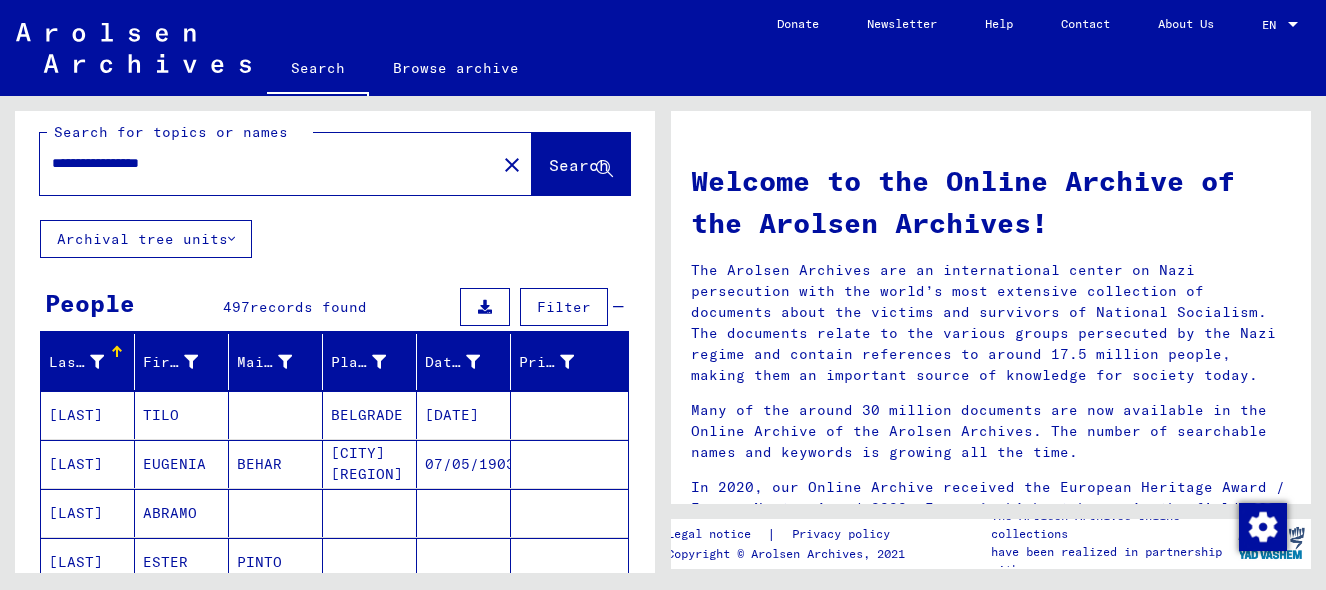 scroll, scrollTop: 0, scrollLeft: 0, axis: both 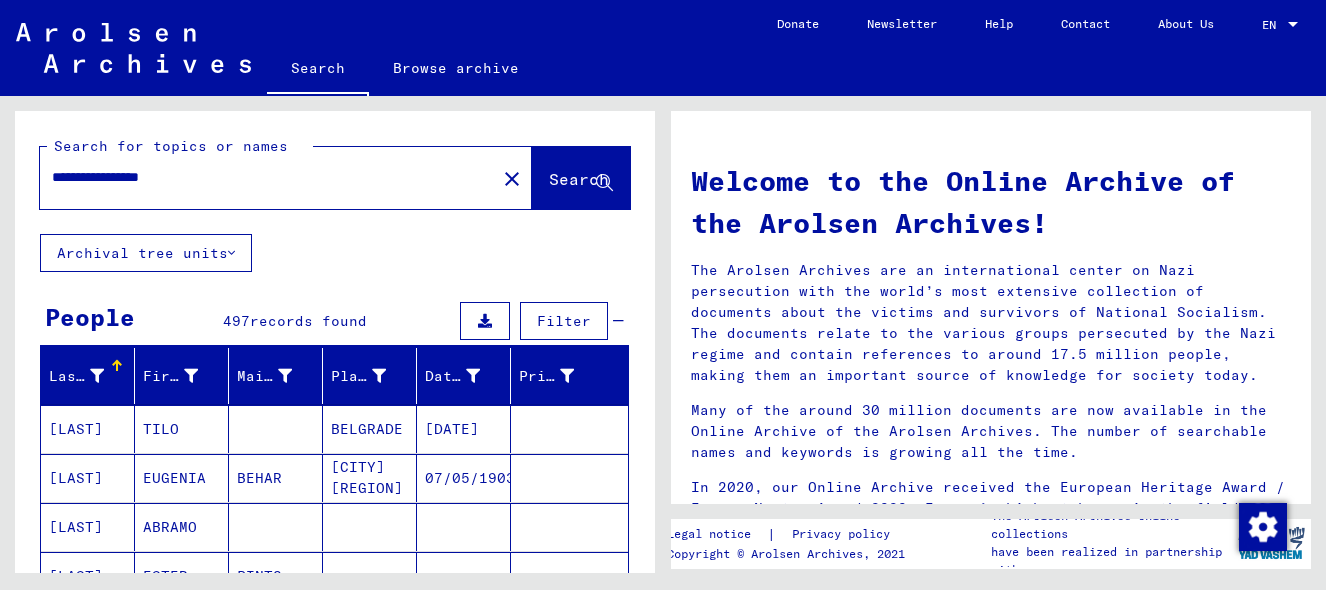 click on "**********" at bounding box center [262, 177] 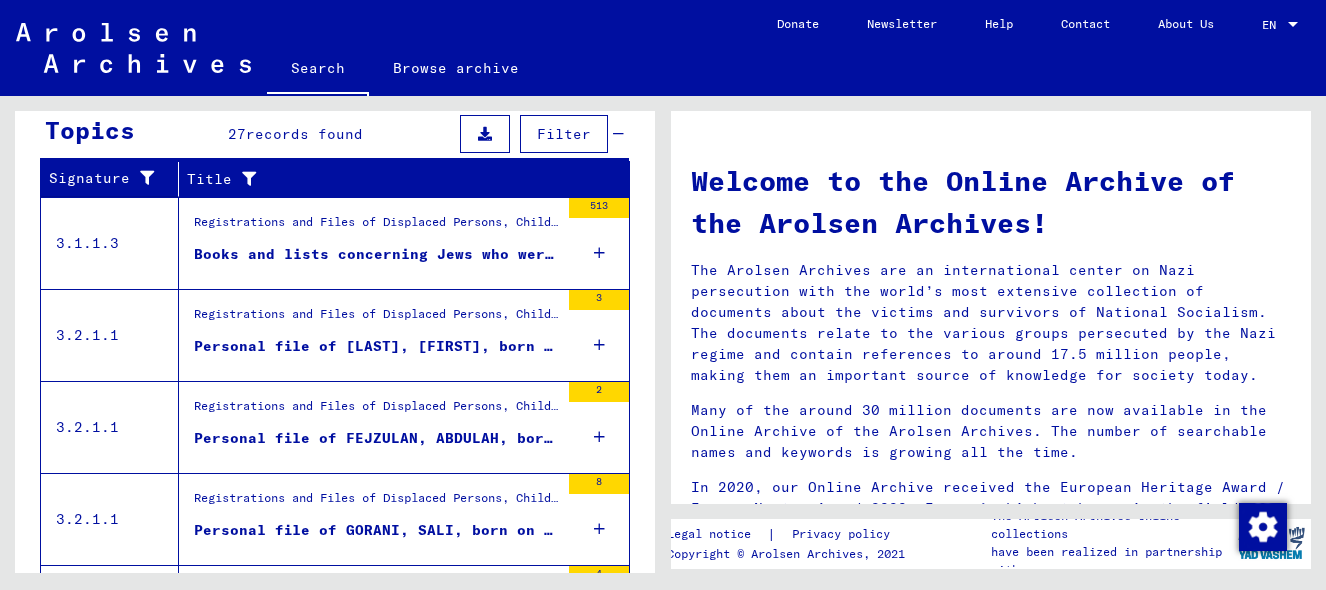 scroll, scrollTop: 689, scrollLeft: 0, axis: vertical 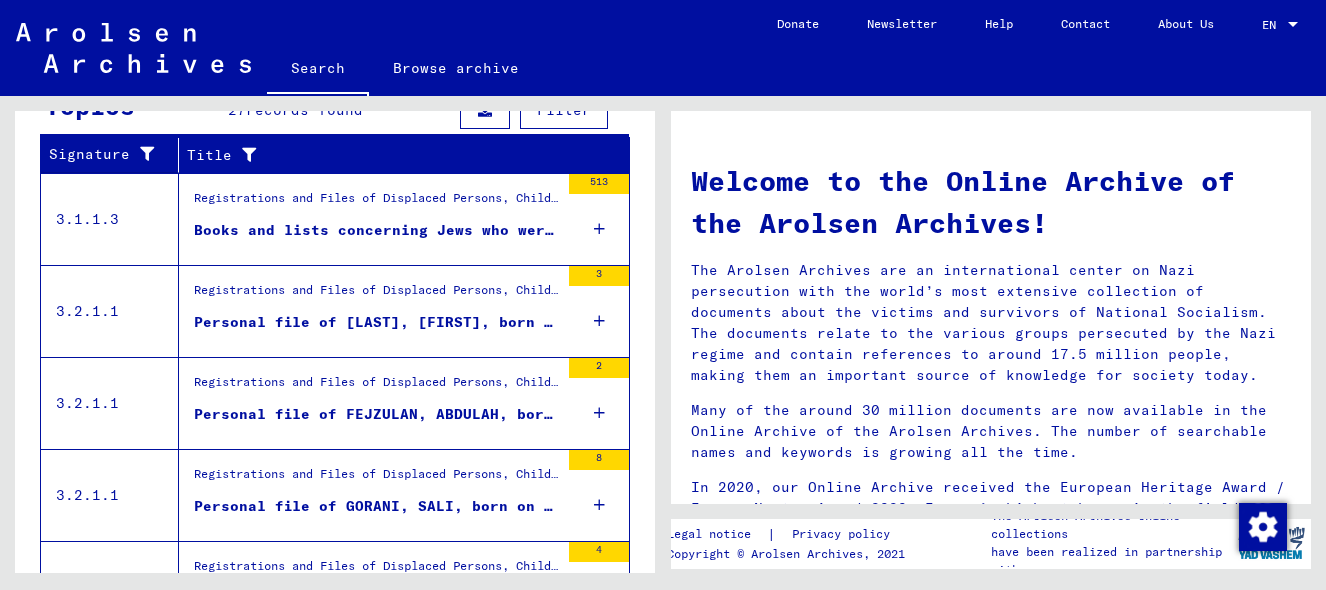 click on "Registrations and Files of Displaced Persons, Children and Missing Persons / Evidence of Abode and Emigration / Registration and Care of DPs inside and outside of Camps / Registration of Liberated Former Persecutees at Various Locations (F18 lists) / Registrations of former persecutees in Jugoslavia and Albania" at bounding box center (376, 203) 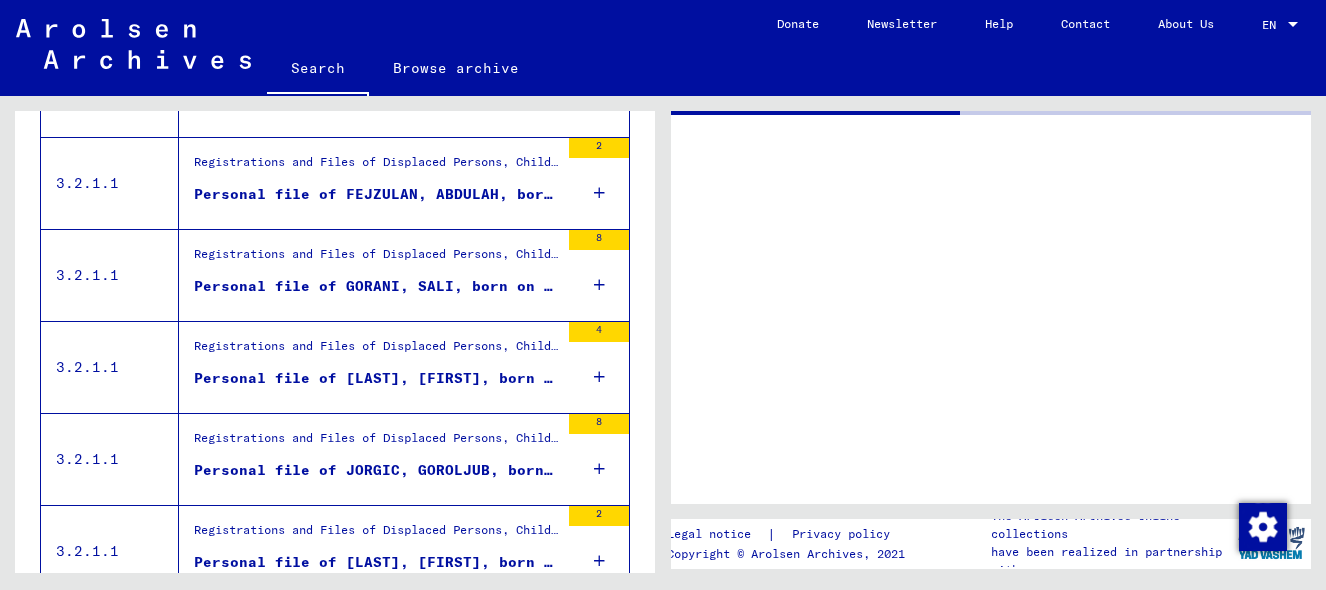 scroll, scrollTop: 328, scrollLeft: 0, axis: vertical 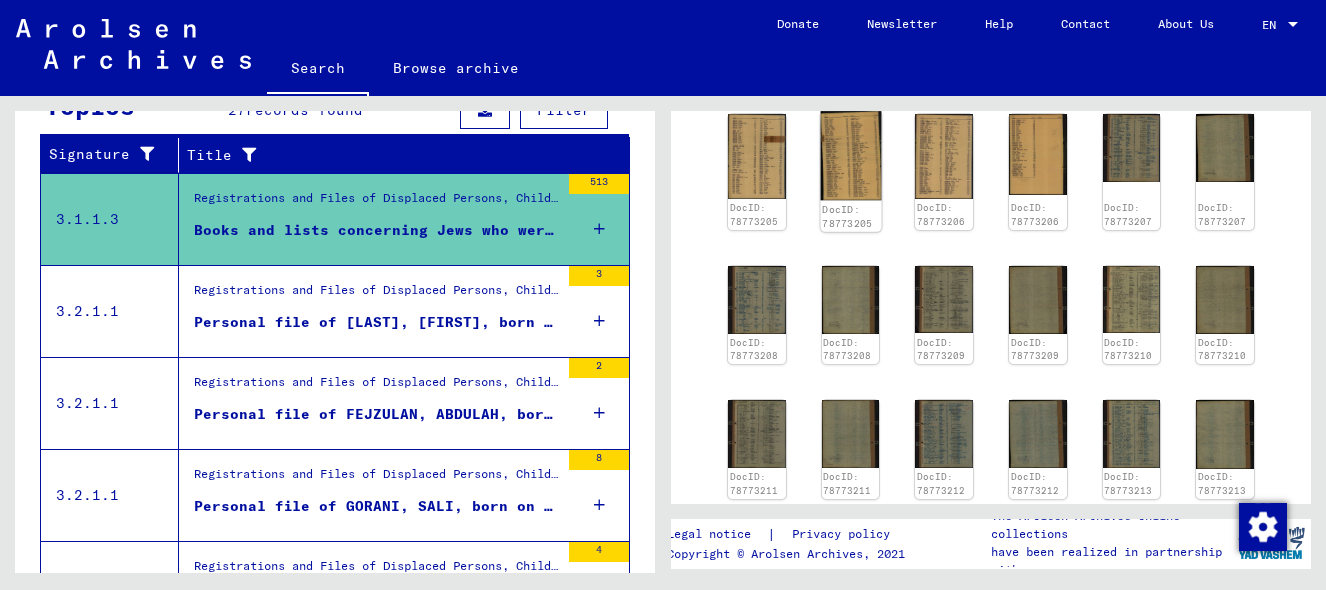 click 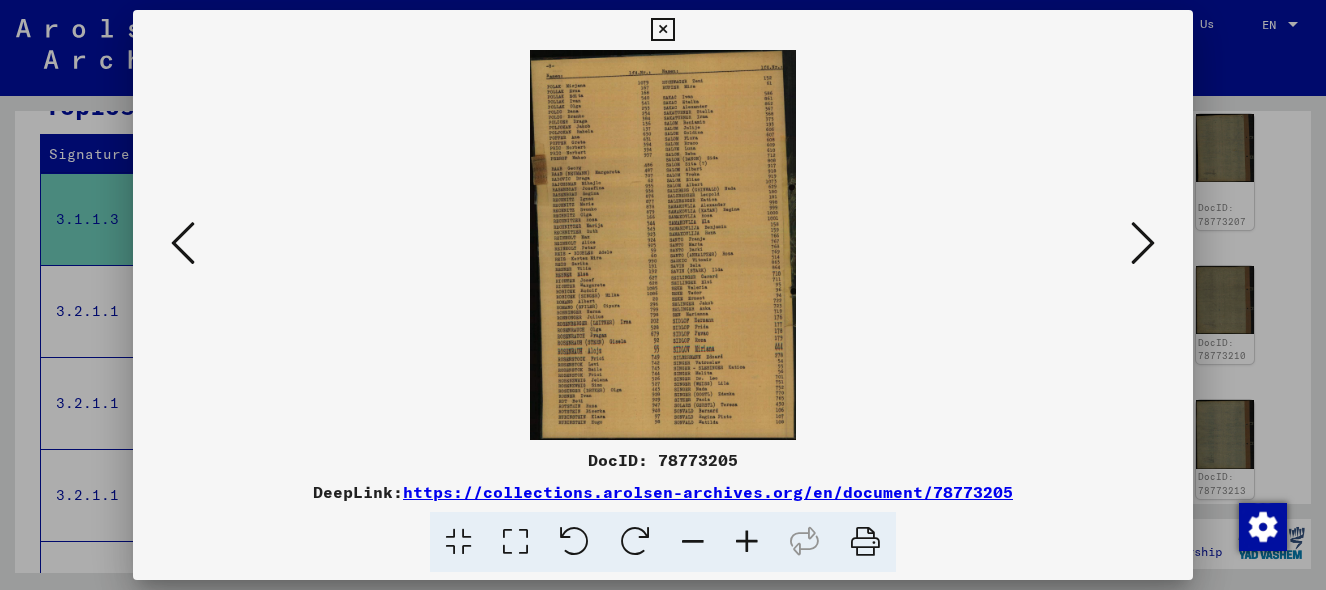 click at bounding box center [747, 542] 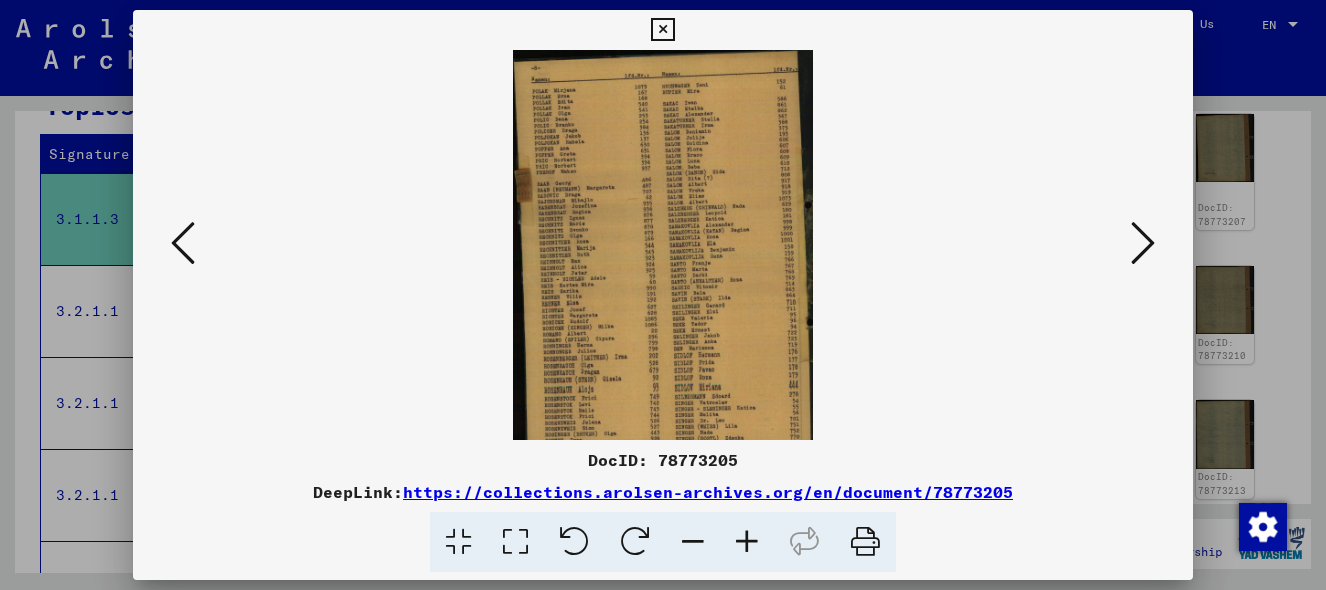 click at bounding box center (747, 542) 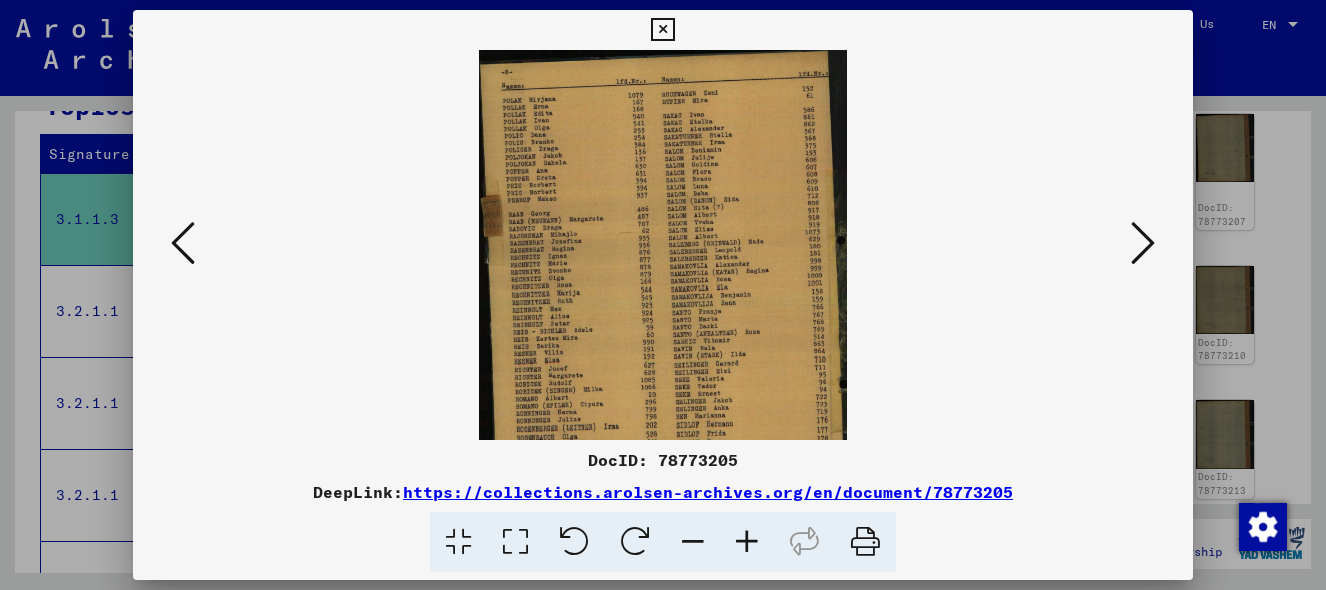 click at bounding box center (747, 542) 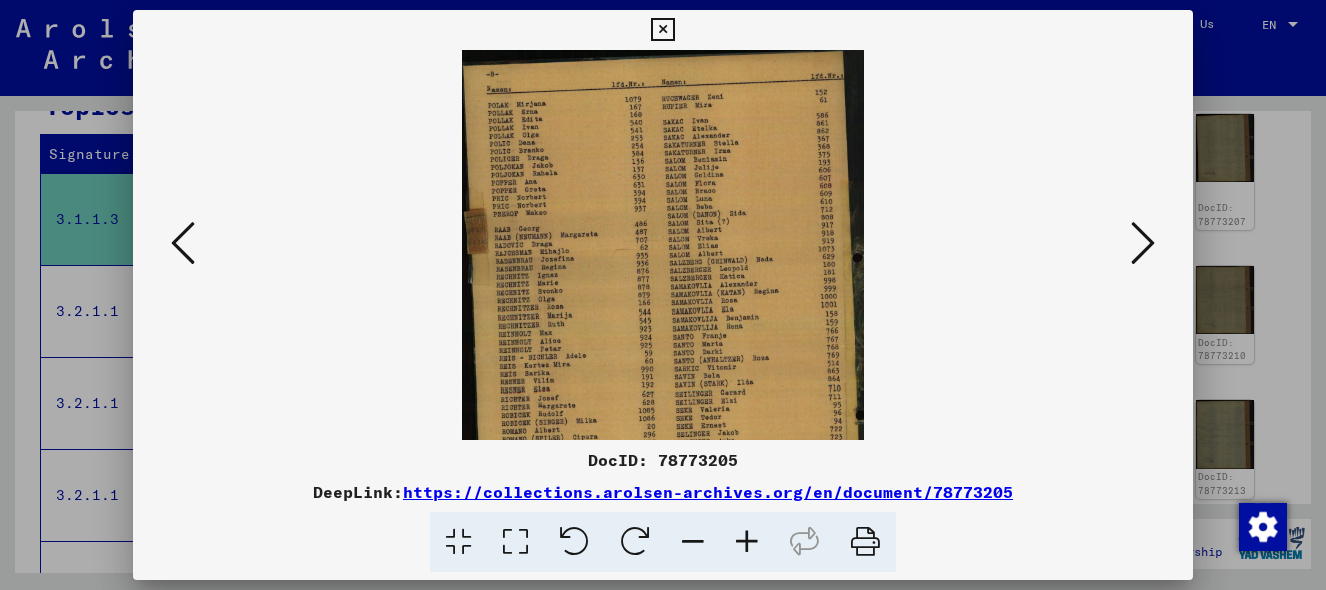 click at bounding box center (747, 542) 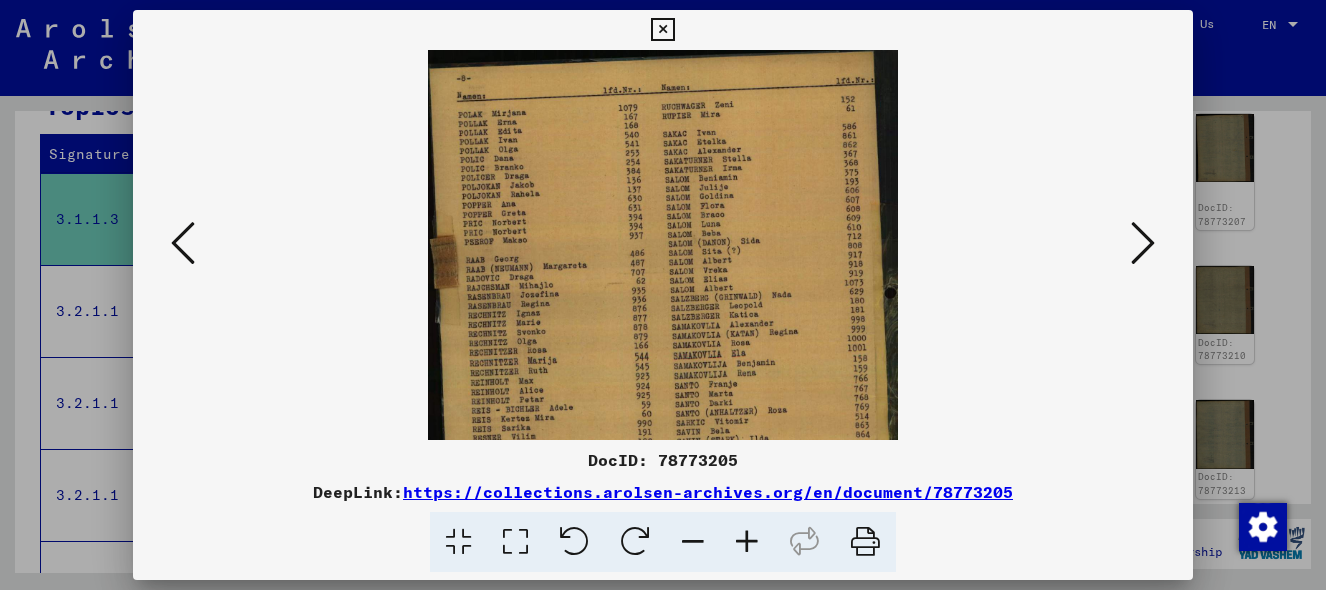 click at bounding box center [747, 542] 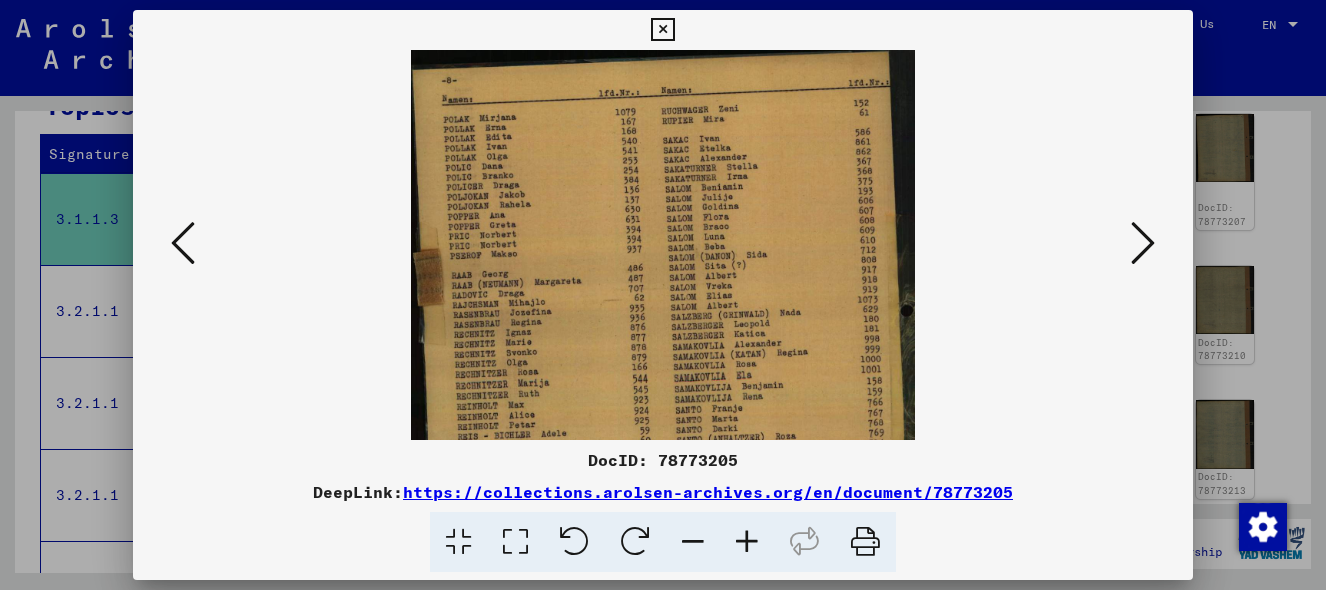 click at bounding box center [747, 542] 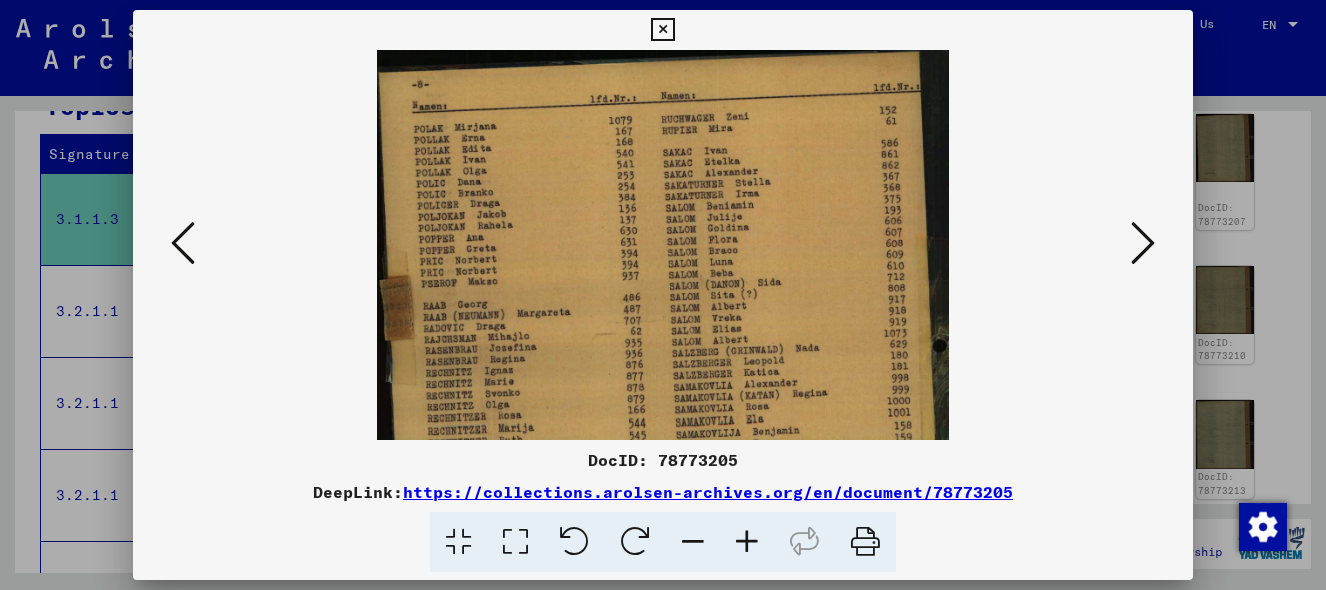 click at bounding box center (747, 542) 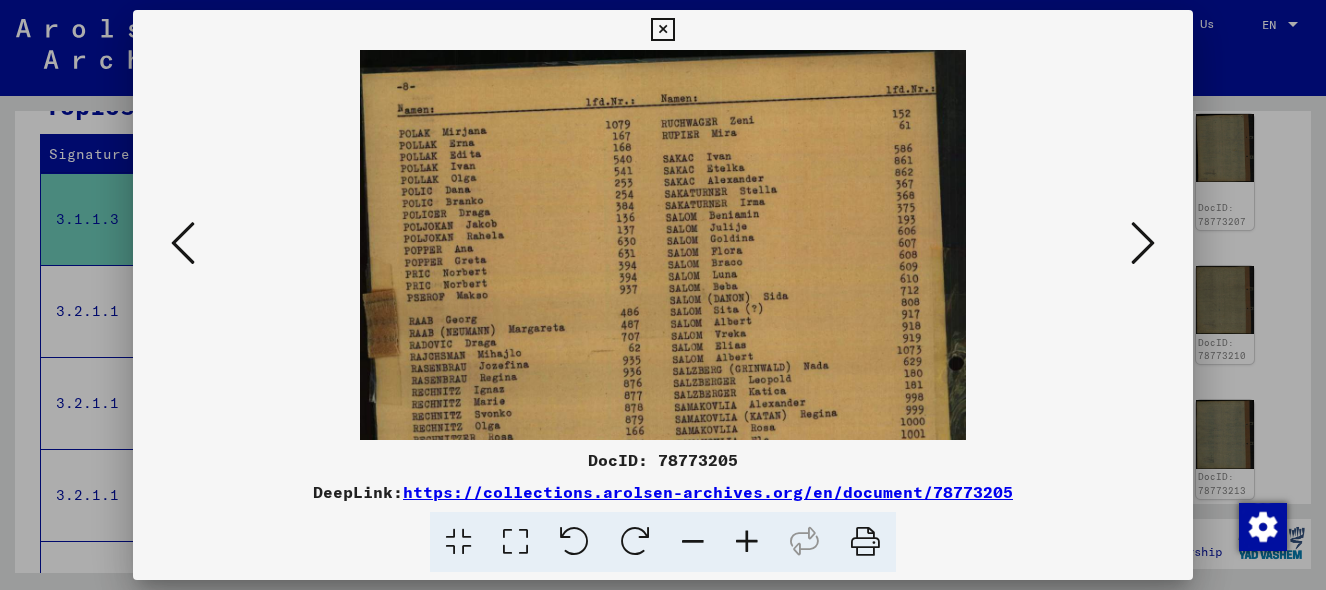 click at bounding box center [663, 295] 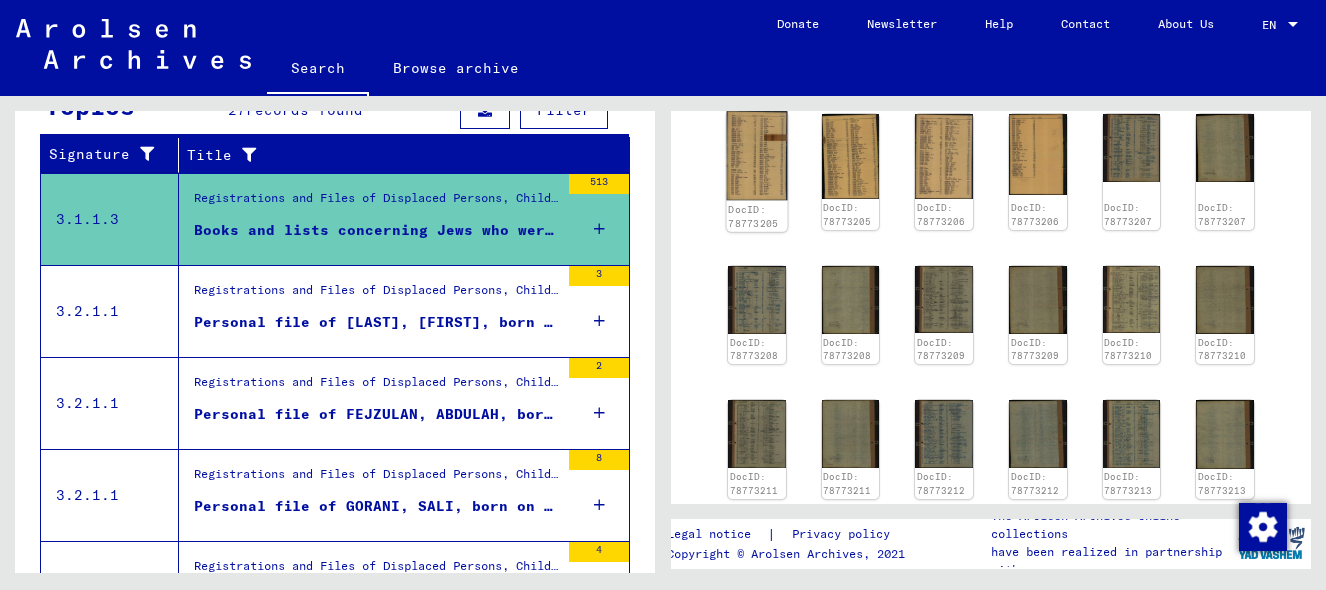 click 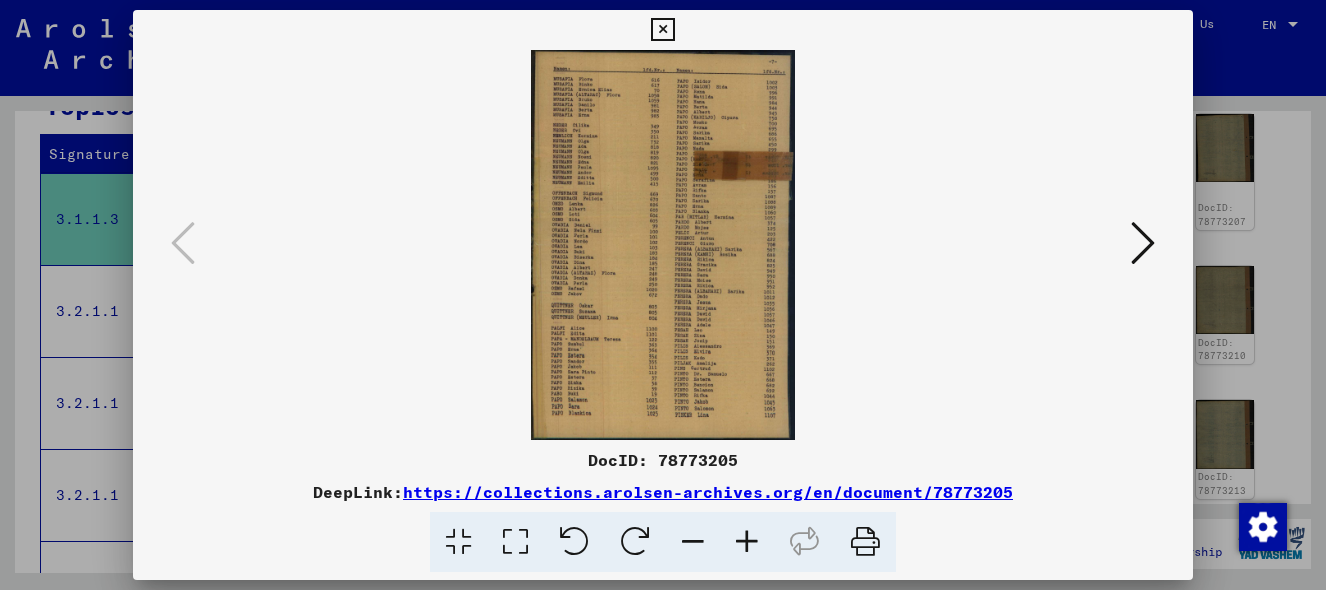 click at bounding box center [747, 542] 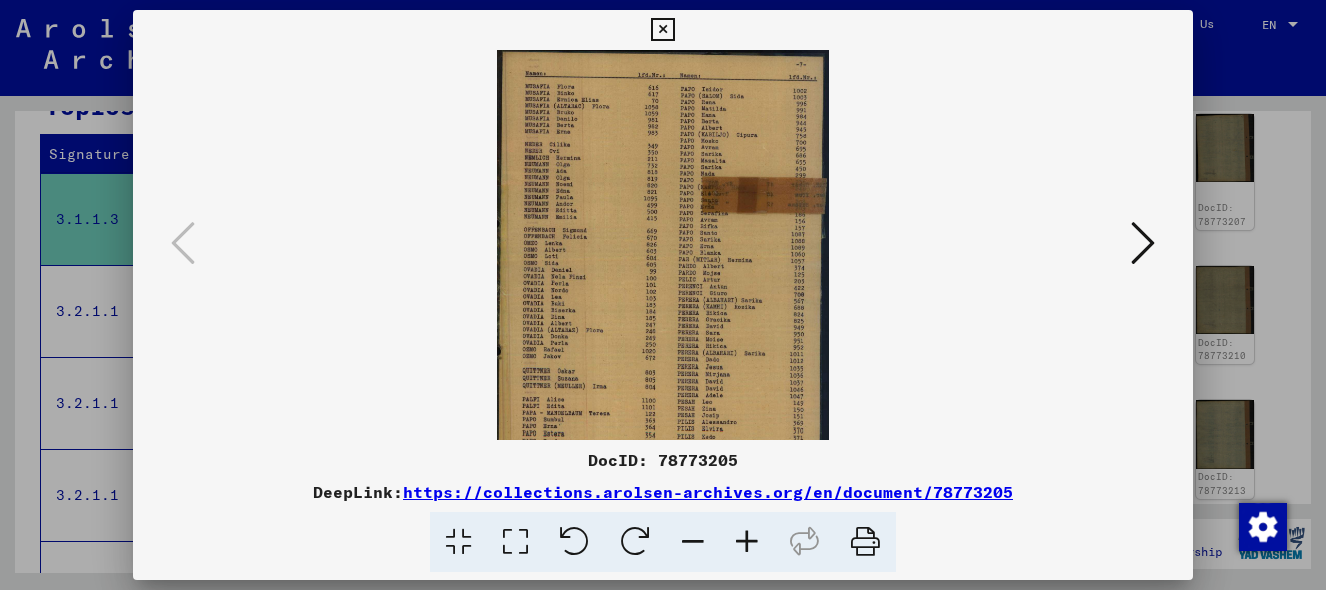 click at bounding box center (747, 542) 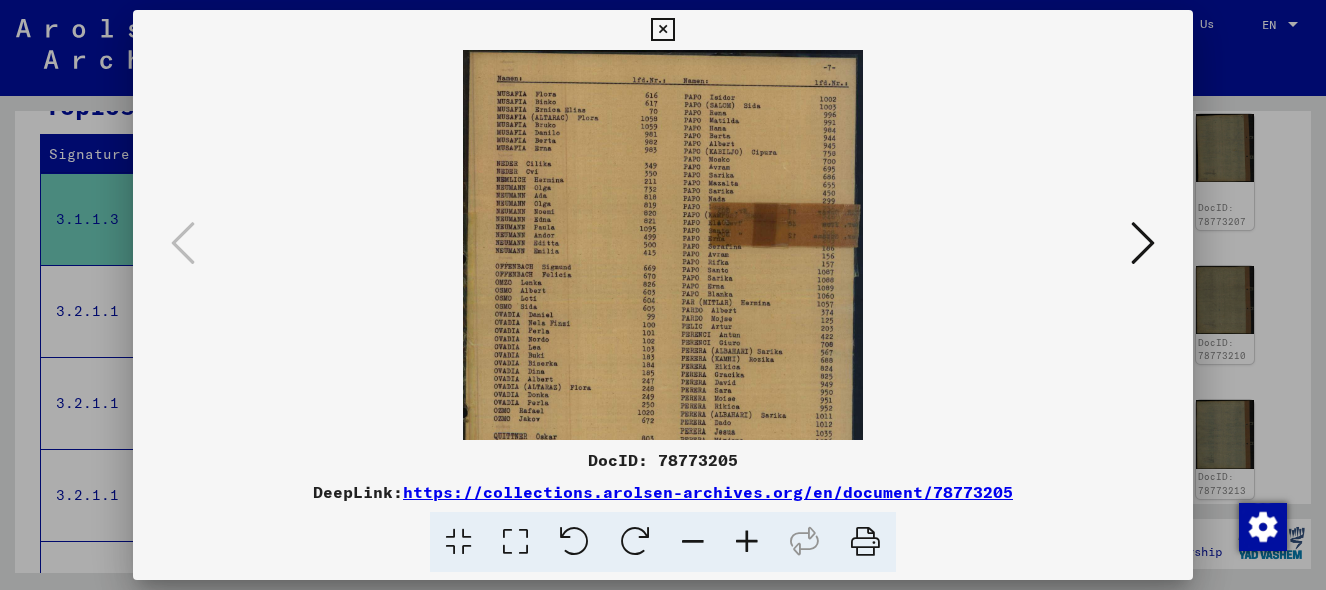 click at bounding box center [747, 542] 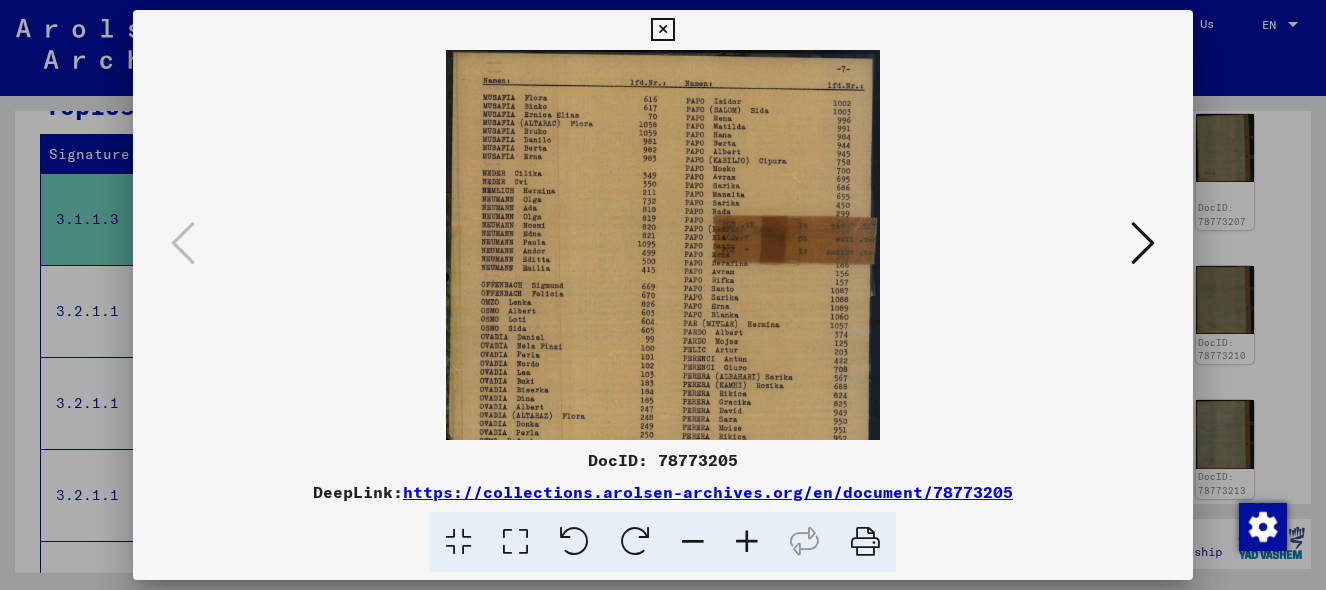 click at bounding box center (747, 542) 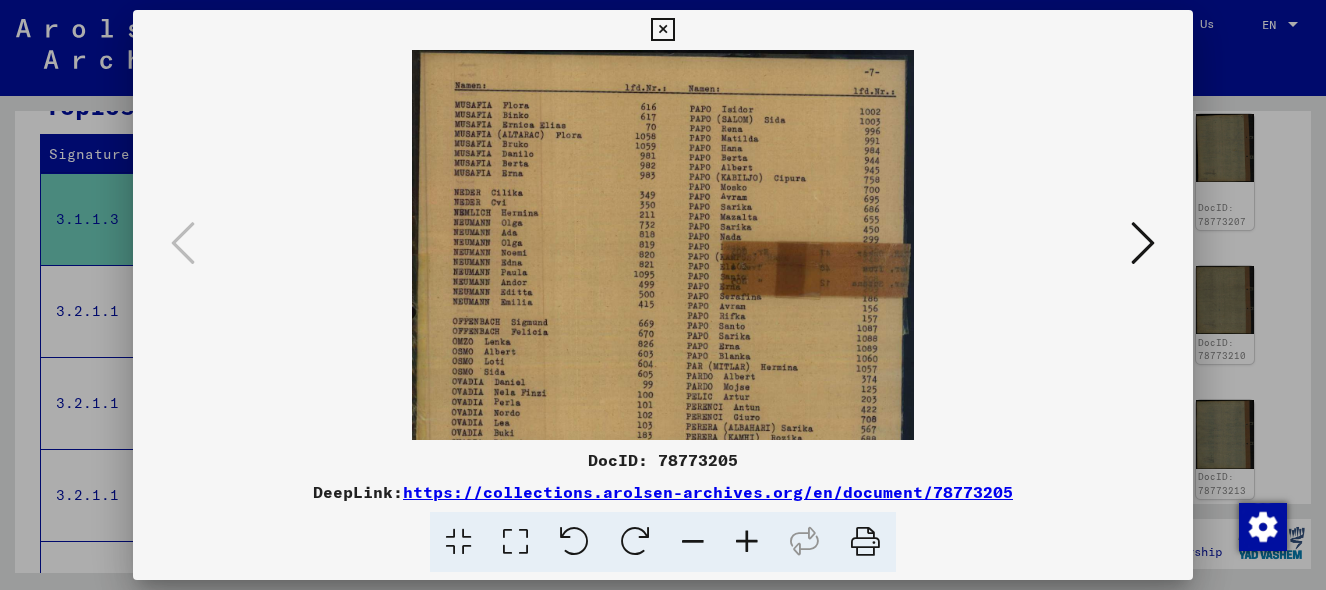 click at bounding box center (747, 542) 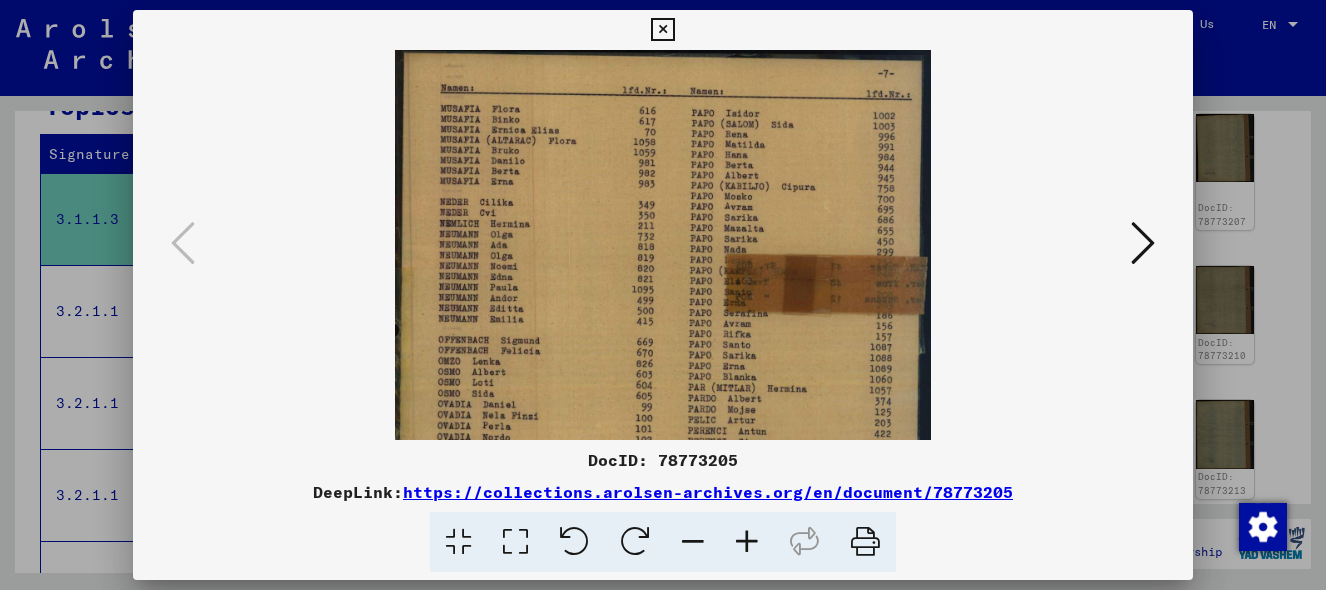 click at bounding box center (663, 295) 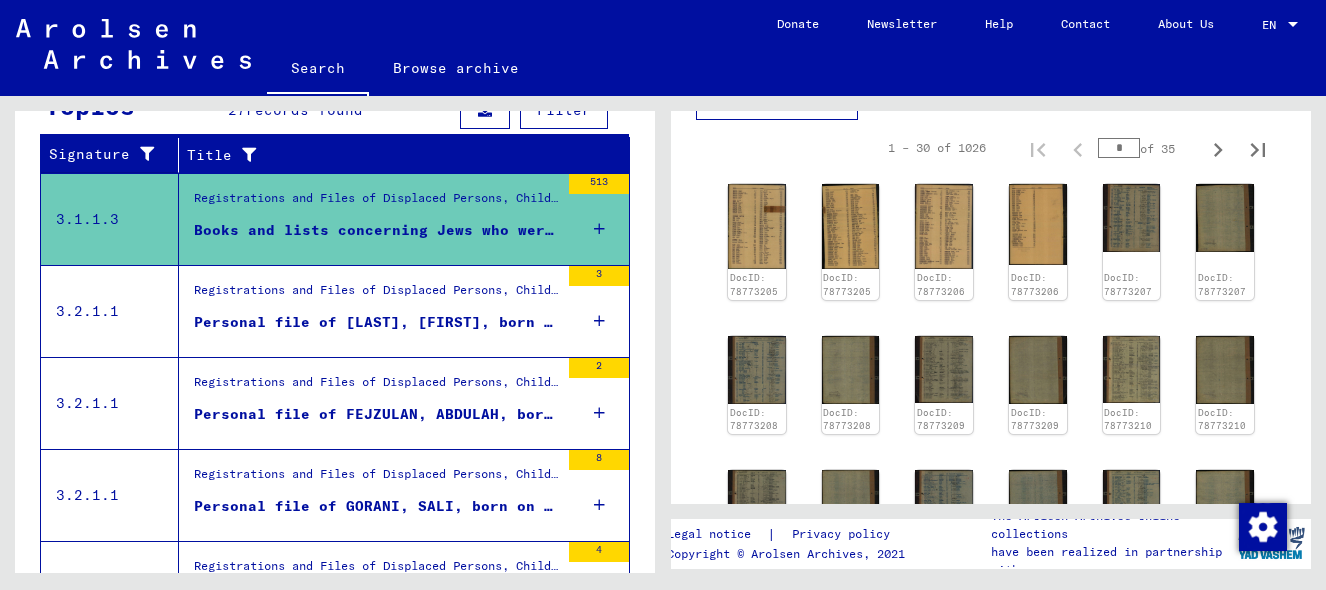 scroll, scrollTop: 1200, scrollLeft: 0, axis: vertical 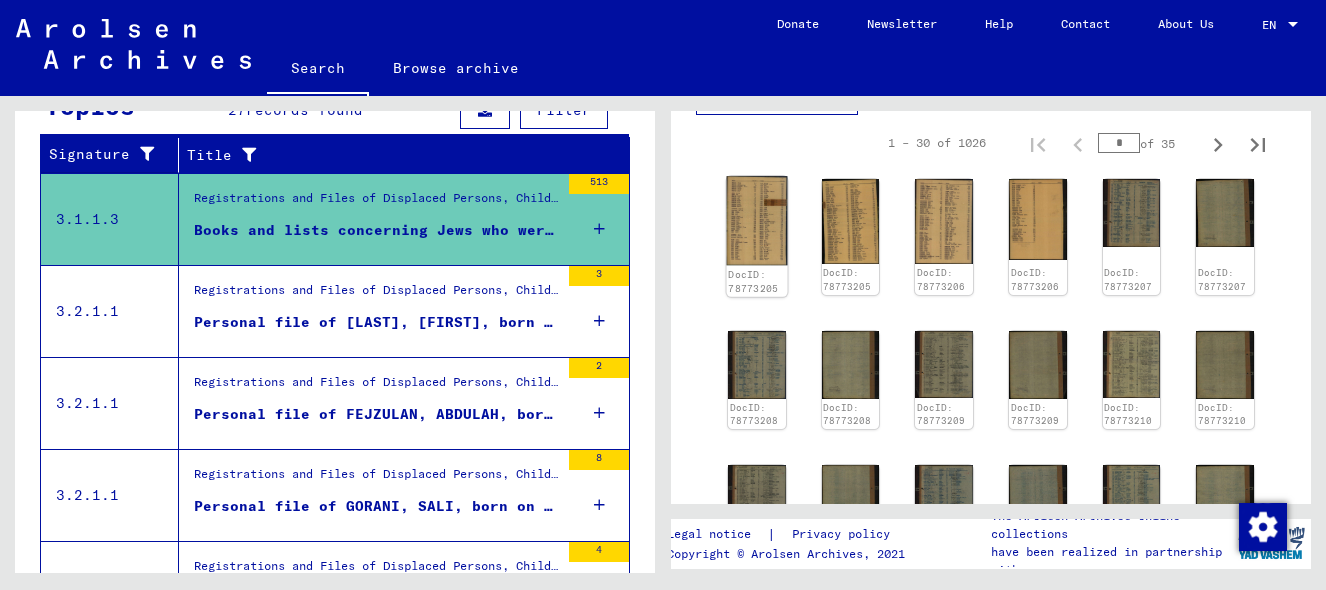click 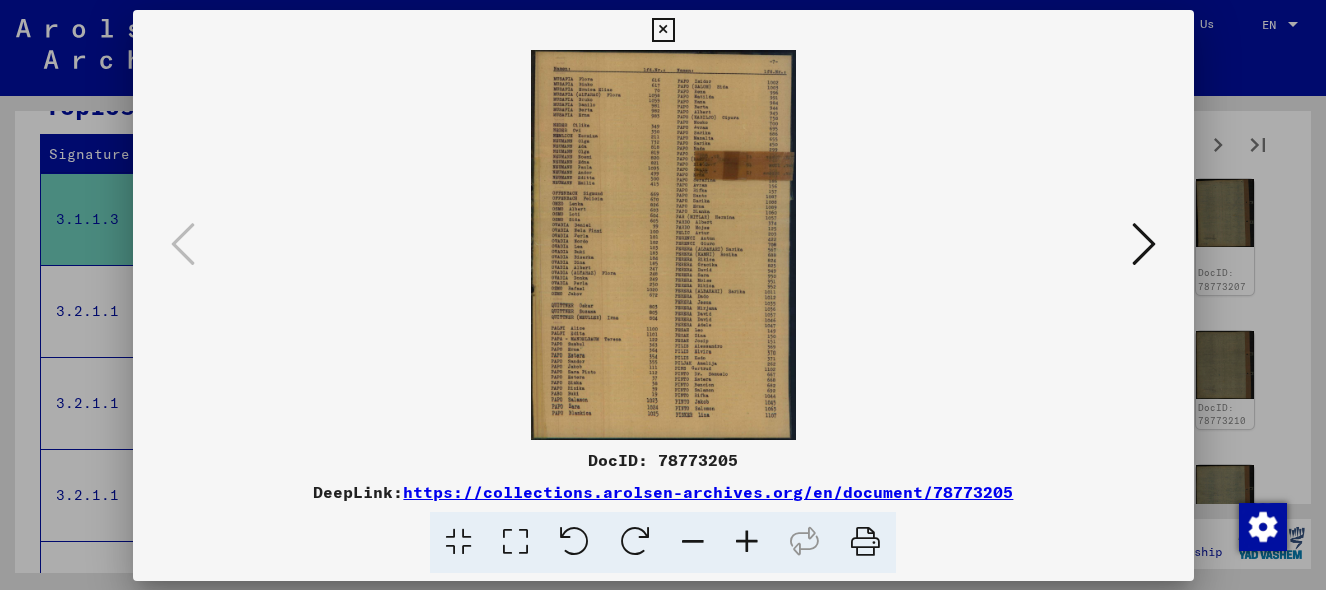click at bounding box center (663, 245) 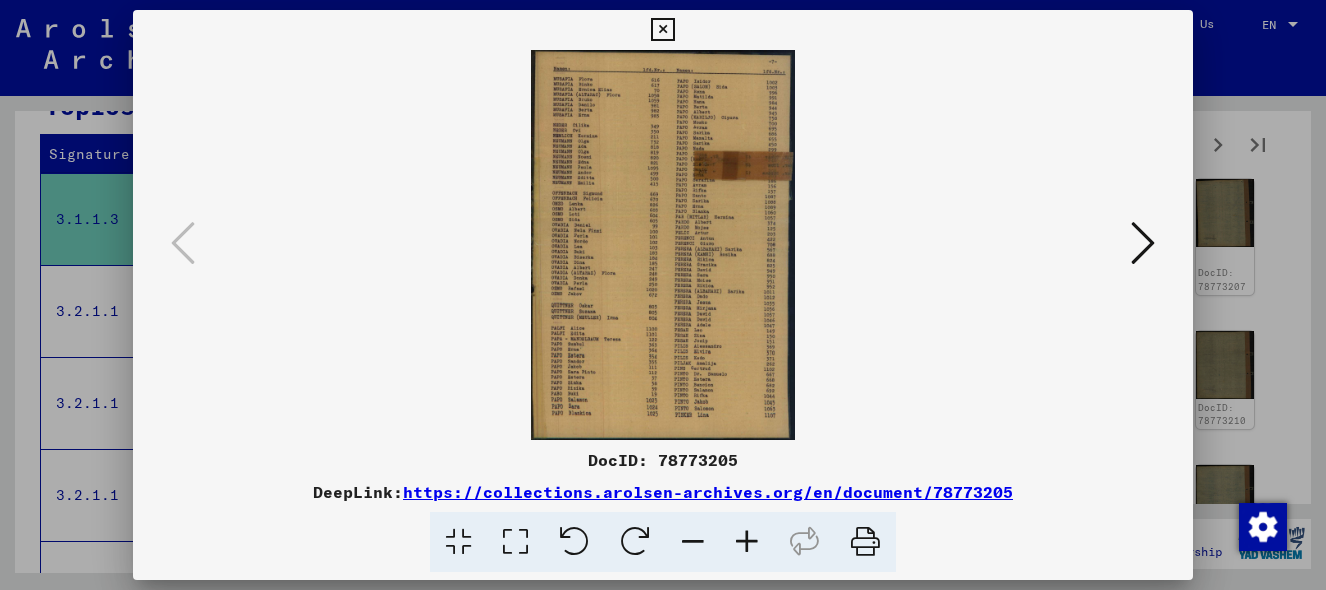 click at bounding box center (747, 542) 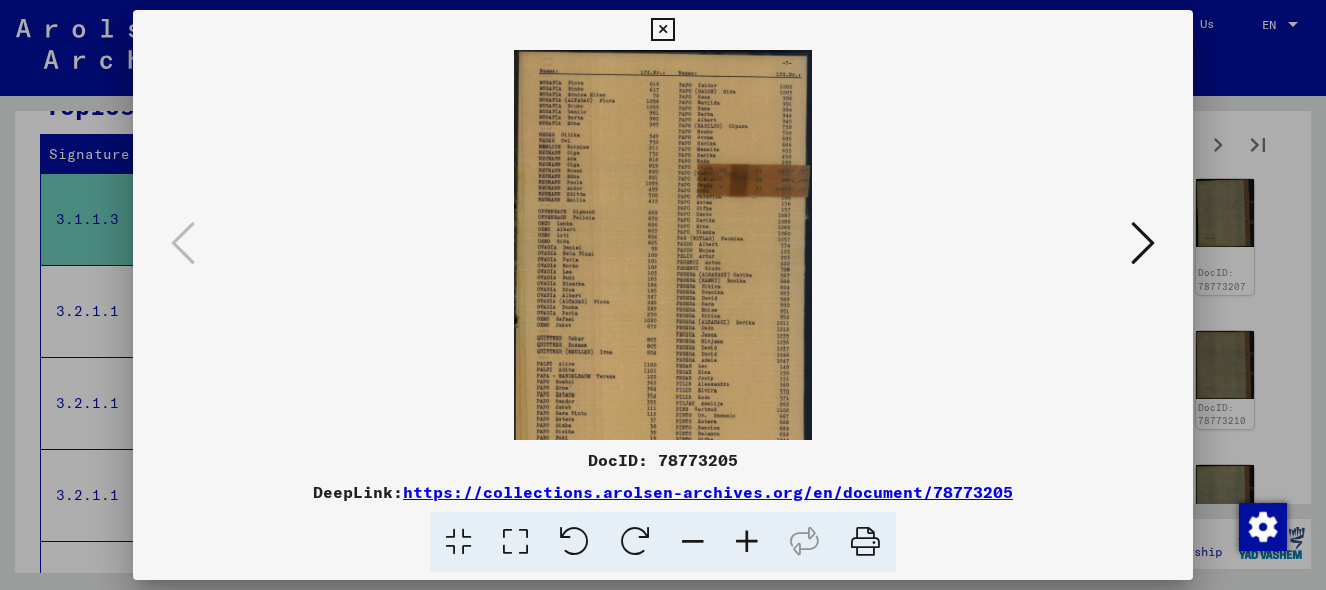 click at bounding box center [747, 542] 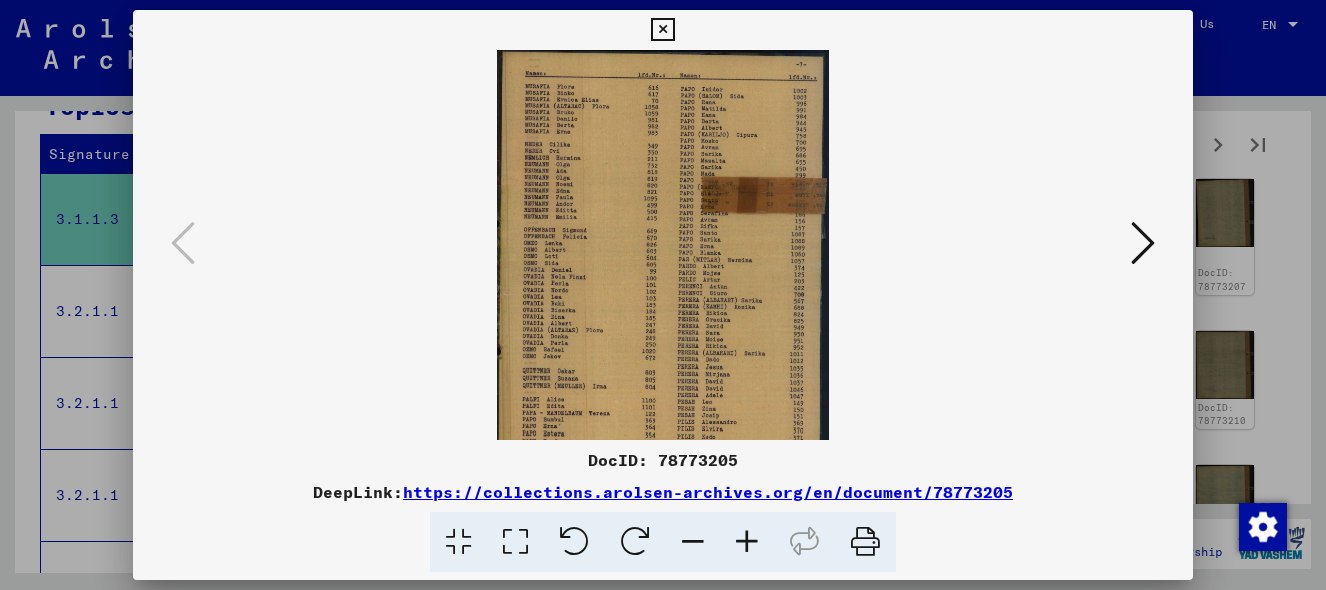 click at bounding box center [747, 542] 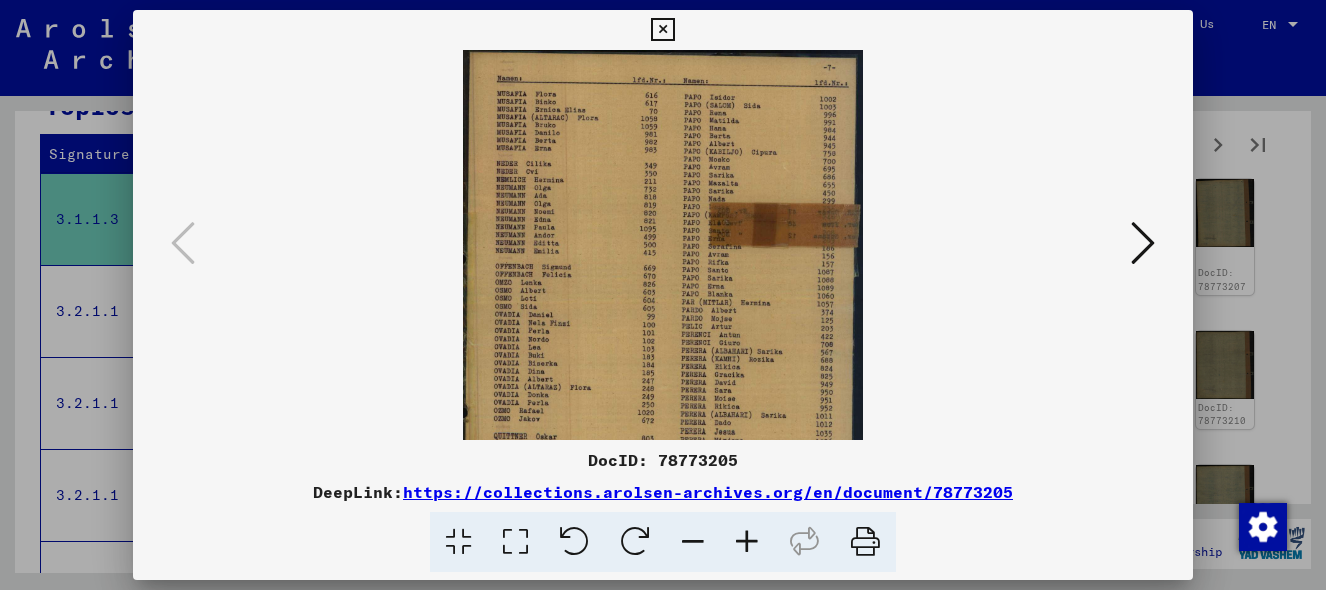 click at bounding box center [747, 542] 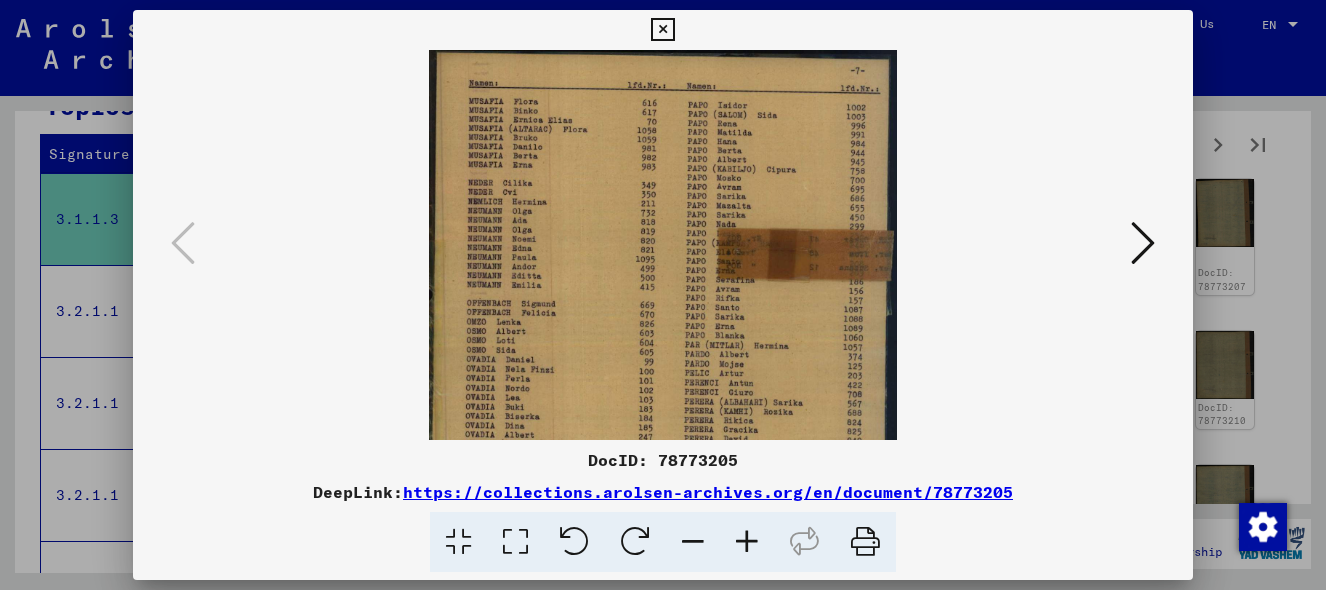 click at bounding box center [747, 542] 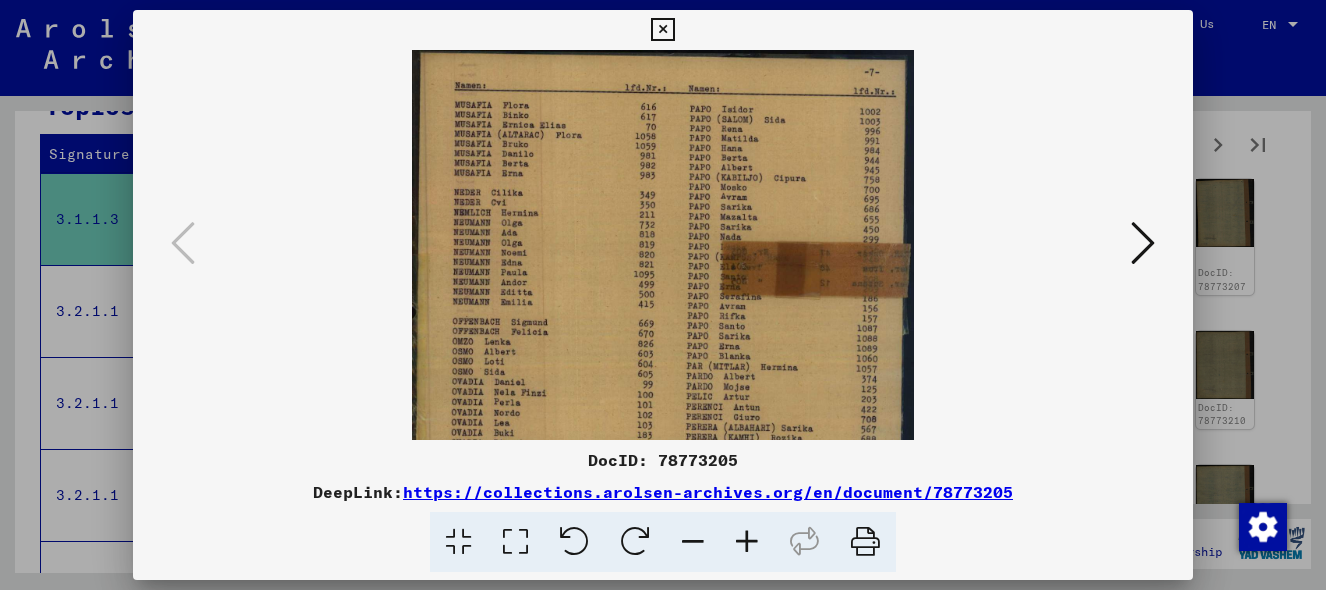 click at bounding box center [663, 295] 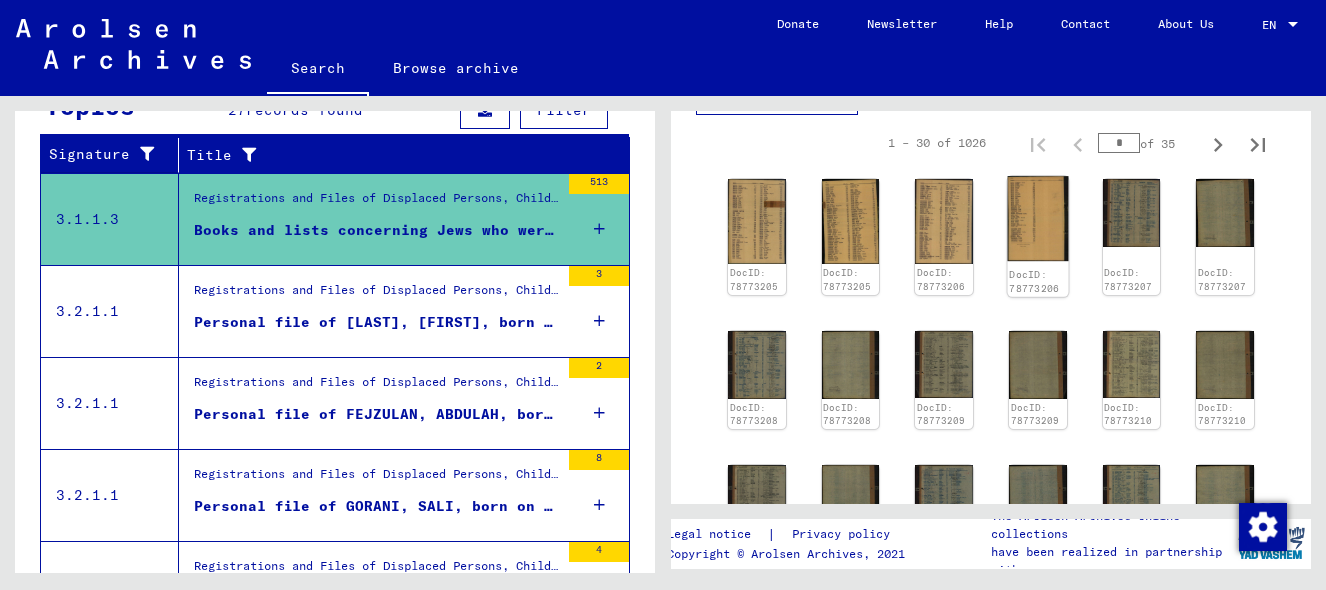 click 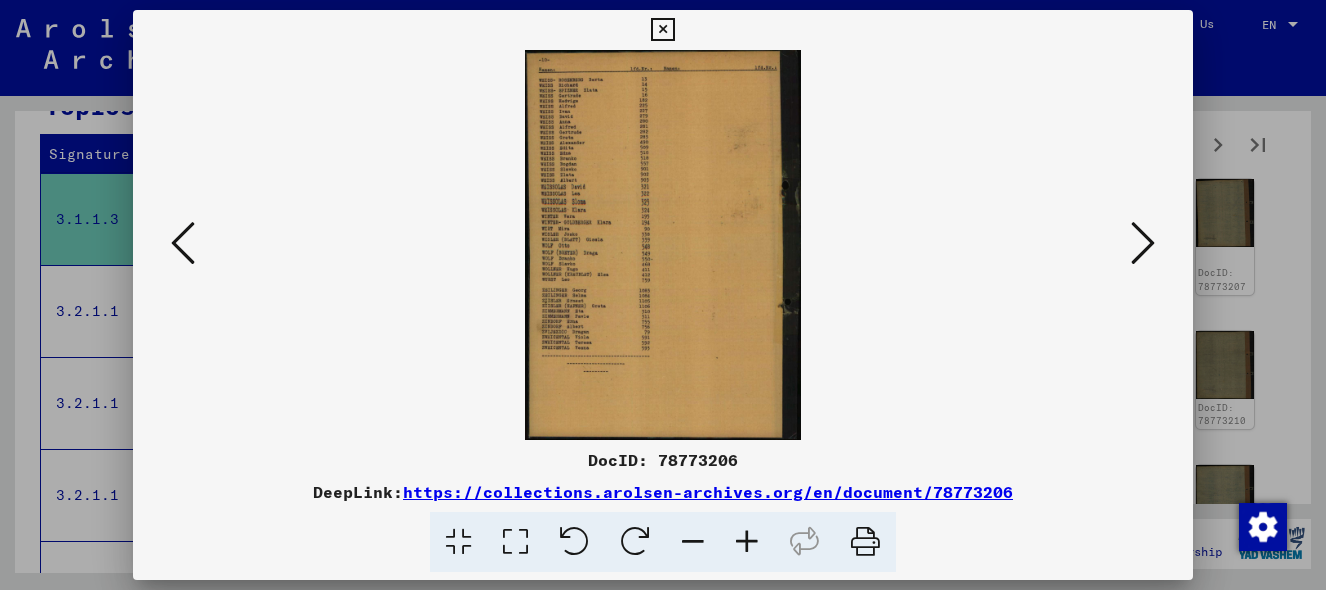 click at bounding box center [747, 542] 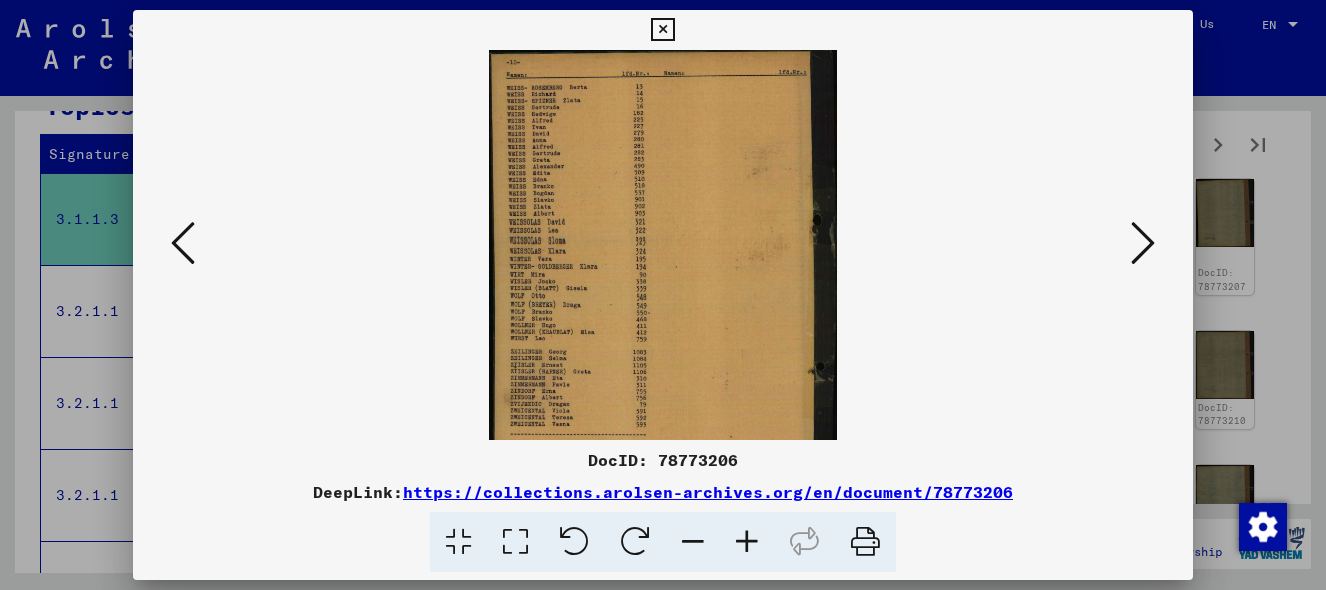 click at bounding box center [747, 542] 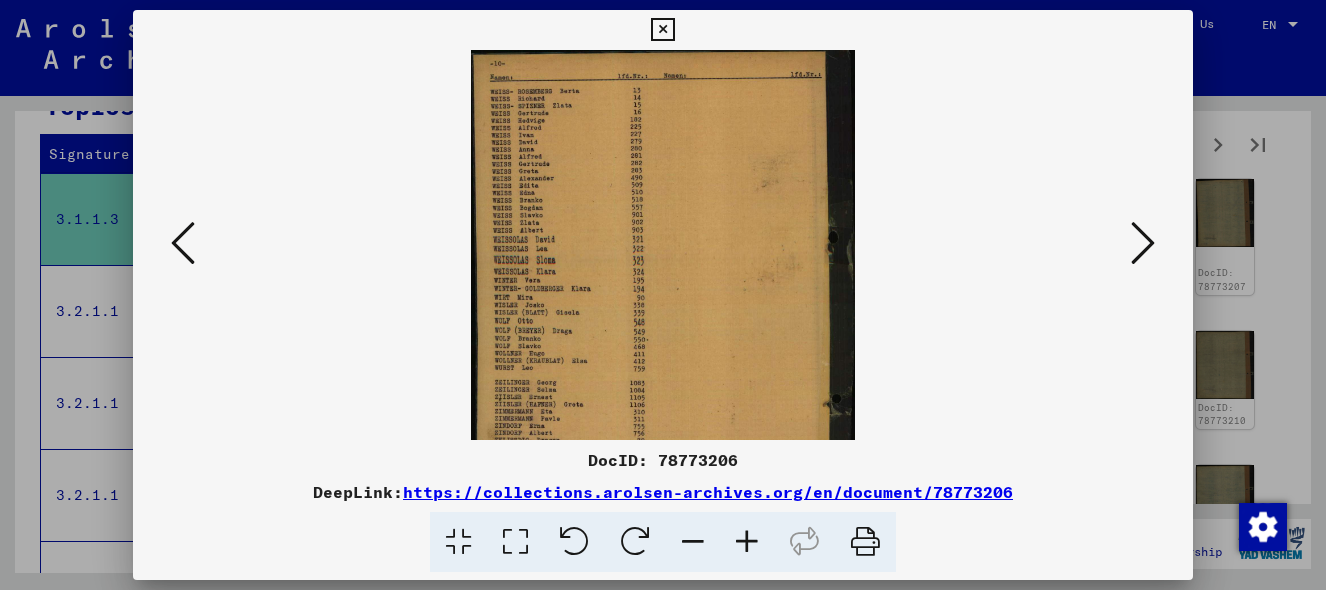 click at bounding box center (747, 542) 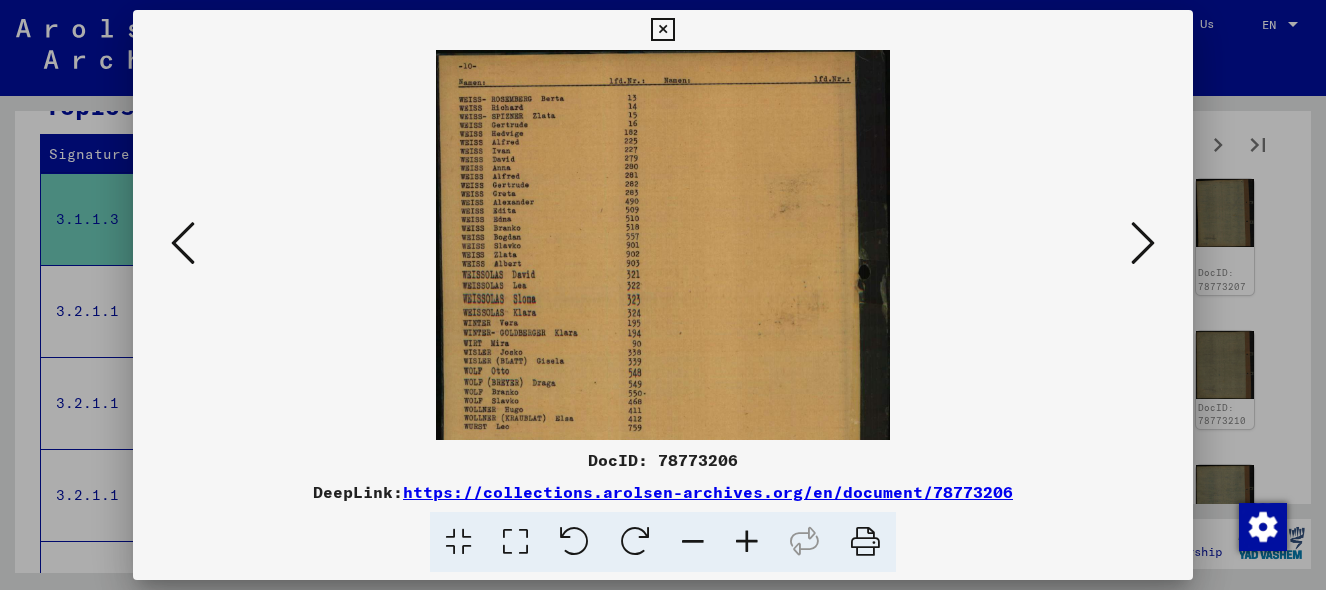 click at bounding box center (747, 542) 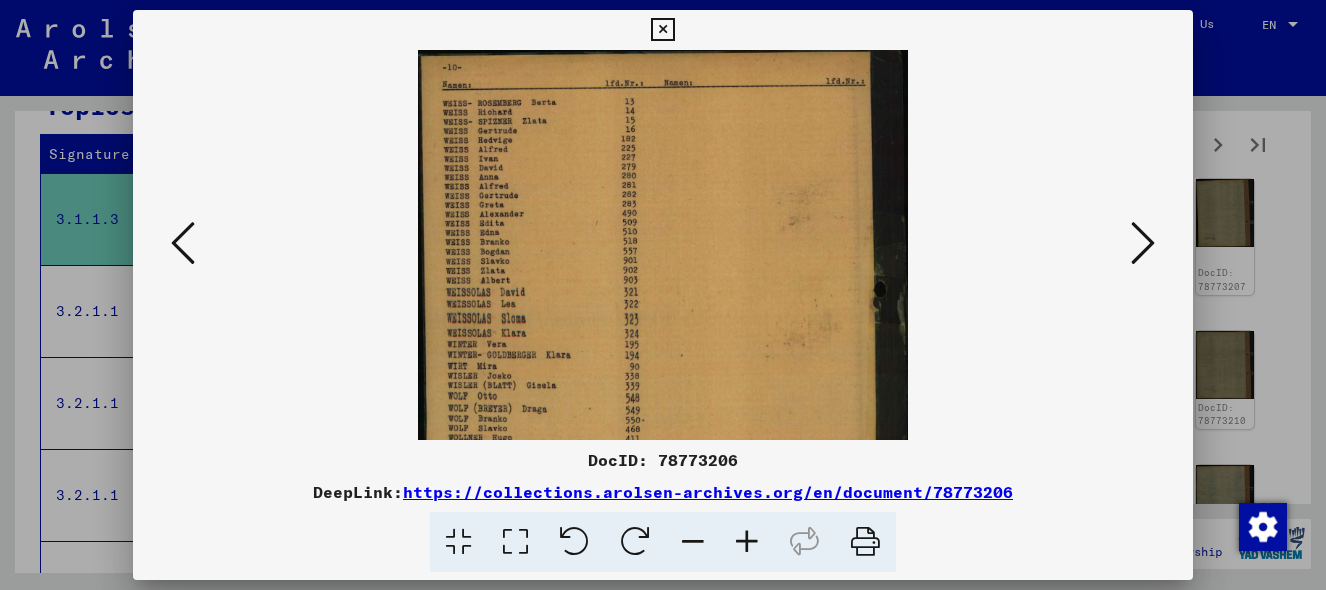 click at bounding box center [663, 295] 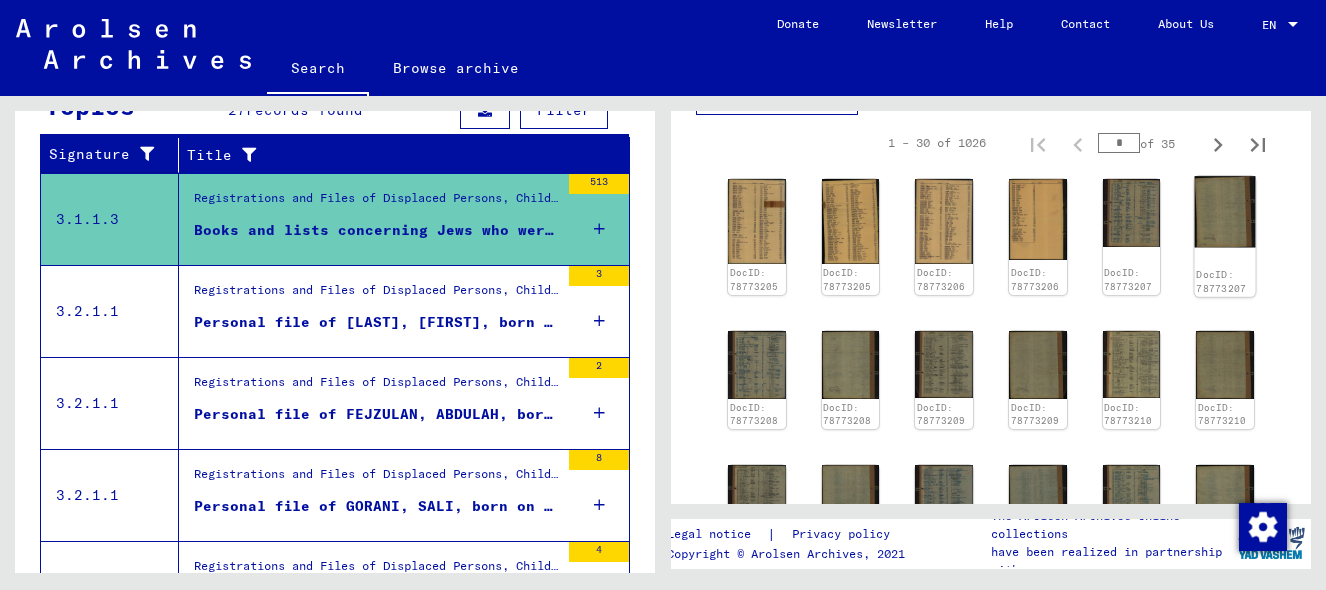 click 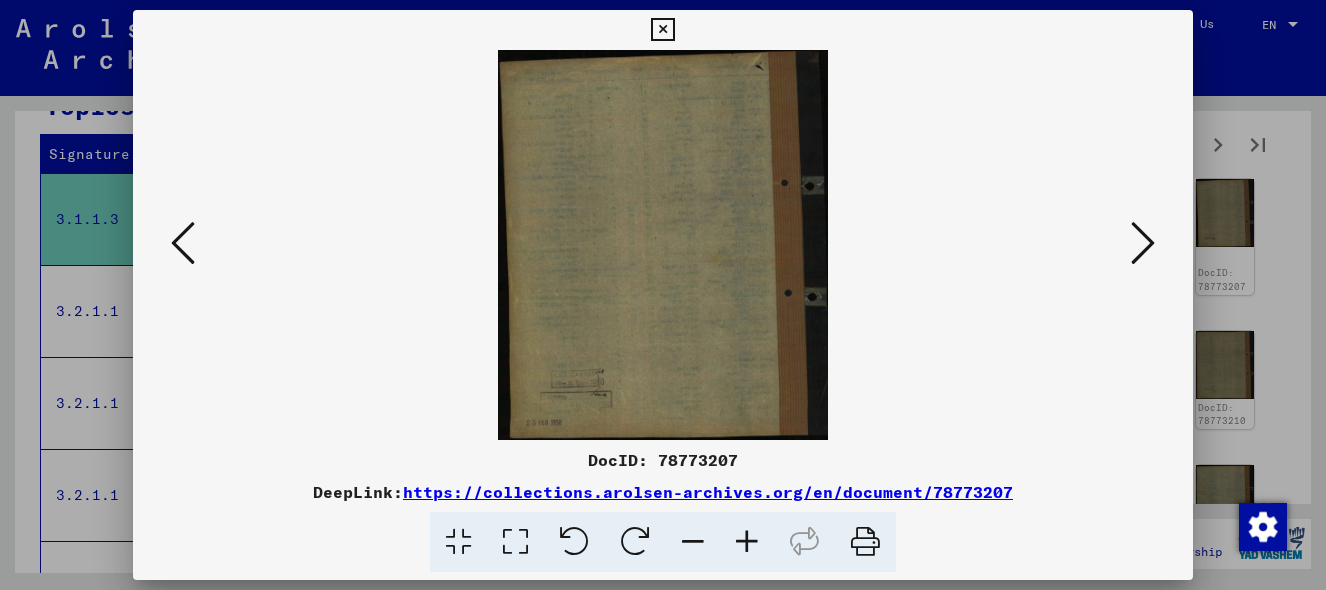 click at bounding box center (663, 295) 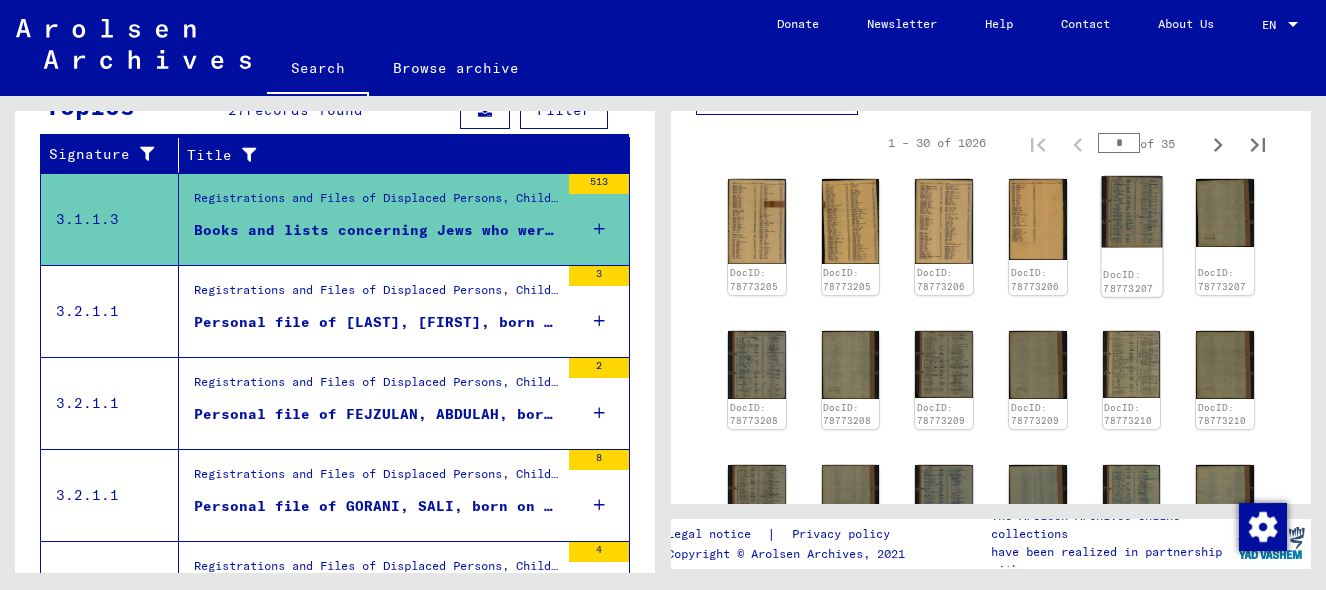 click 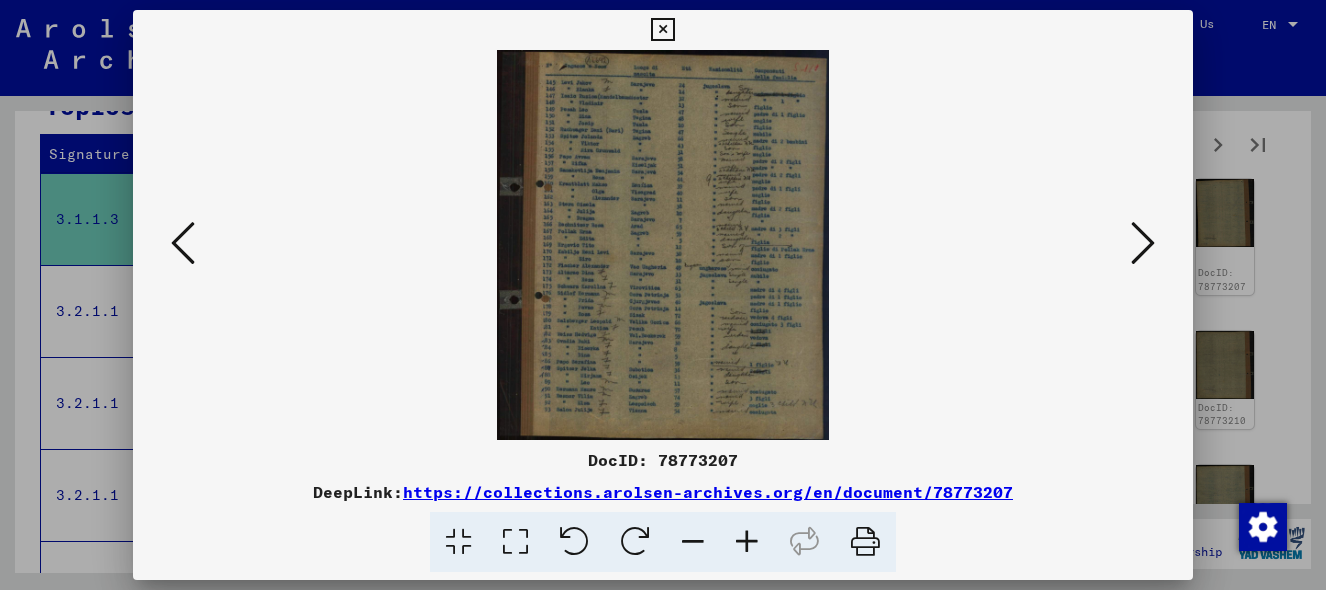 click at bounding box center [747, 542] 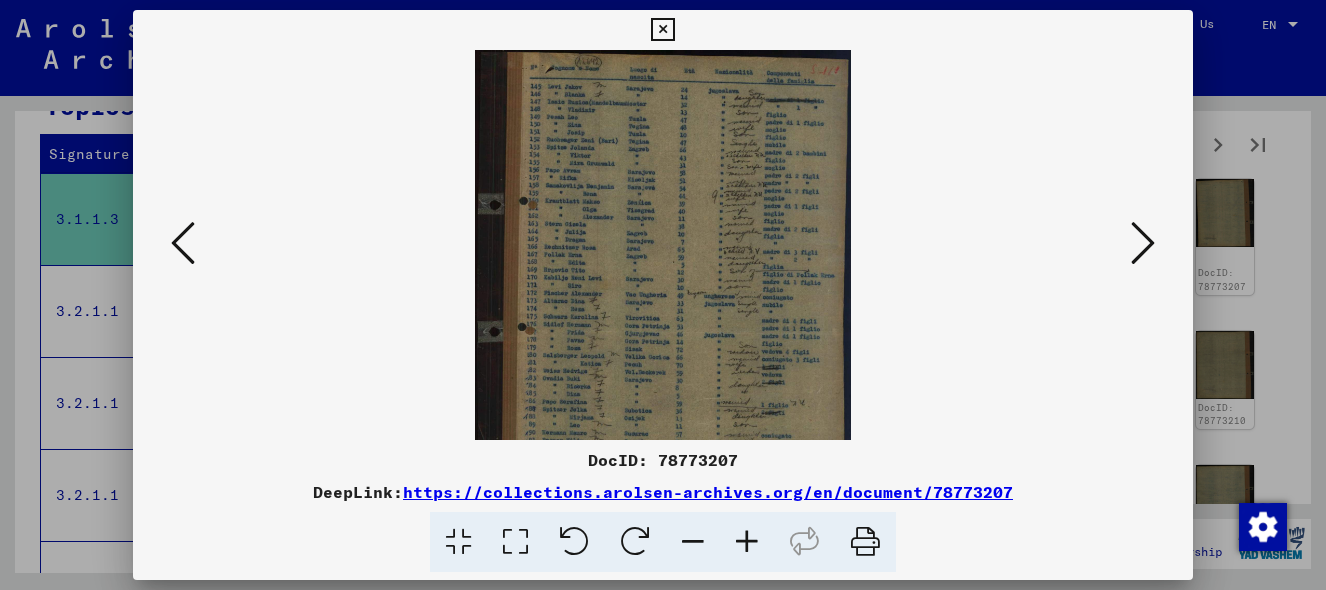 click at bounding box center (747, 542) 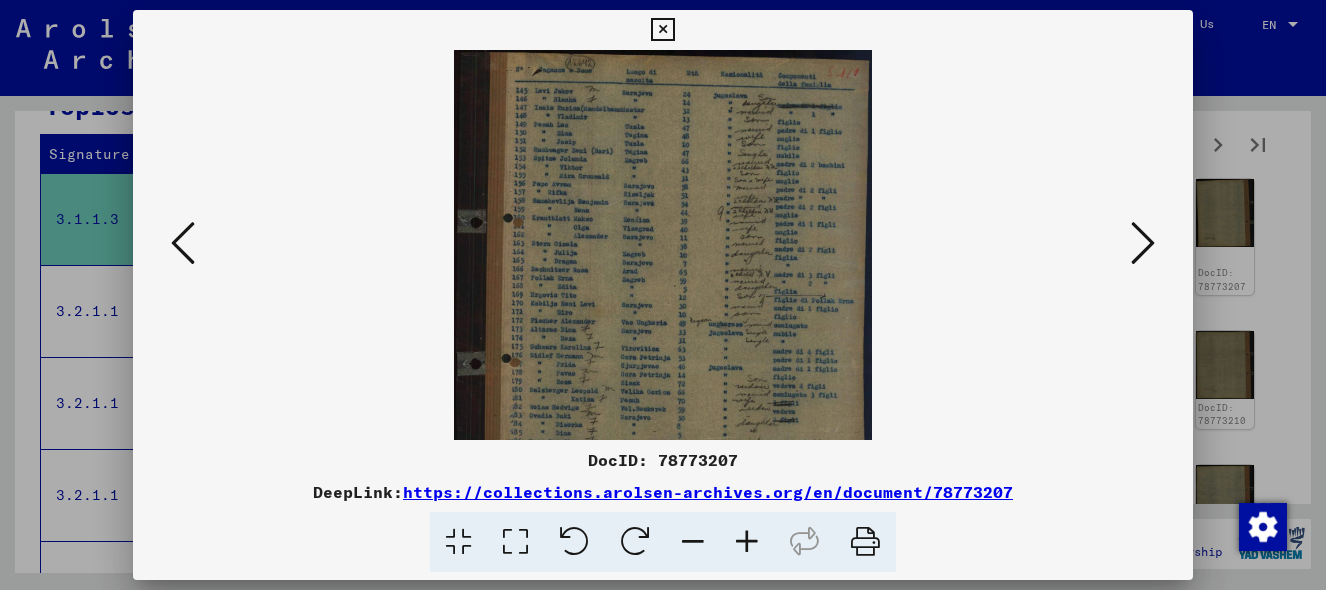 click at bounding box center (747, 542) 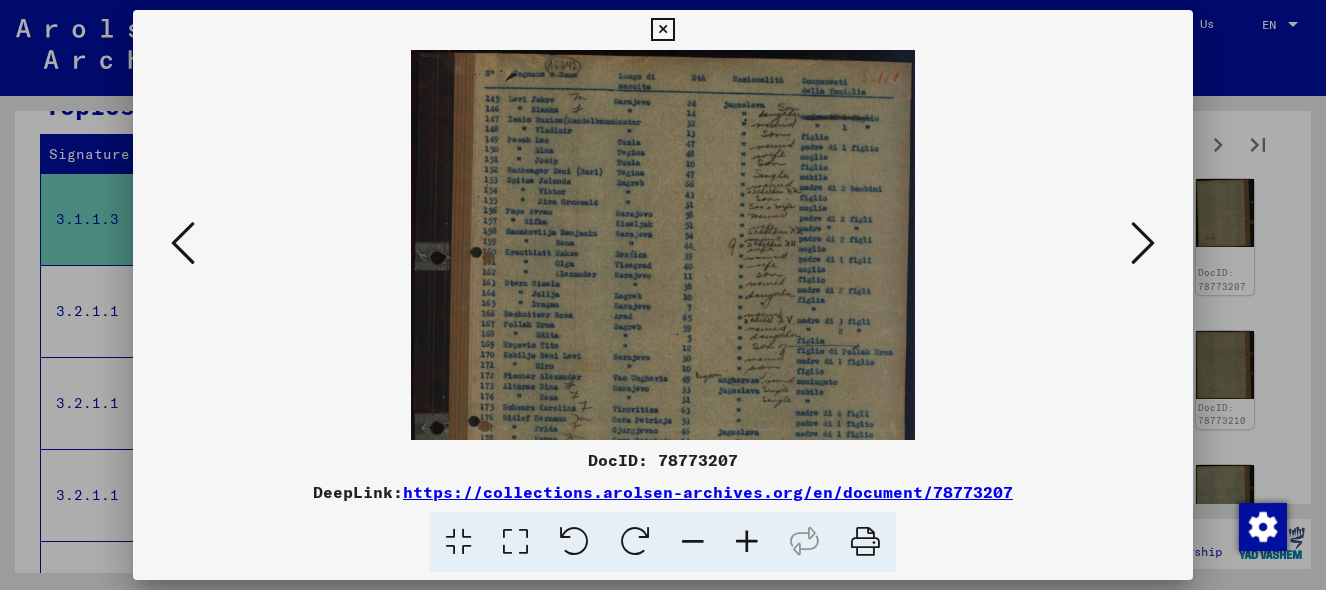 click at bounding box center [747, 542] 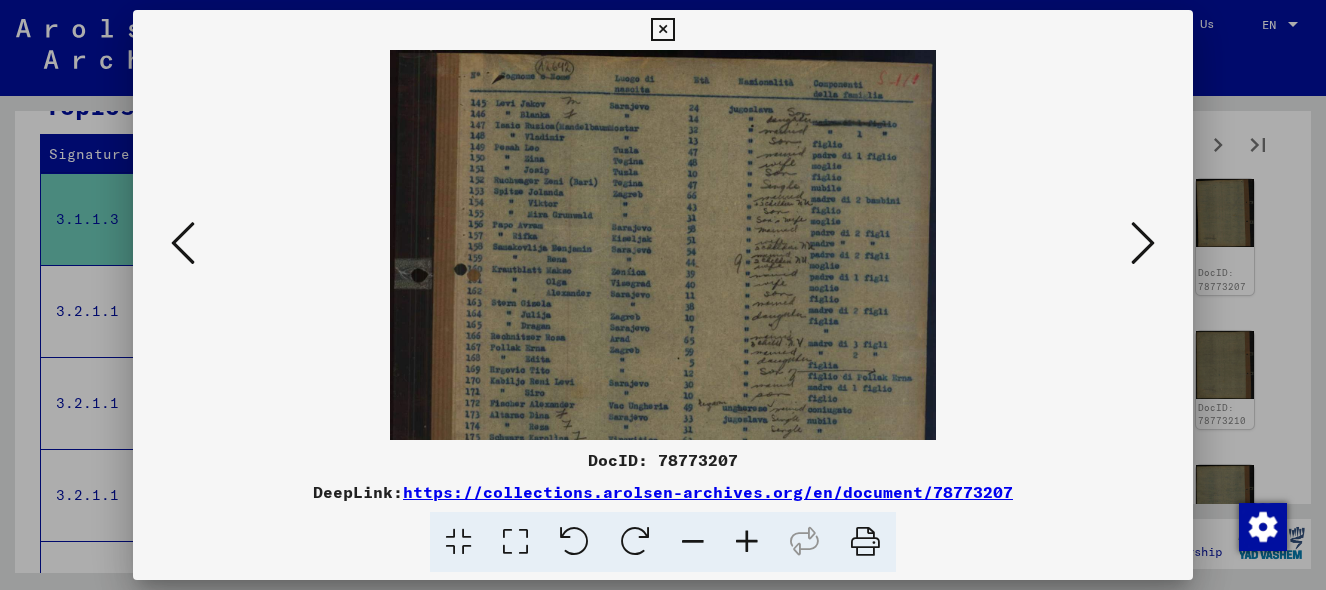 click at bounding box center (747, 542) 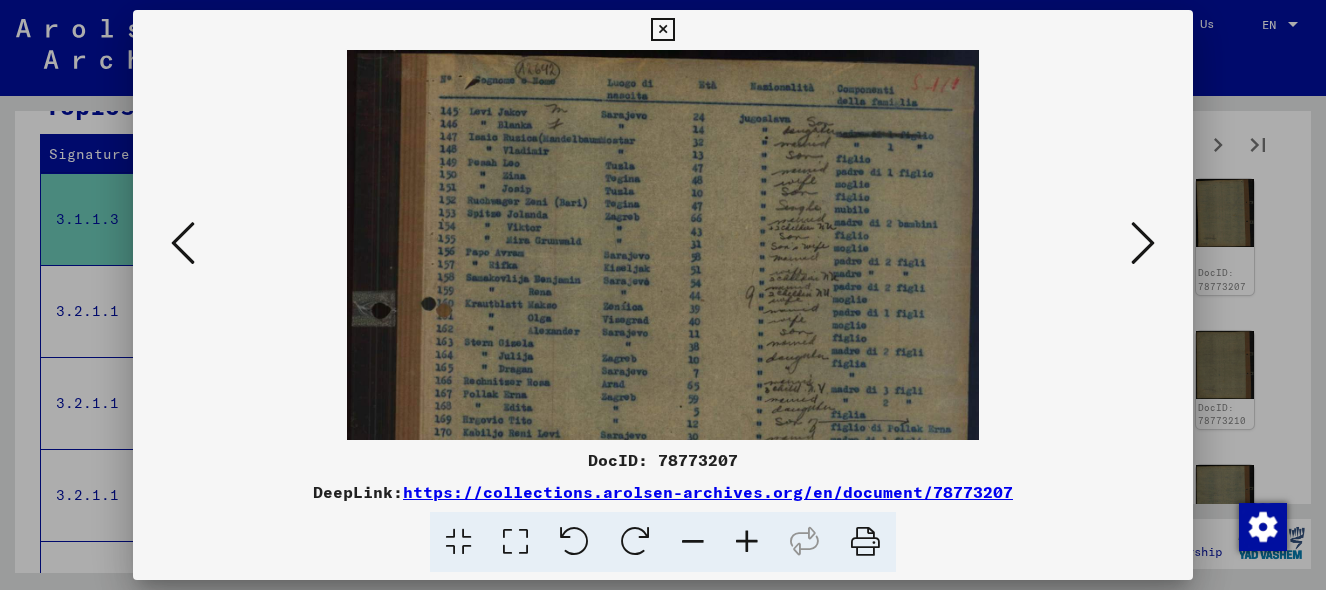 click at bounding box center [663, 295] 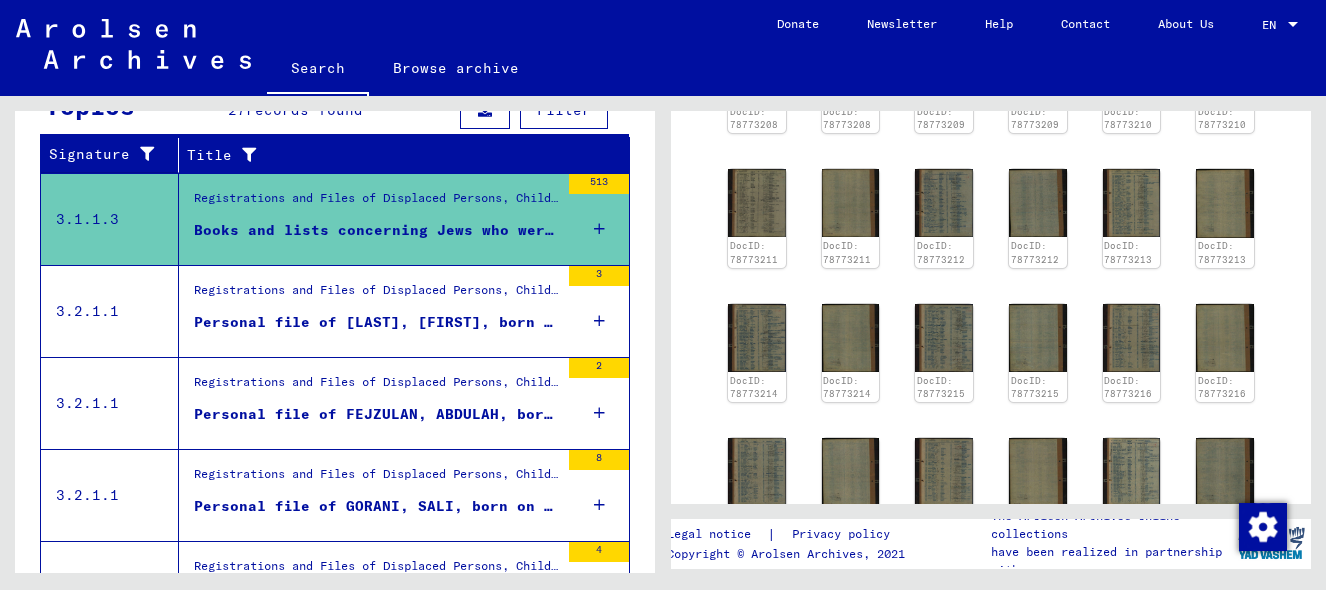 scroll, scrollTop: 1509, scrollLeft: 0, axis: vertical 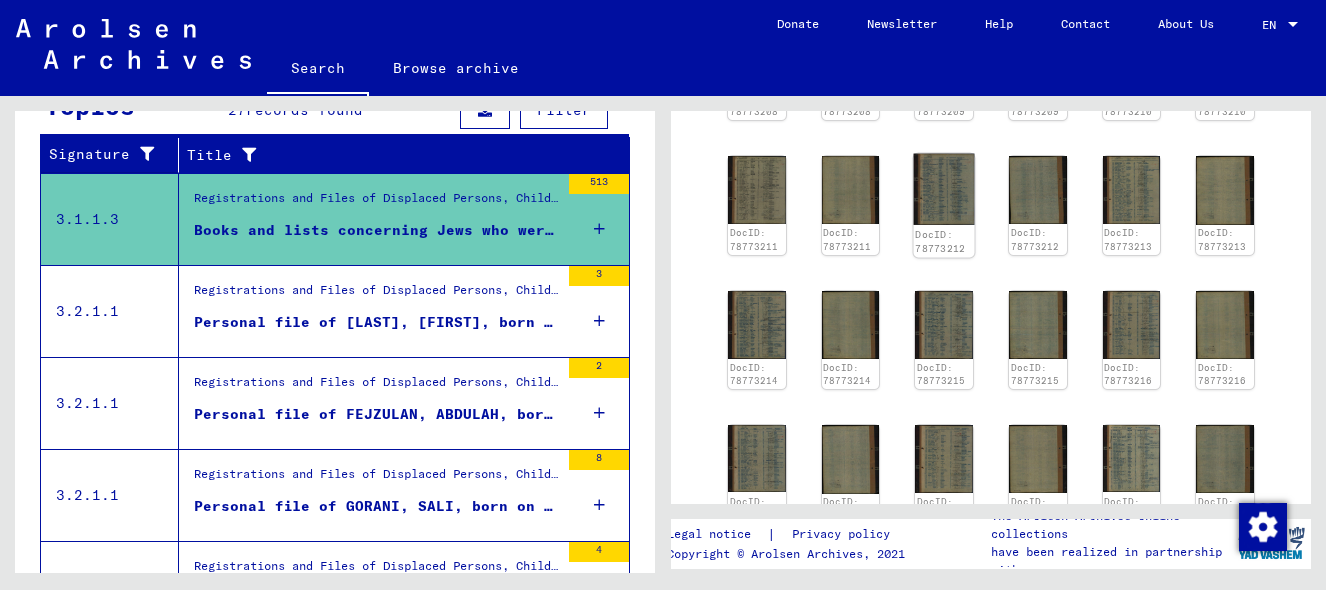 click 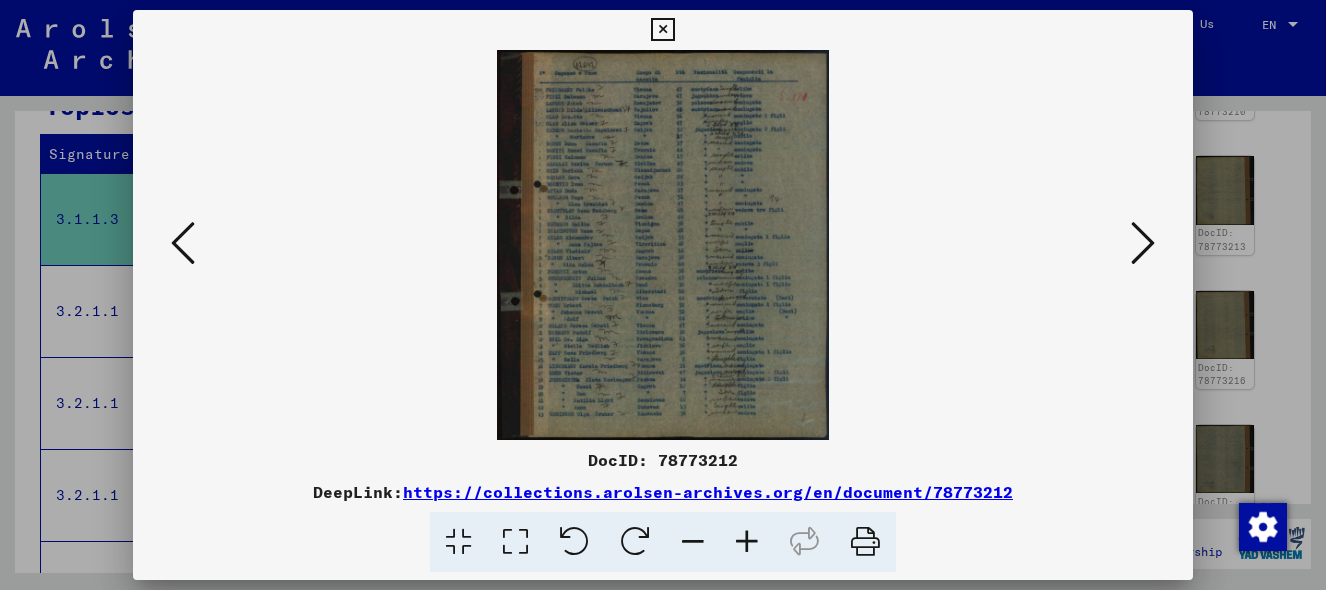 click at bounding box center [747, 542] 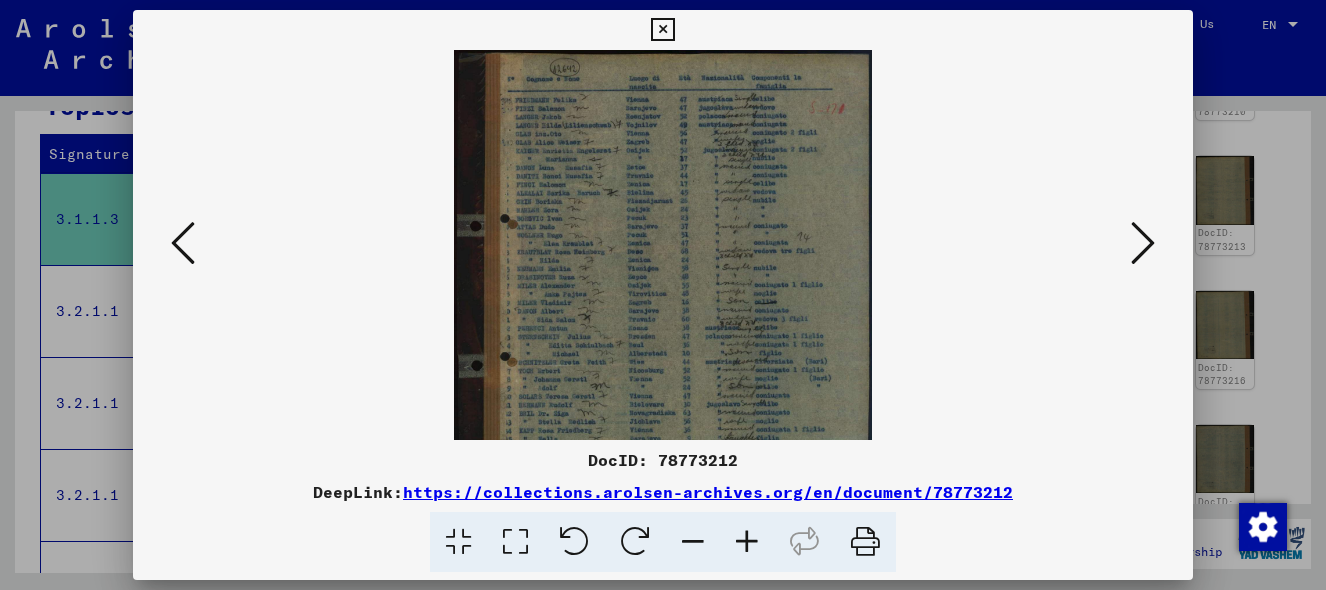 click at bounding box center (747, 542) 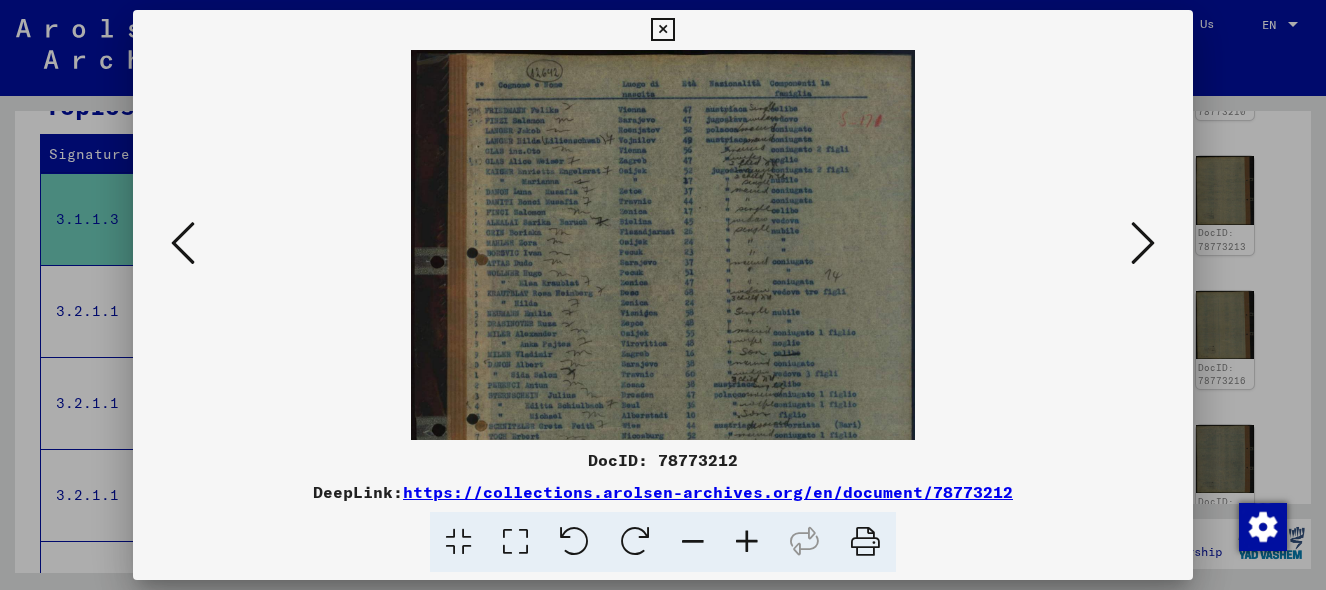 click at bounding box center [747, 542] 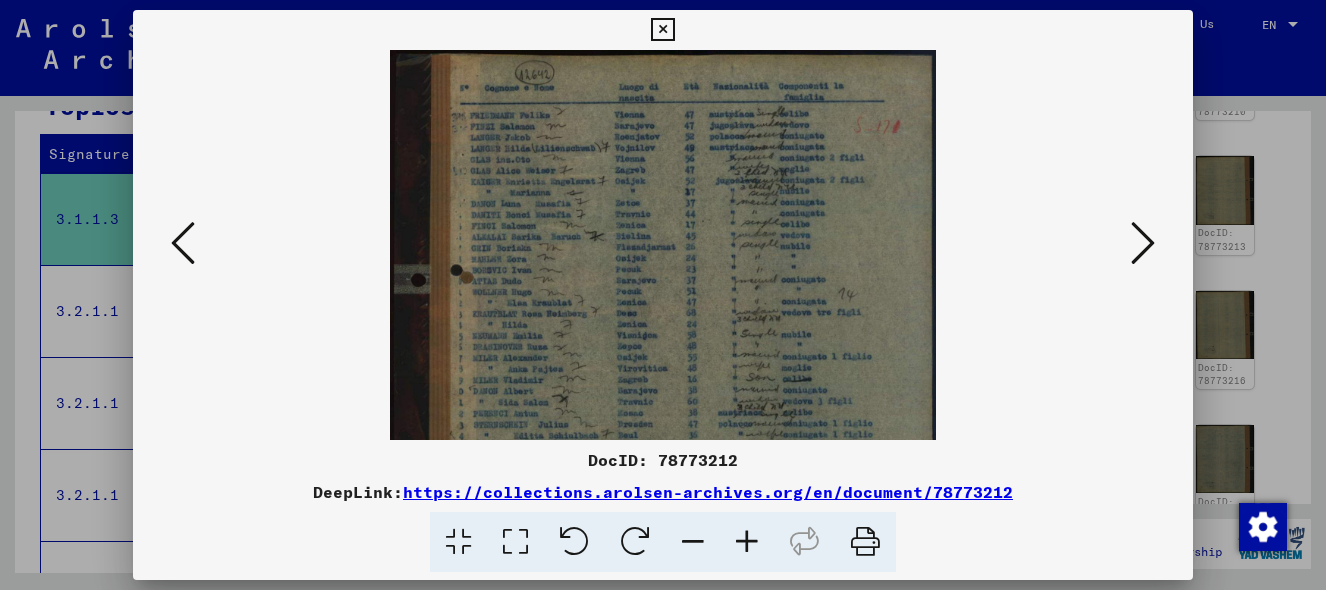 click at bounding box center [747, 542] 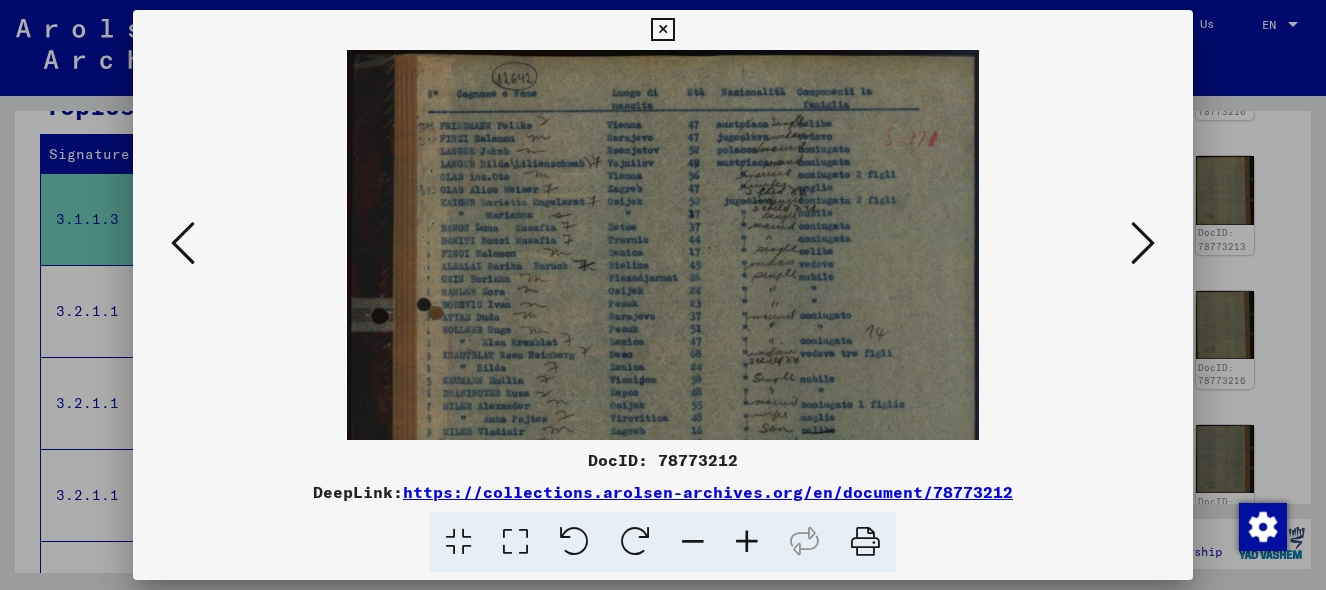 click at bounding box center (747, 542) 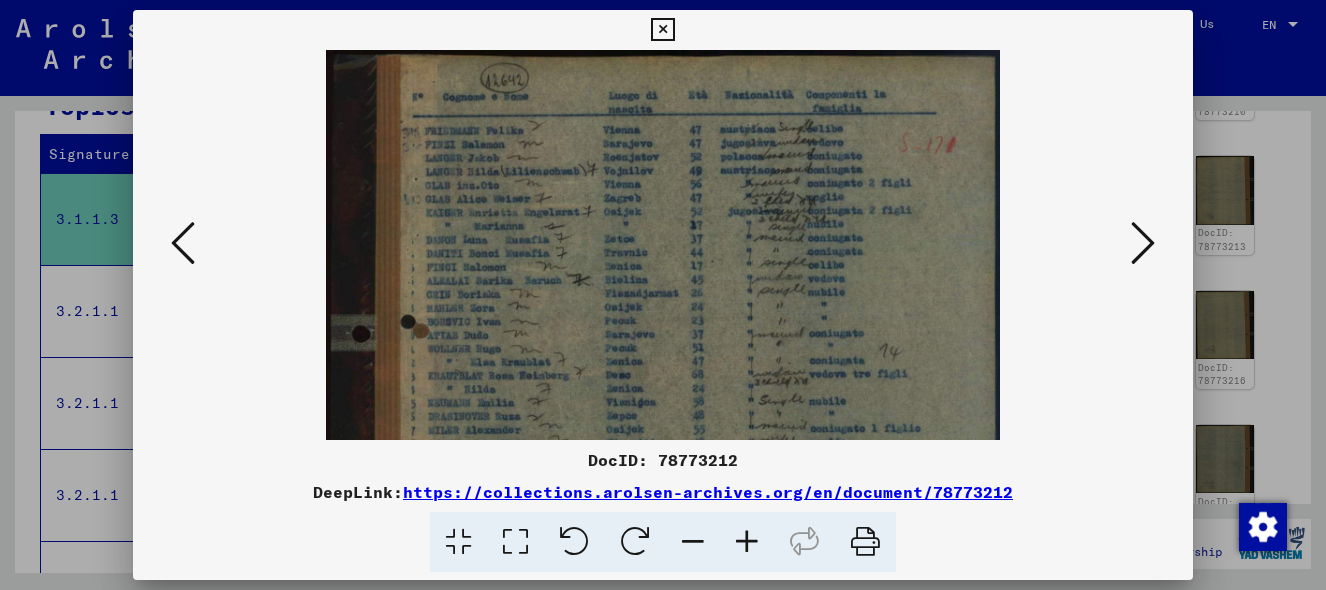 click at bounding box center [747, 542] 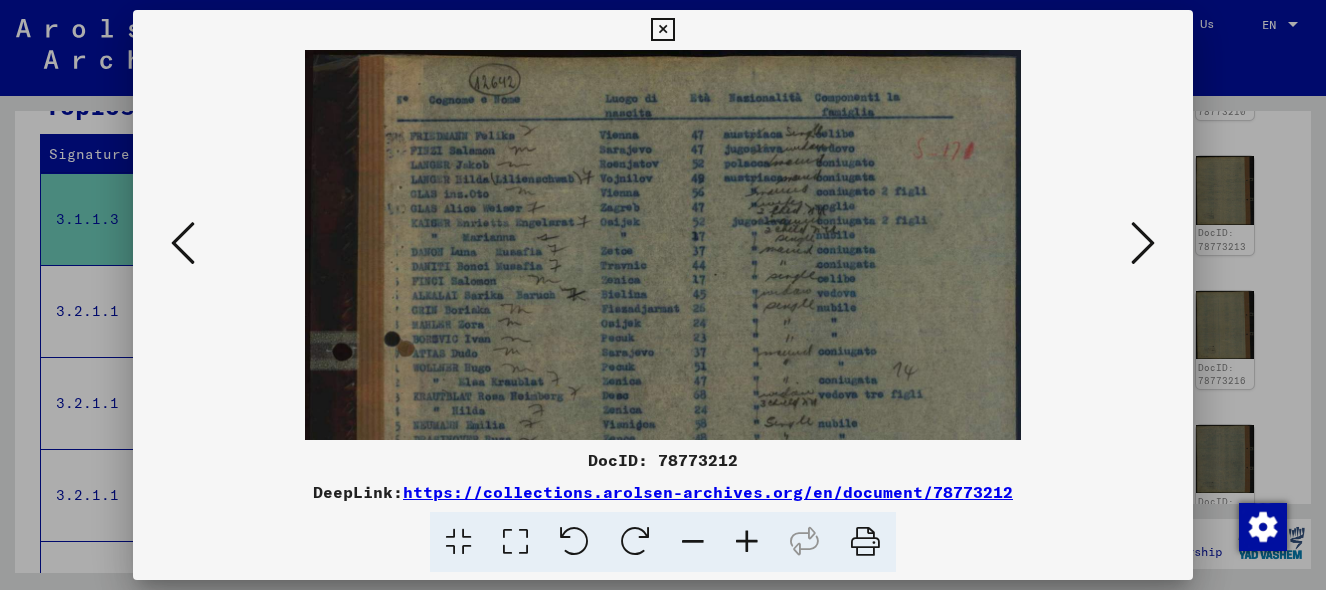 click at bounding box center [747, 542] 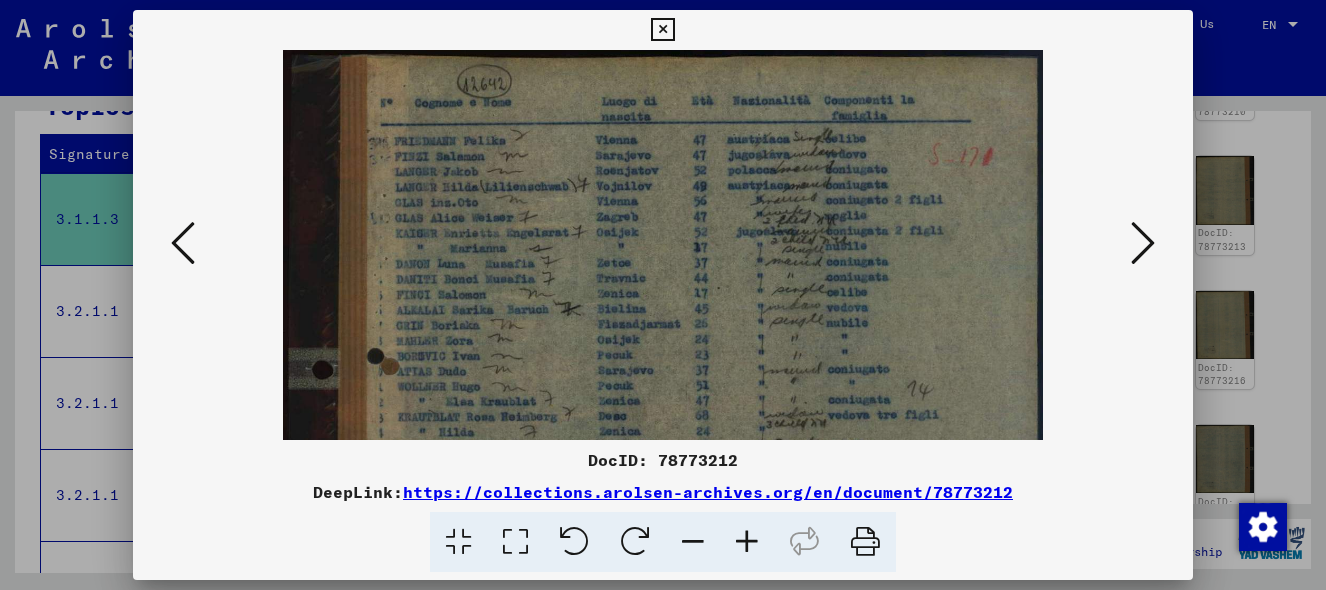click at bounding box center (747, 542) 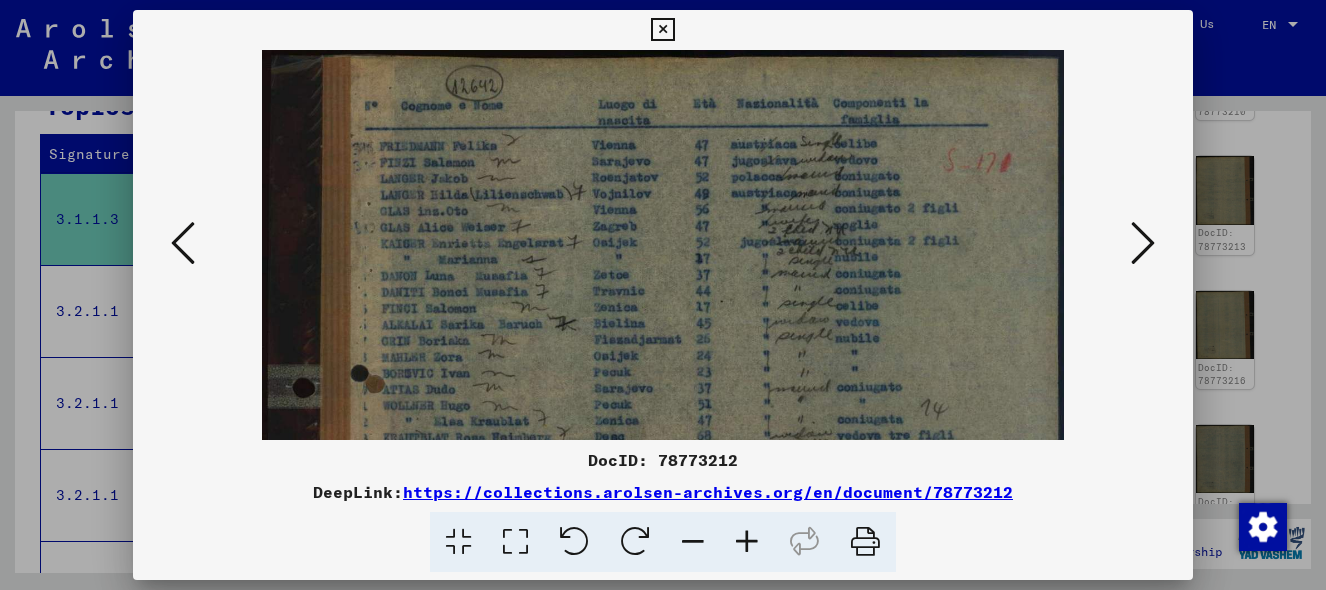 click at bounding box center [747, 542] 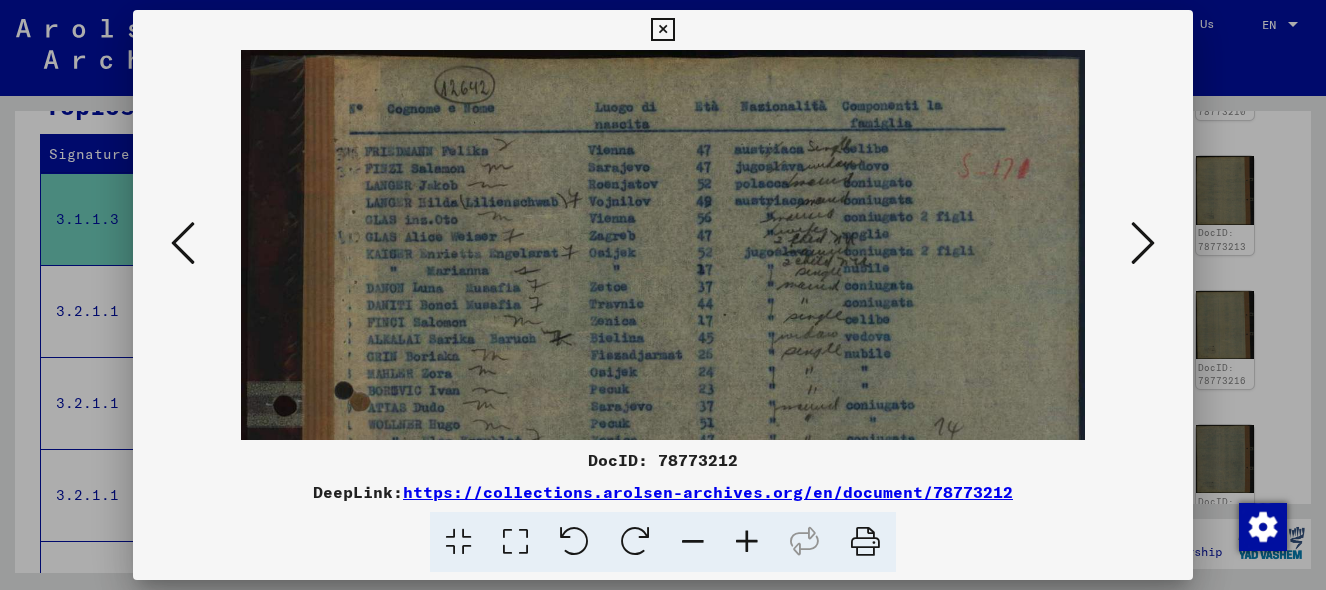 click at bounding box center (663, 295) 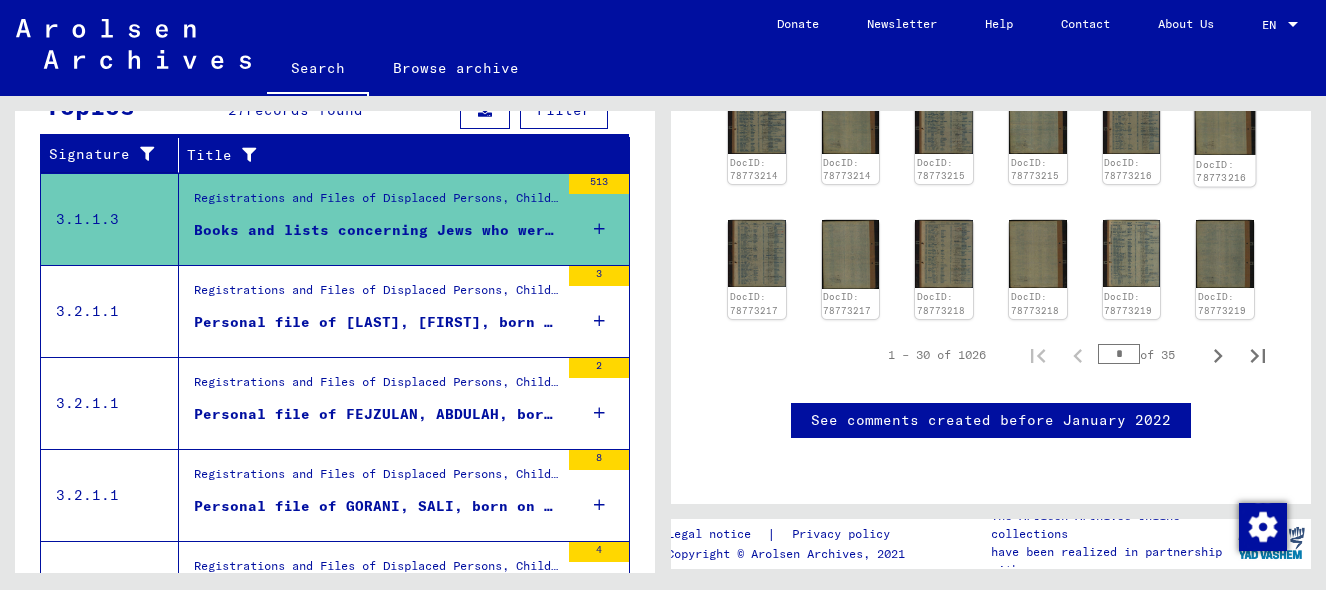 scroll, scrollTop: 1749, scrollLeft: 0, axis: vertical 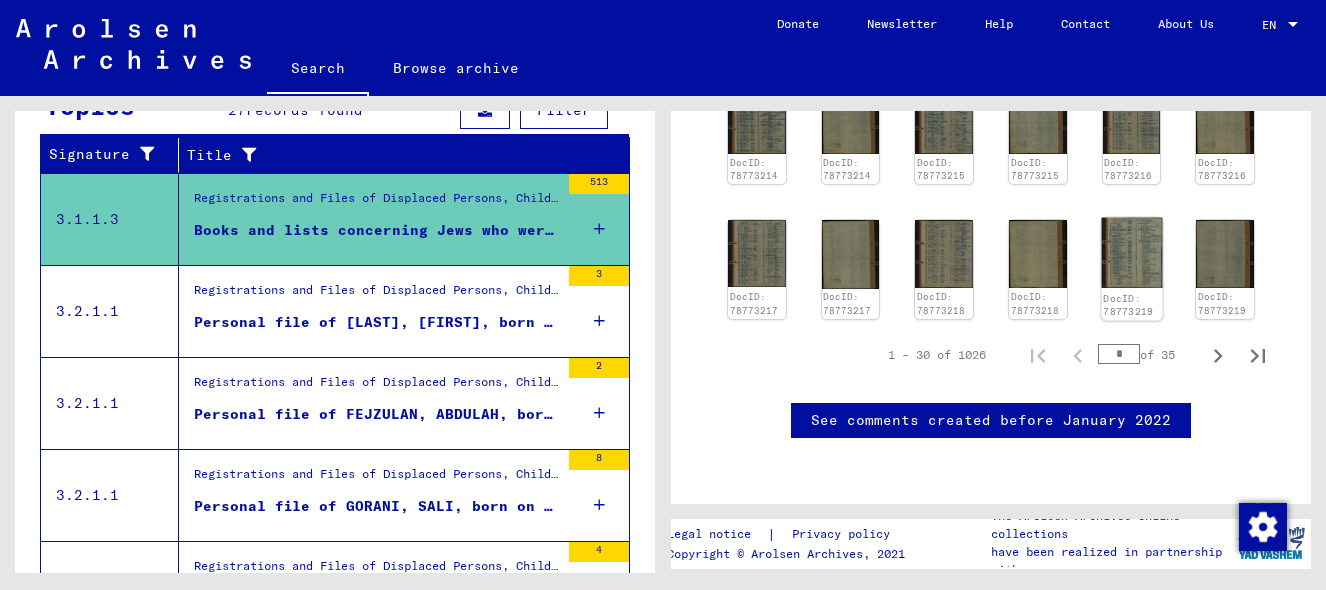 click 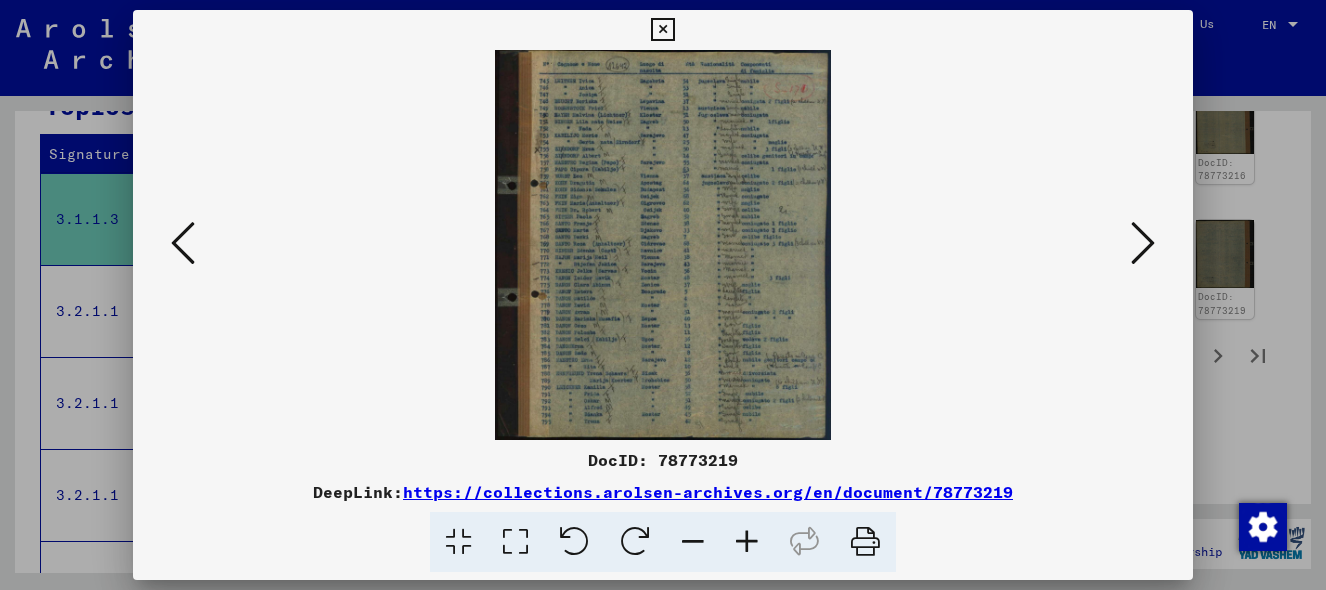 click at bounding box center (663, 295) 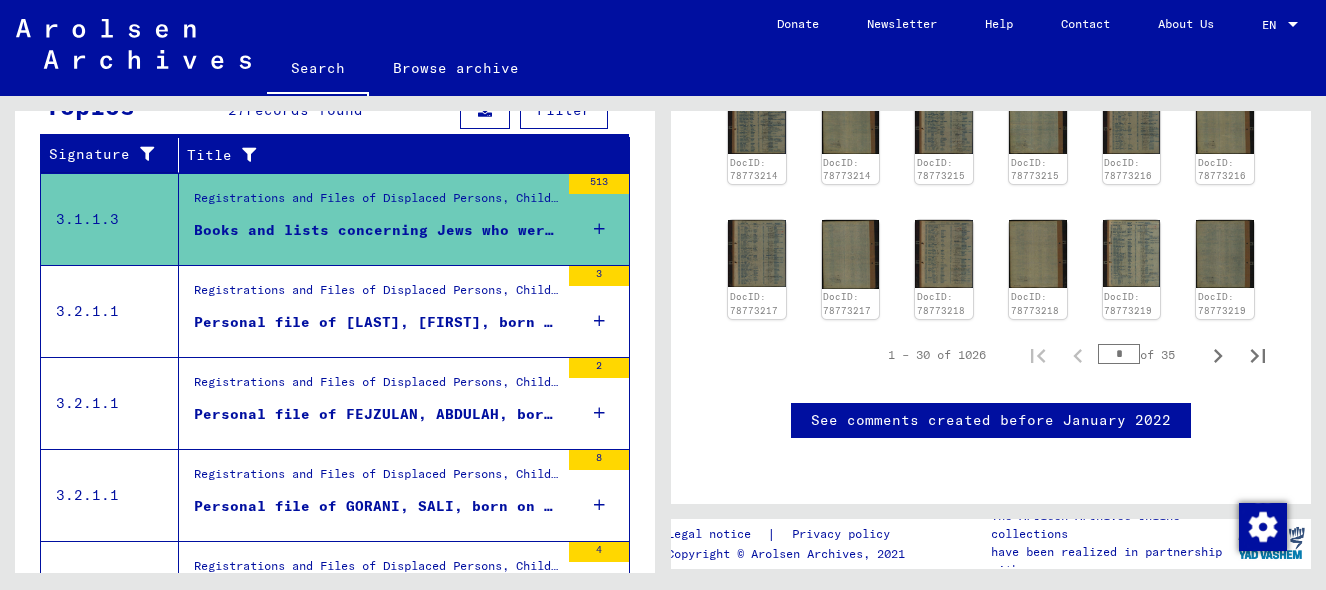 click on "Registrations and Files of Displaced Persons, Children and Missing Persons / Relief Programs of Various Organizations / IRO “Care and Maintenance” Program / CM/1 Files originating in Germany / CM/1 files from Germany, A-Z / Files with names from [LAST]" at bounding box center [376, 295] 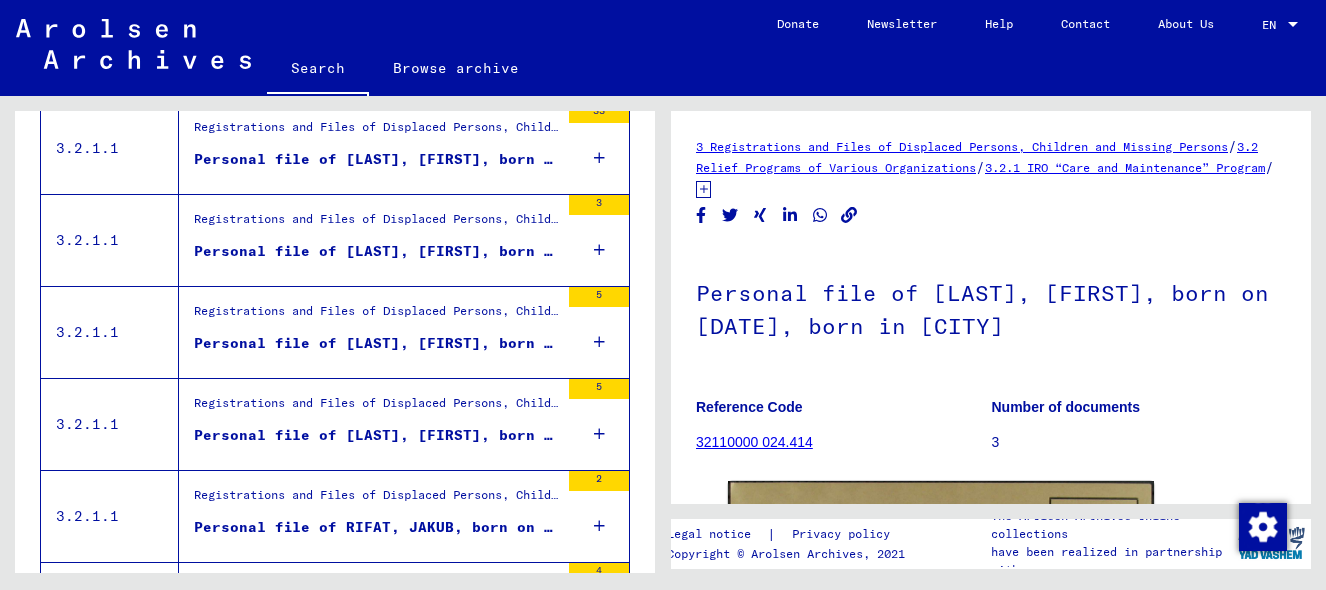 scroll, scrollTop: 1040, scrollLeft: 0, axis: vertical 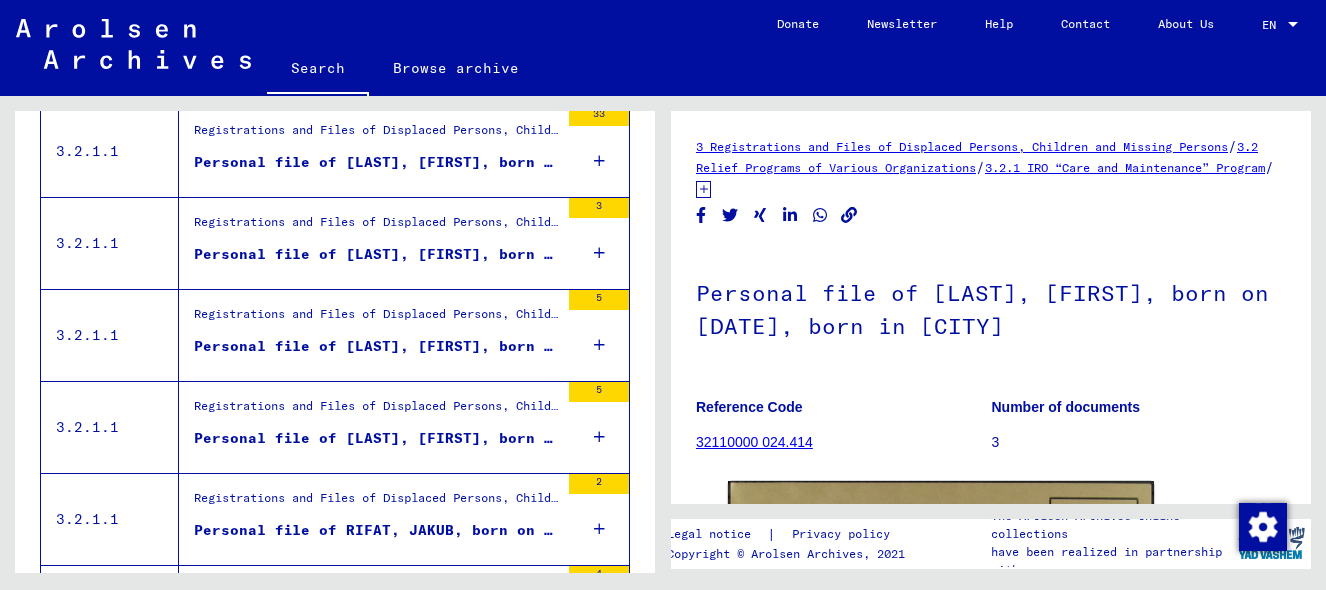 click on "Personal file of [LAST], [FIRST], born on [DATE], born in [CITY] and of further persons" at bounding box center [376, 346] 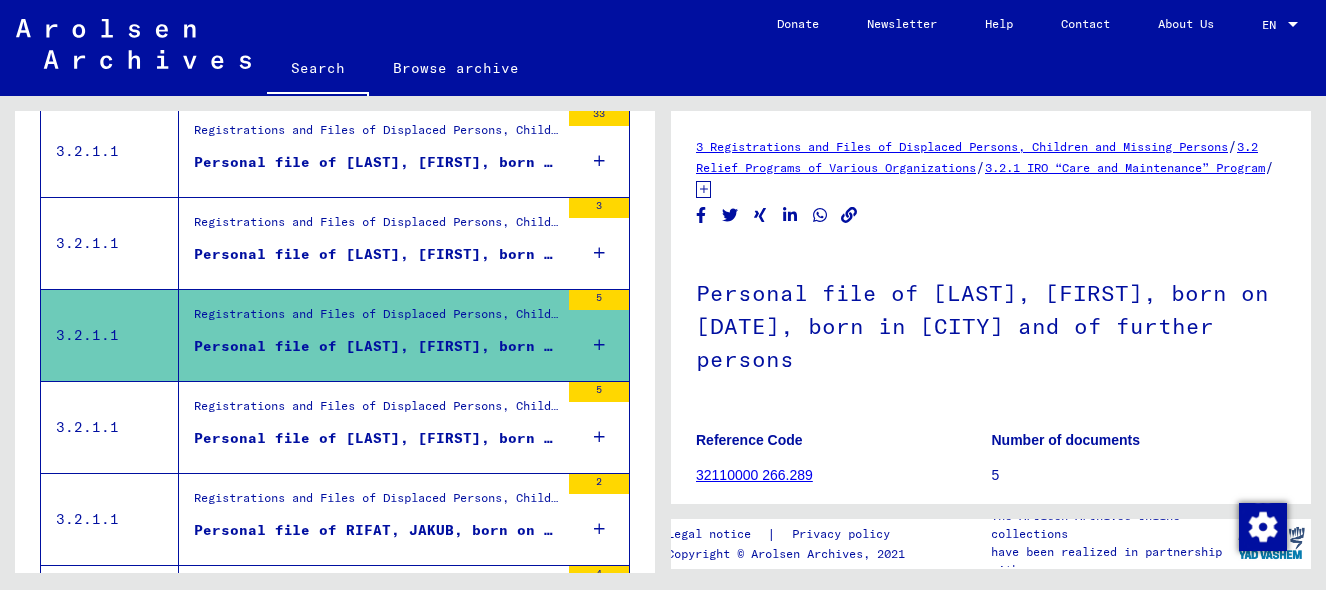 scroll, scrollTop: 0, scrollLeft: 0, axis: both 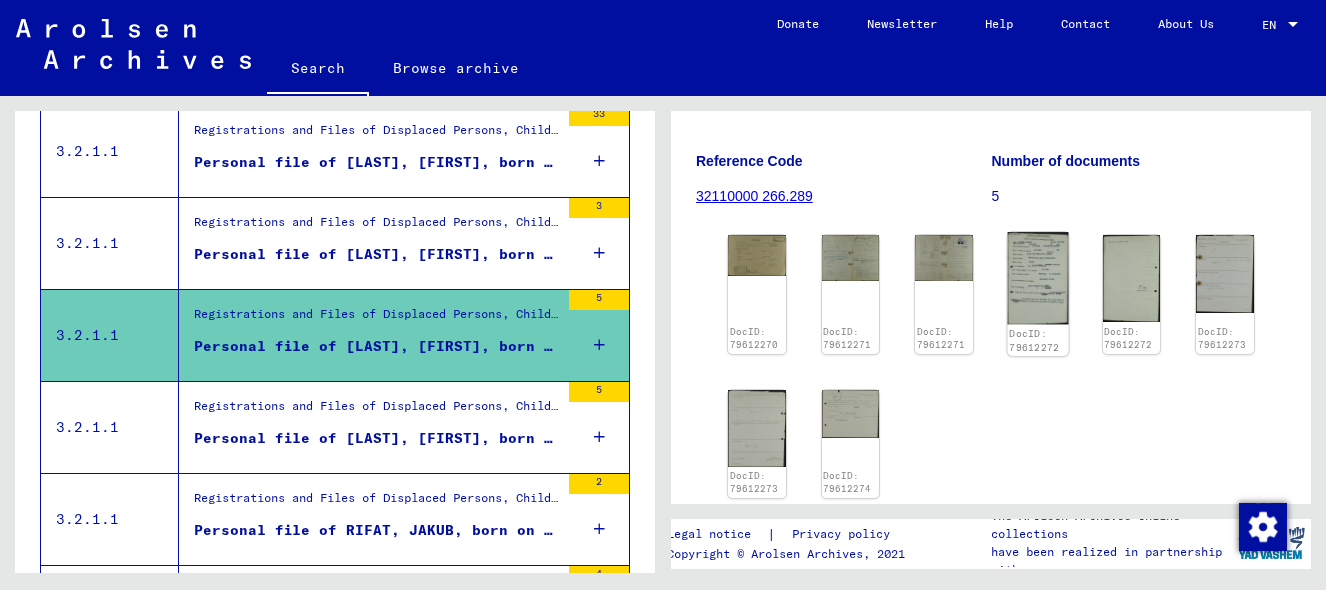 click 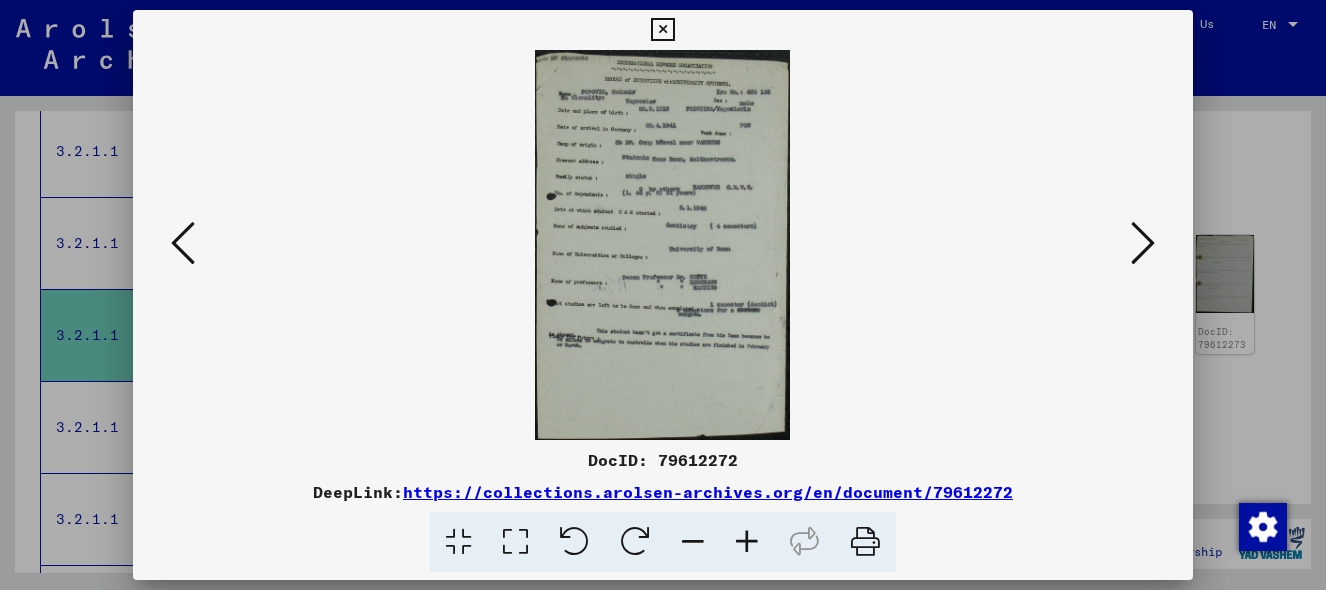 click at bounding box center (663, 295) 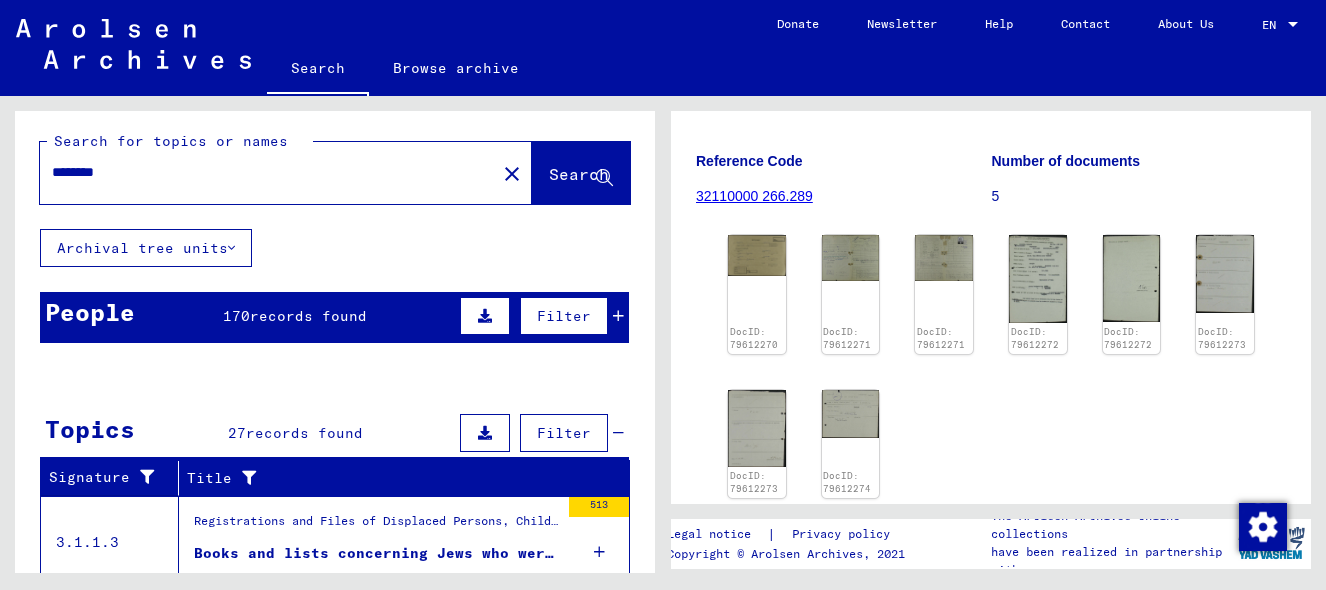 scroll, scrollTop: 0, scrollLeft: 0, axis: both 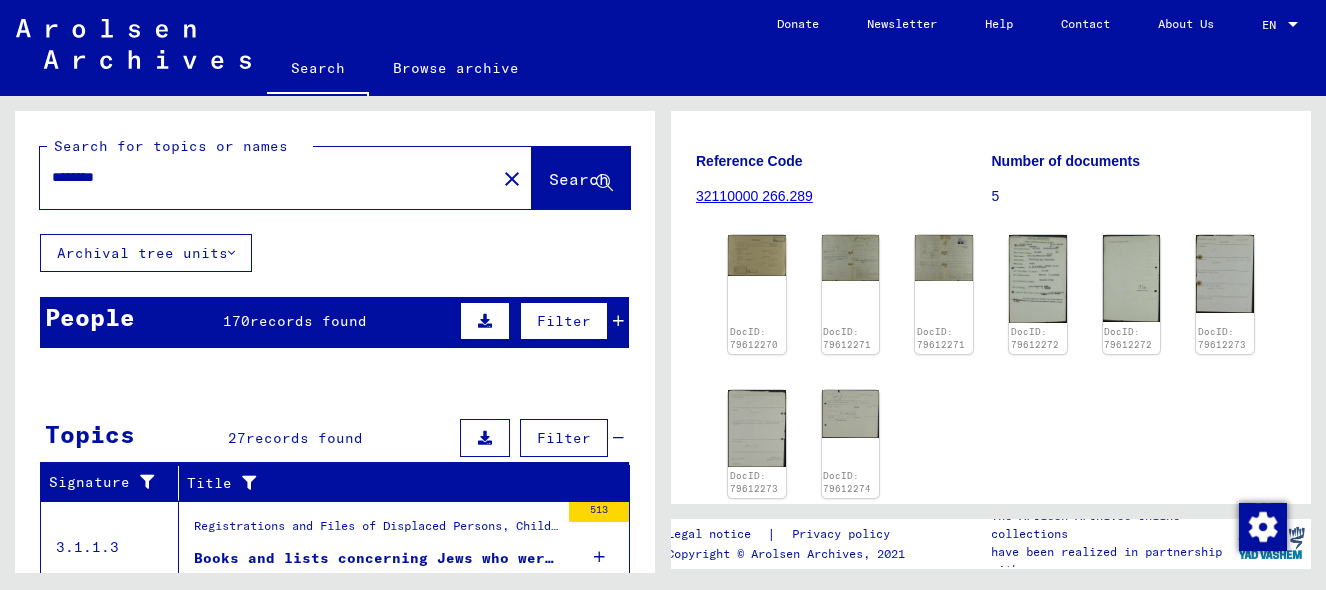 click on "********" at bounding box center (268, 177) 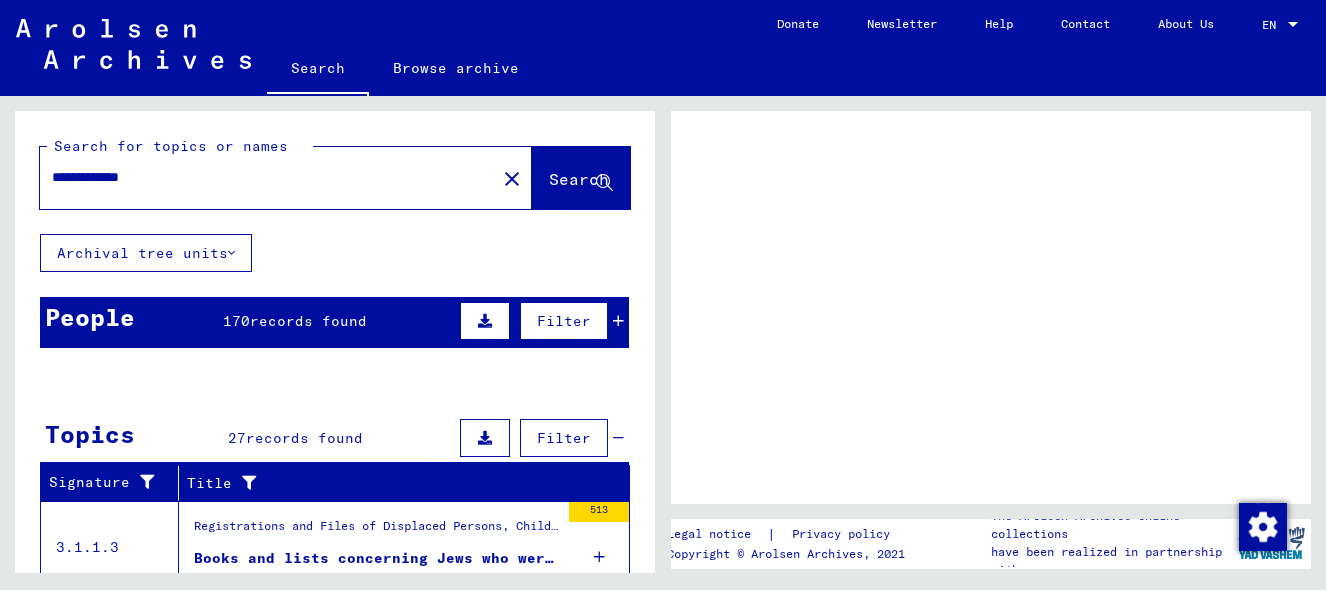 scroll, scrollTop: 0, scrollLeft: 0, axis: both 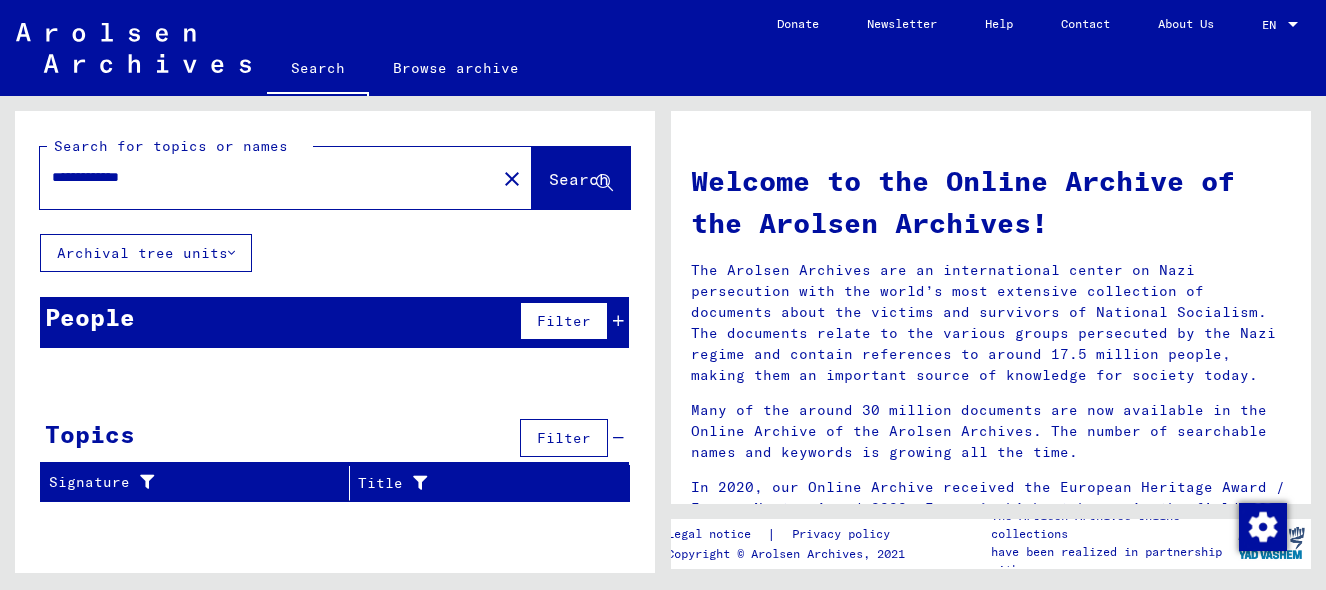 click on "**********" at bounding box center [262, 177] 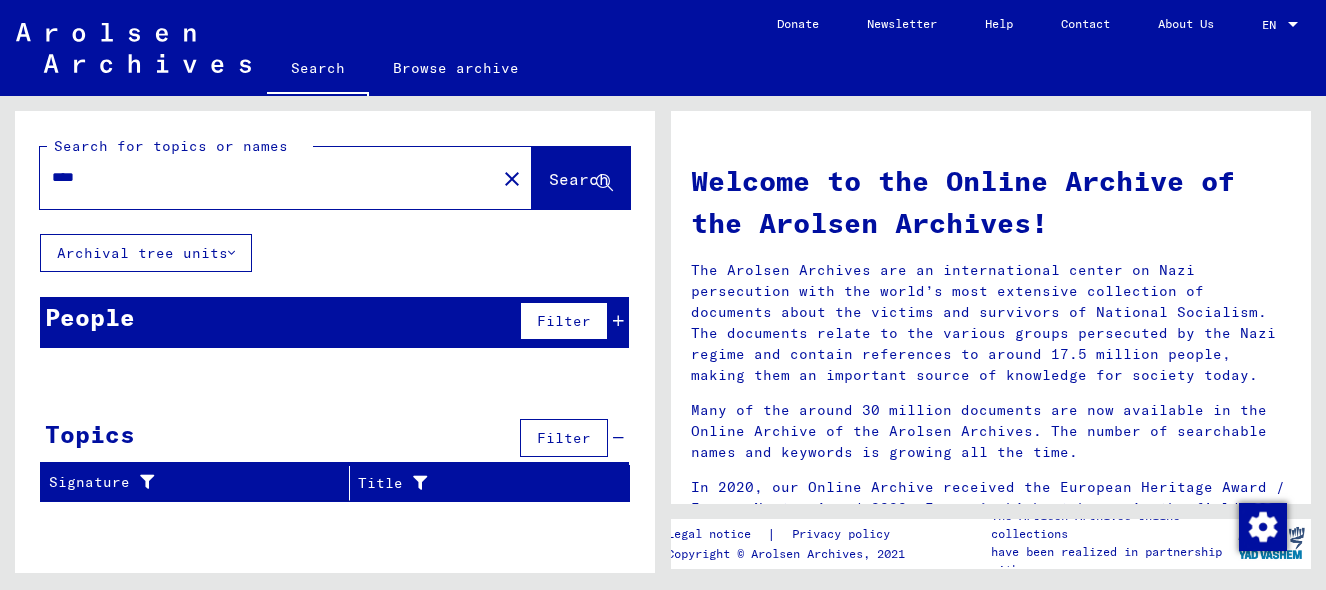 type on "****" 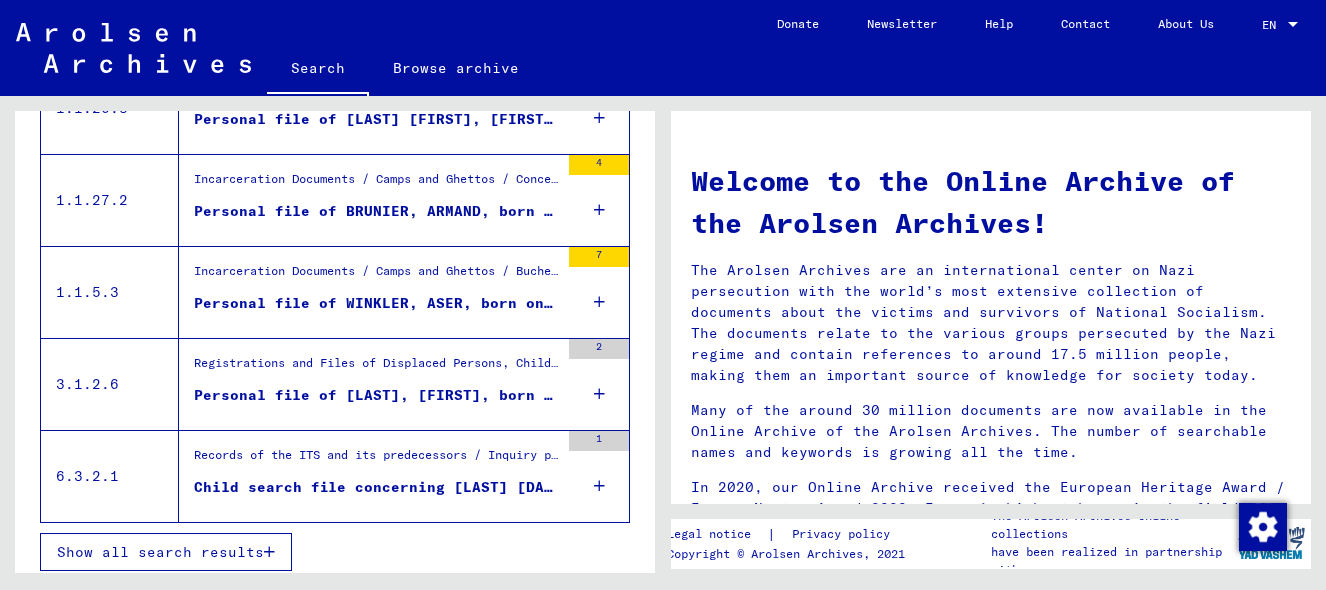 scroll, scrollTop: 447, scrollLeft: 0, axis: vertical 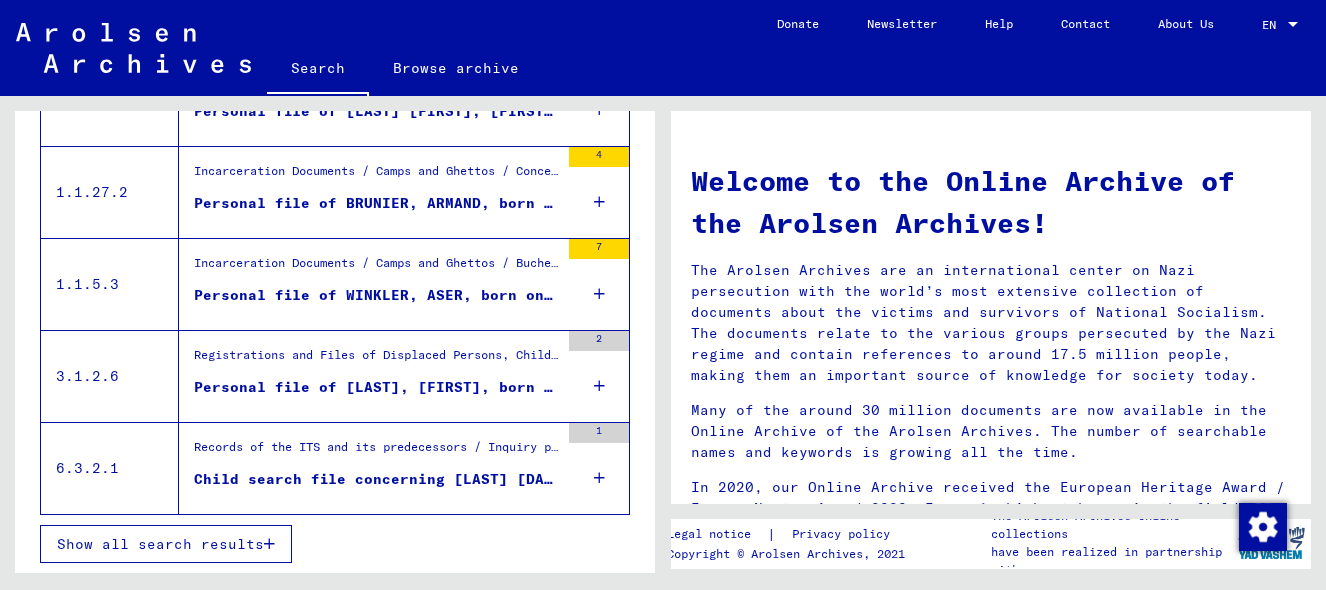 click on "Show all search results" at bounding box center (160, 544) 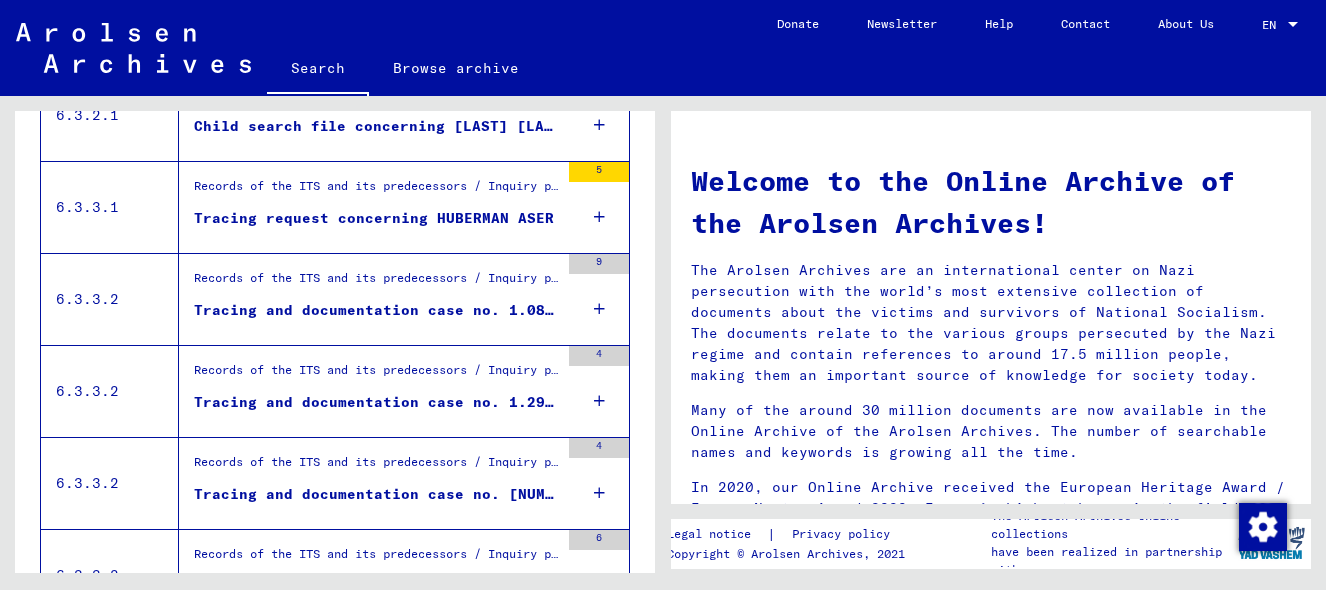 scroll, scrollTop: 1357, scrollLeft: 0, axis: vertical 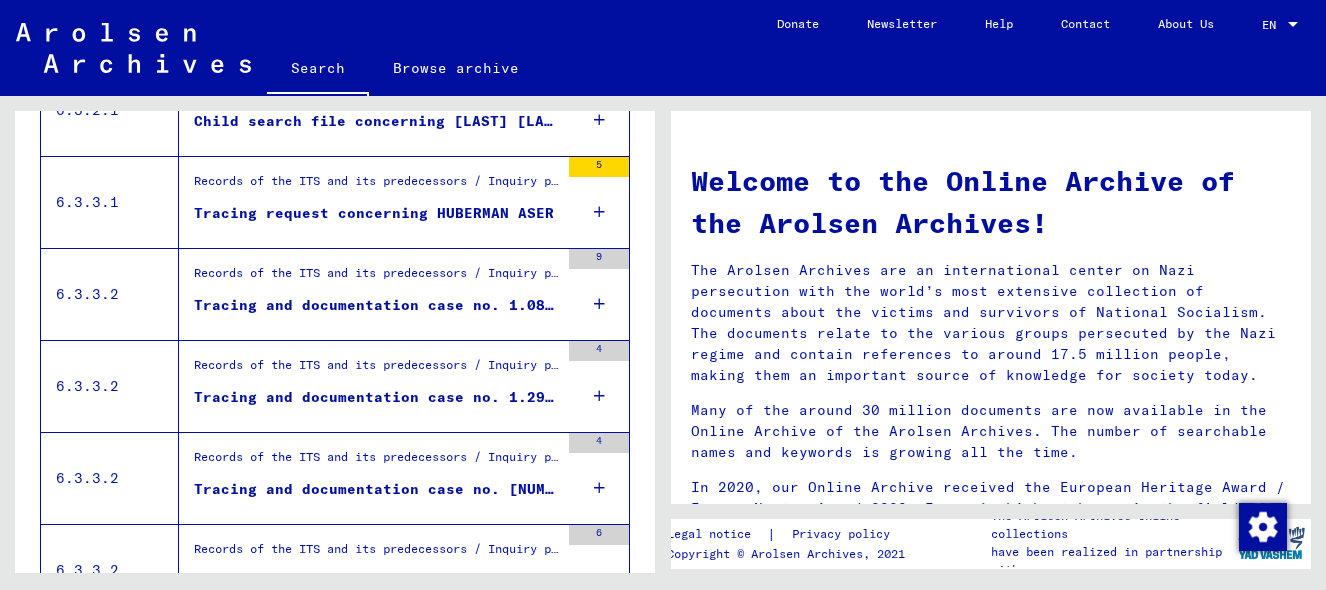click on "Tracing and documentation case no. 1.085.909 for GITKLICK, ASER born 1940" at bounding box center [376, 305] 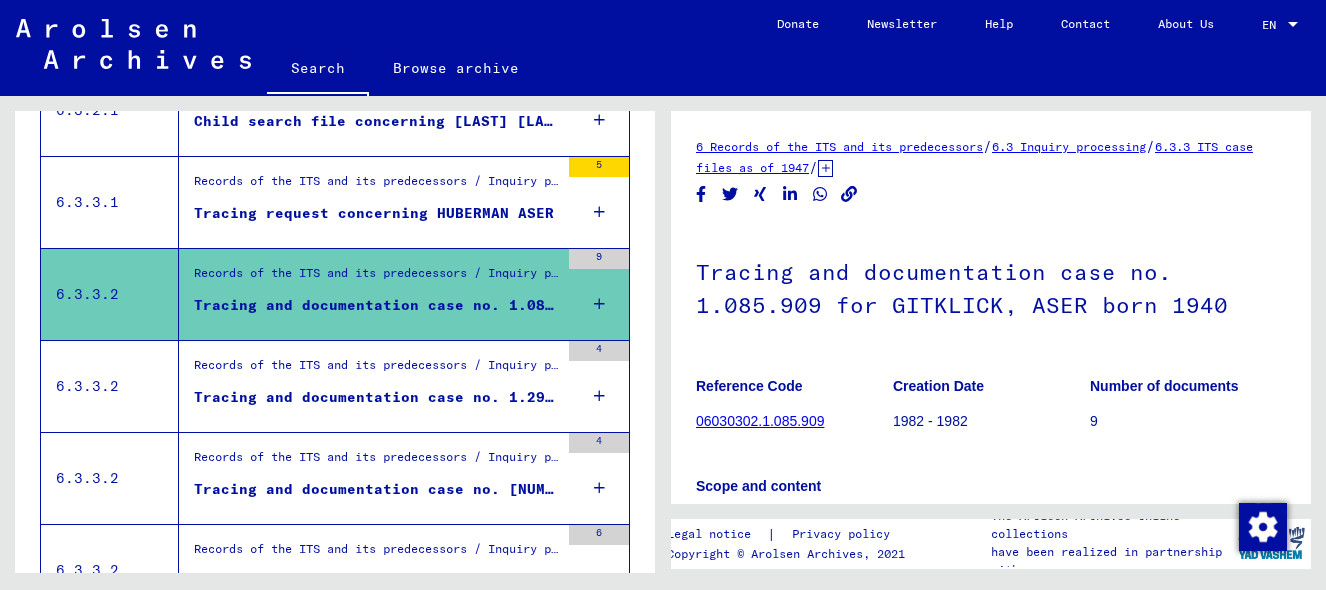 scroll, scrollTop: 0, scrollLeft: 0, axis: both 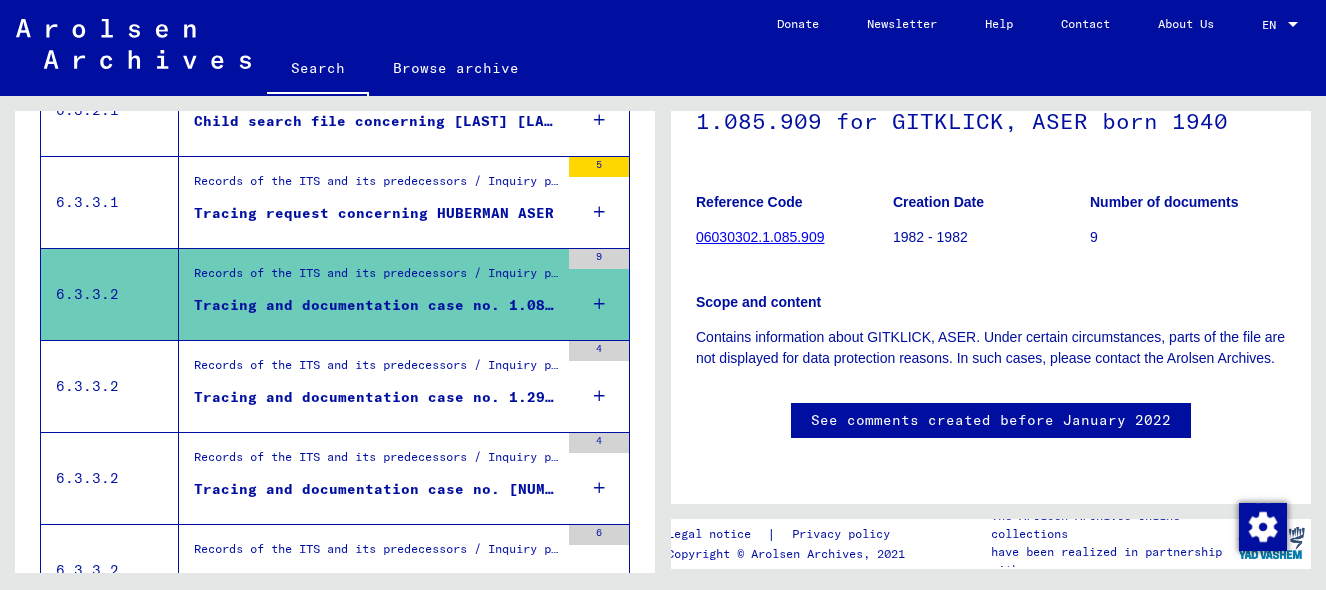 click on "Records of the ITS and its predecessors / Inquiry processing / ITS case files as of 1947 / Repository of T/D cases / Tracing and documentation cases with (T/D) numbers between 1.250.000 and 1.499.999 / Tracing and documentation cases with (T/D) numbers between 1.292.500 and 1.292.999" at bounding box center (376, 370) 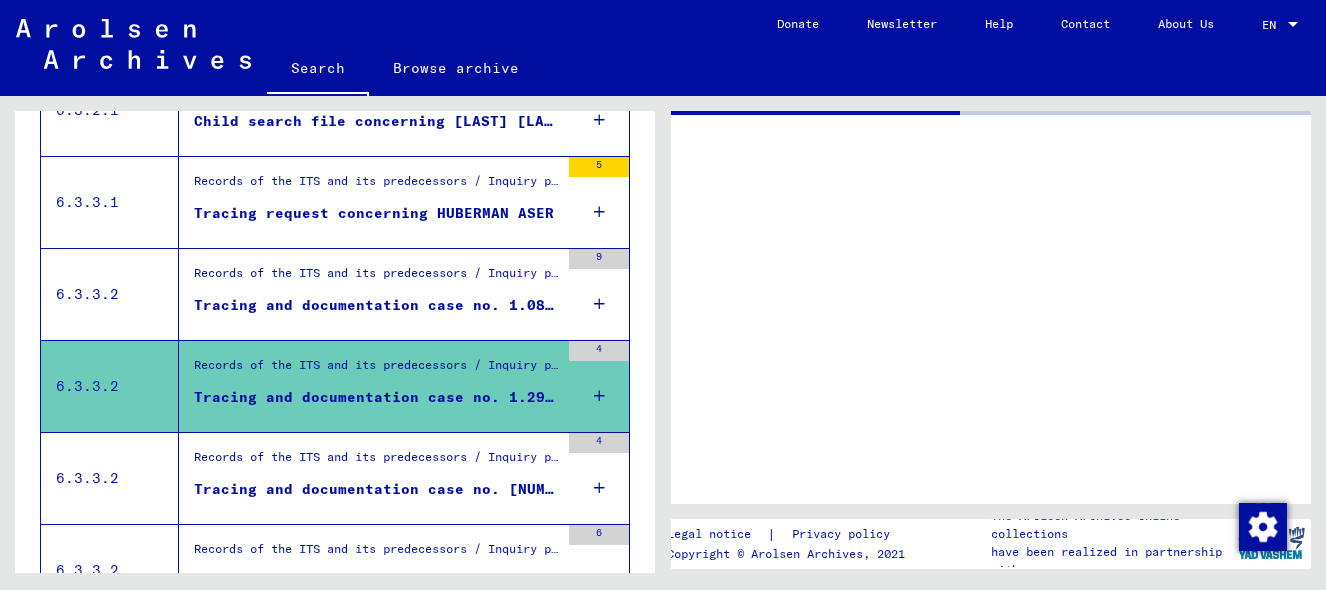 scroll, scrollTop: 0, scrollLeft: 0, axis: both 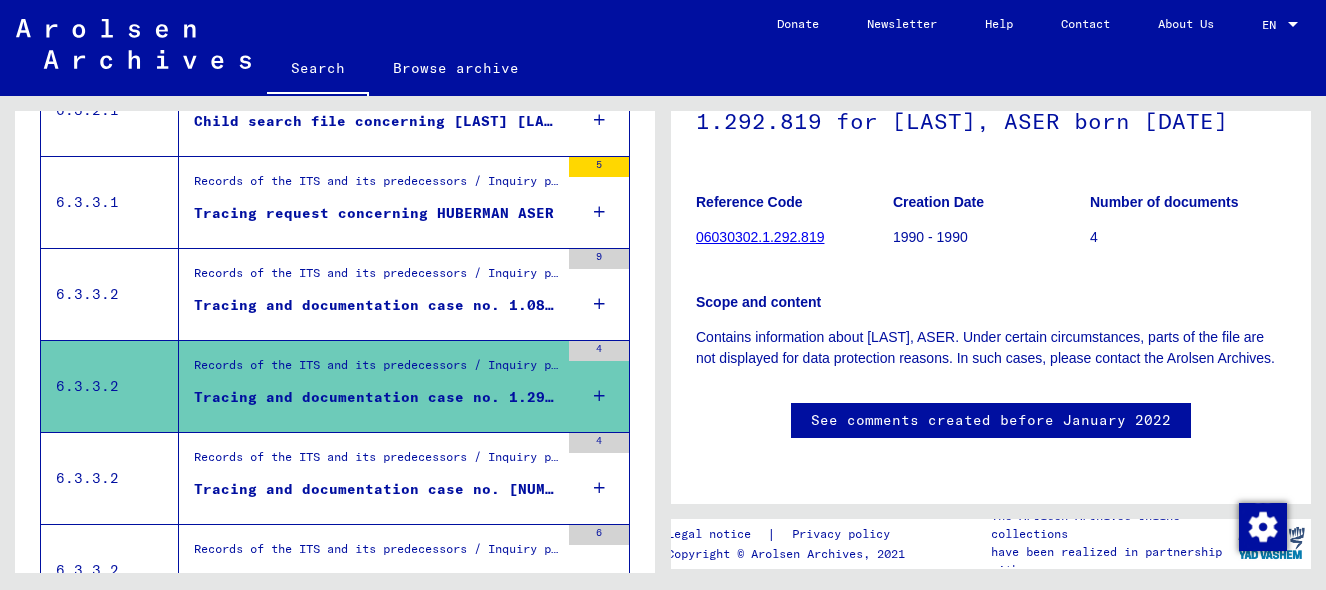 click on "Records of the ITS and its predecessors / Inquiry processing / ITS case files as of 1947 / Repository of T/D cases / Tracing and documentation cases with (T/D) numbers between 1 bis 249.999 / Tracing and documentation cases with (T/D) numbers between 154.000 and 154.499 Tracing and documentation case no. 154.335 for NISIM, ASER born 1929" at bounding box center [369, 478] 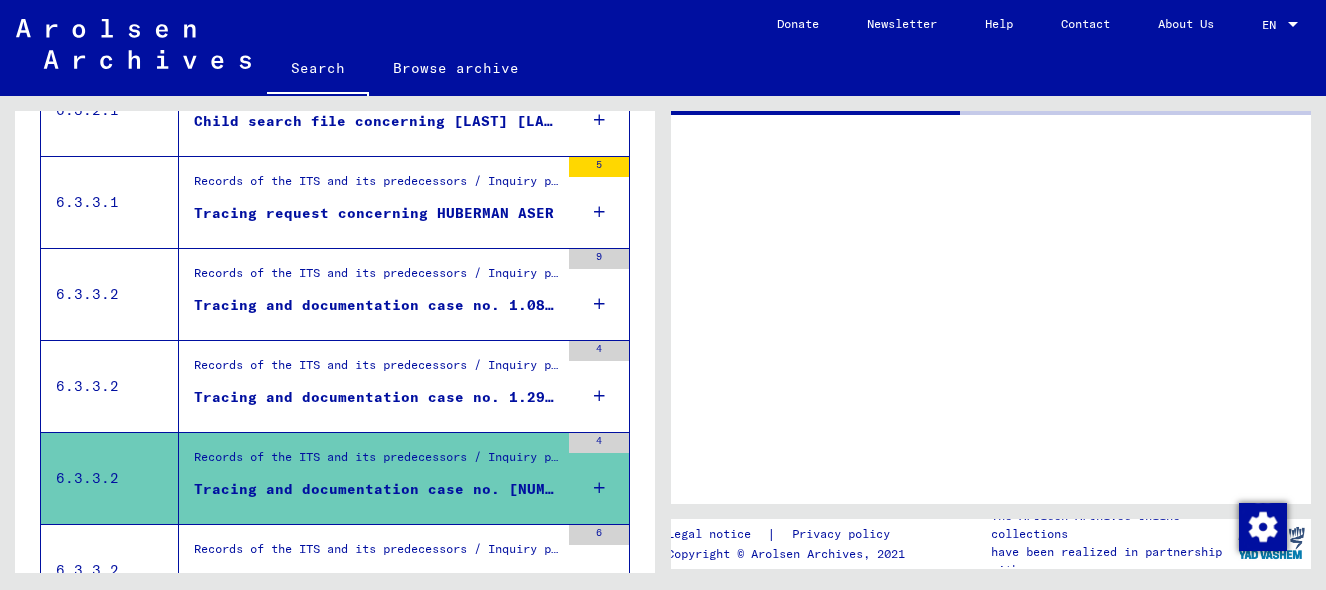 scroll, scrollTop: 0, scrollLeft: 0, axis: both 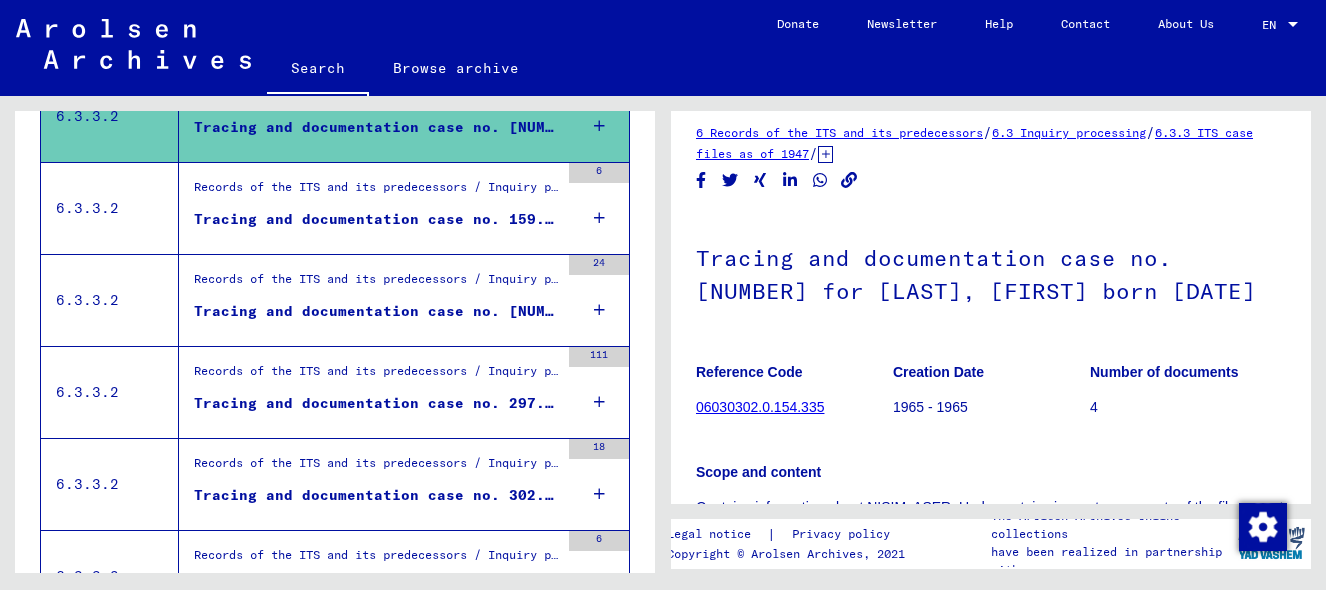 click on "Tracing and documentation case no. 159.589 for [LAST], [LAST] born [DATE]" at bounding box center [376, 224] 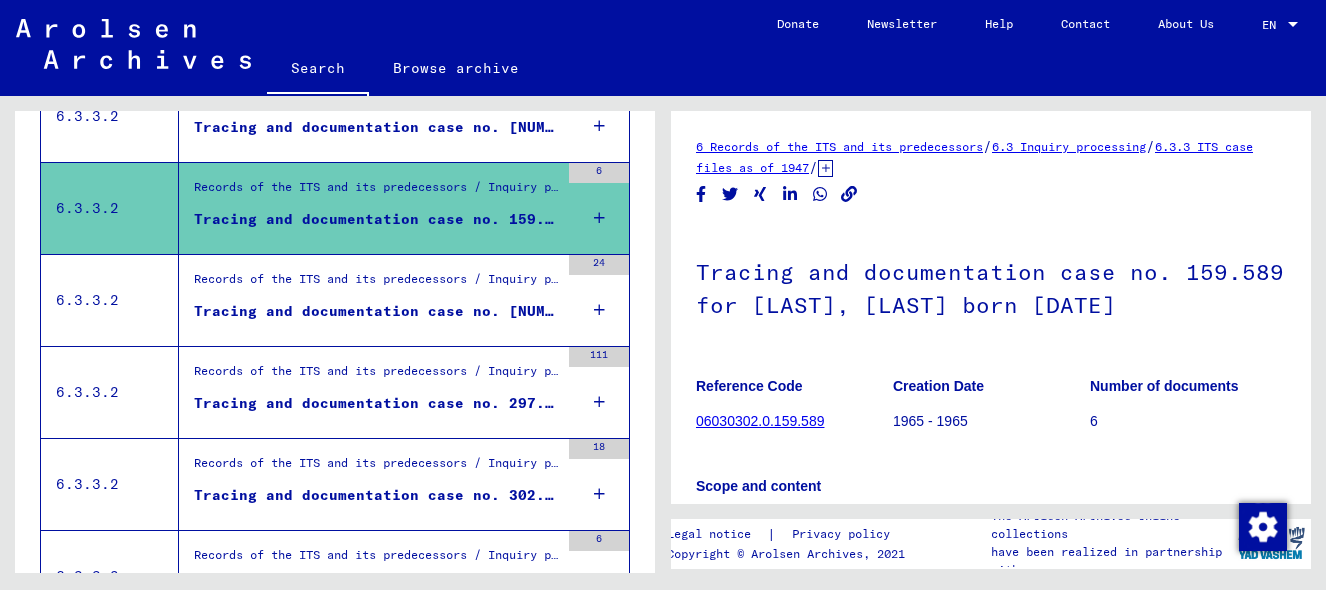 scroll, scrollTop: 0, scrollLeft: 0, axis: both 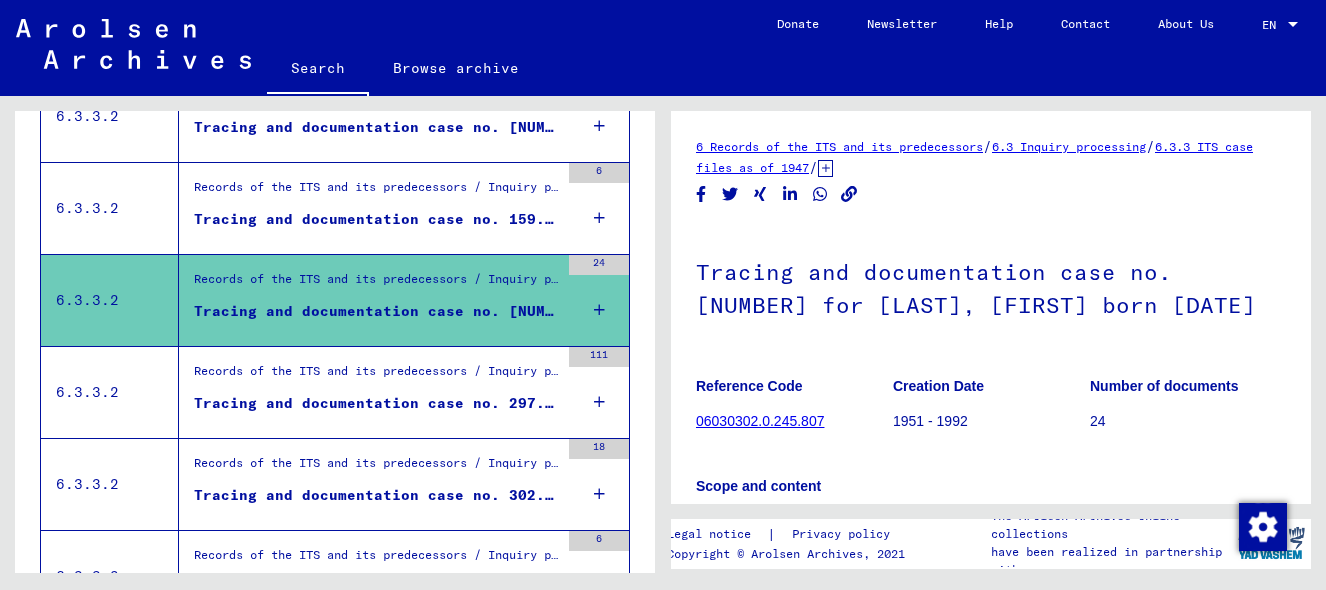 click on "Tracing and documentation case no. 297.242 for FABER, ASER born [DATE] or[DATE]" at bounding box center (376, 403) 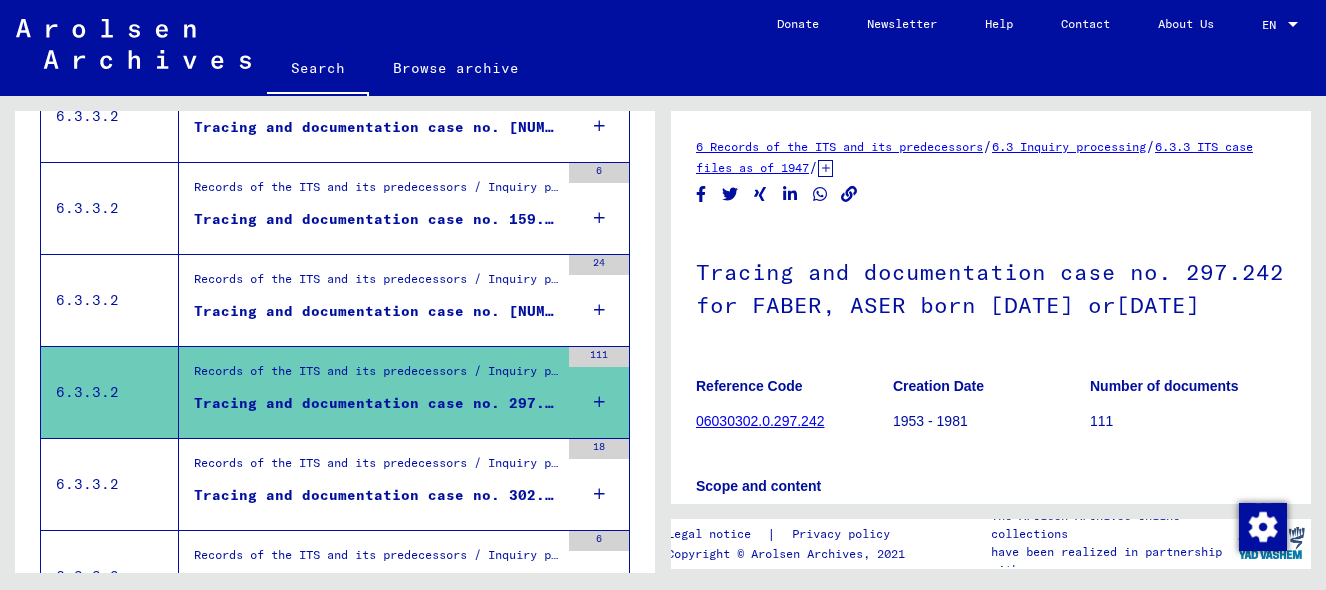 scroll, scrollTop: 0, scrollLeft: 0, axis: both 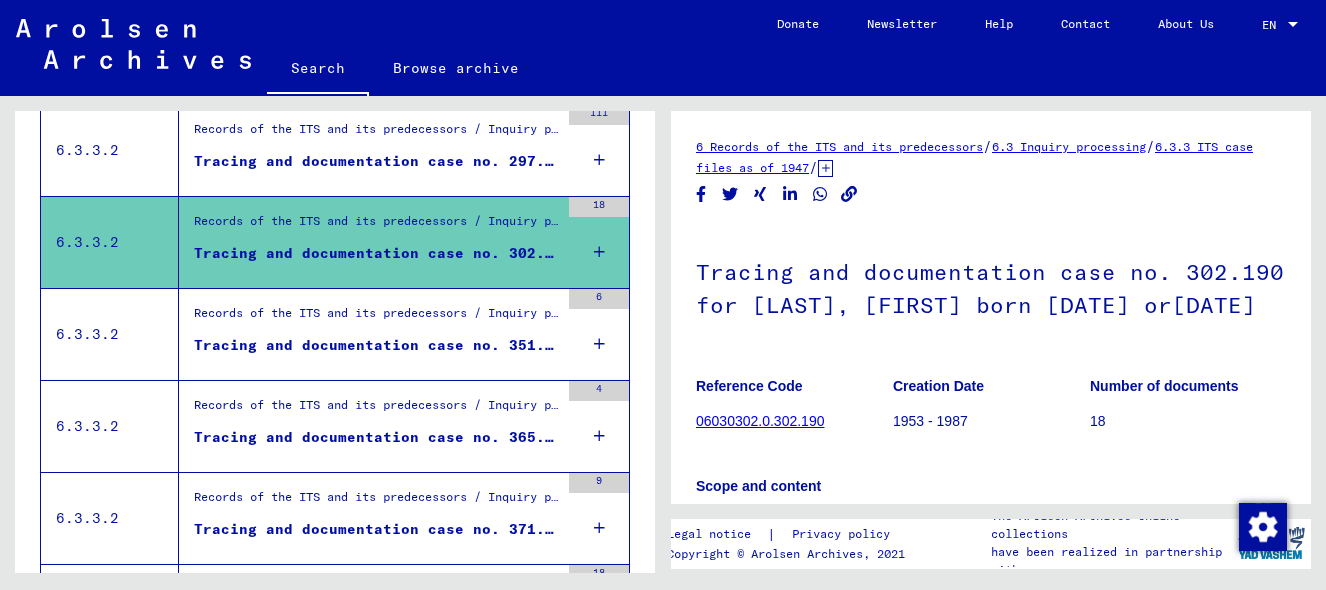 click on "Records of the ITS and its predecessors / Inquiry processing / ITS case files as of 1947 / Repository of T/D cases / Tracing and documentation cases with (T/D) numbers between 250.000 and 499.999 / Tracing and documentation cases with (T/D) numbers between 351.000 and 351.499" at bounding box center (376, 318) 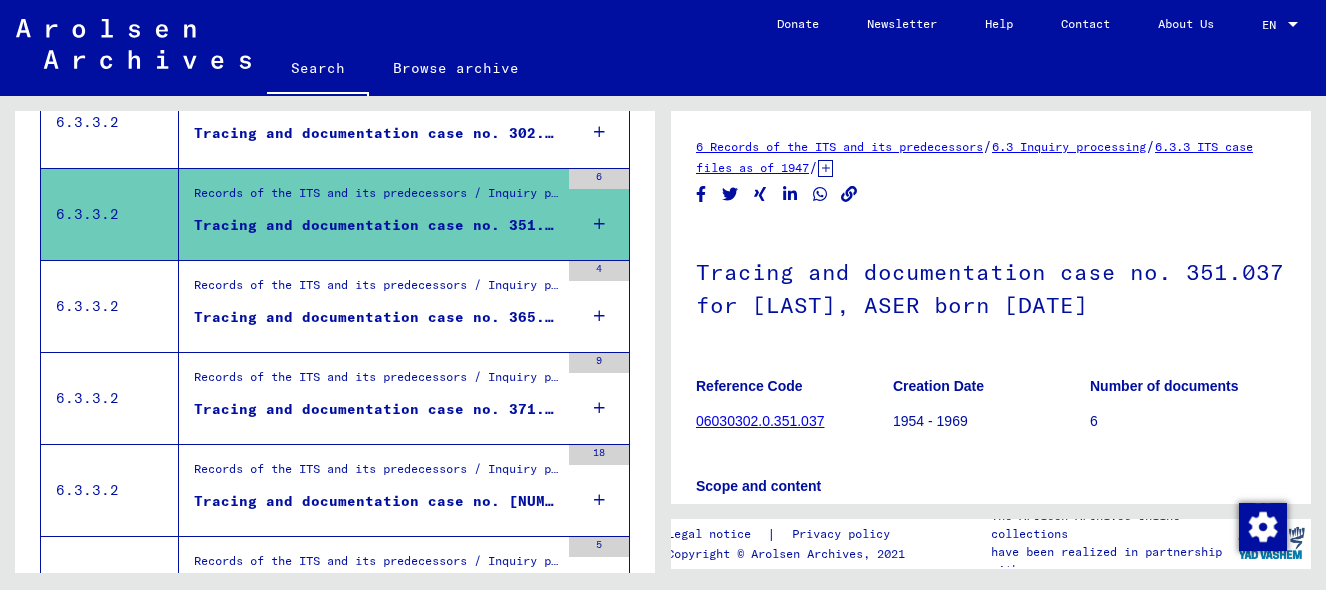 click on "Tracing and documentation case no. 365.448 for WIESEL, ASER born [DATE]" at bounding box center (376, 322) 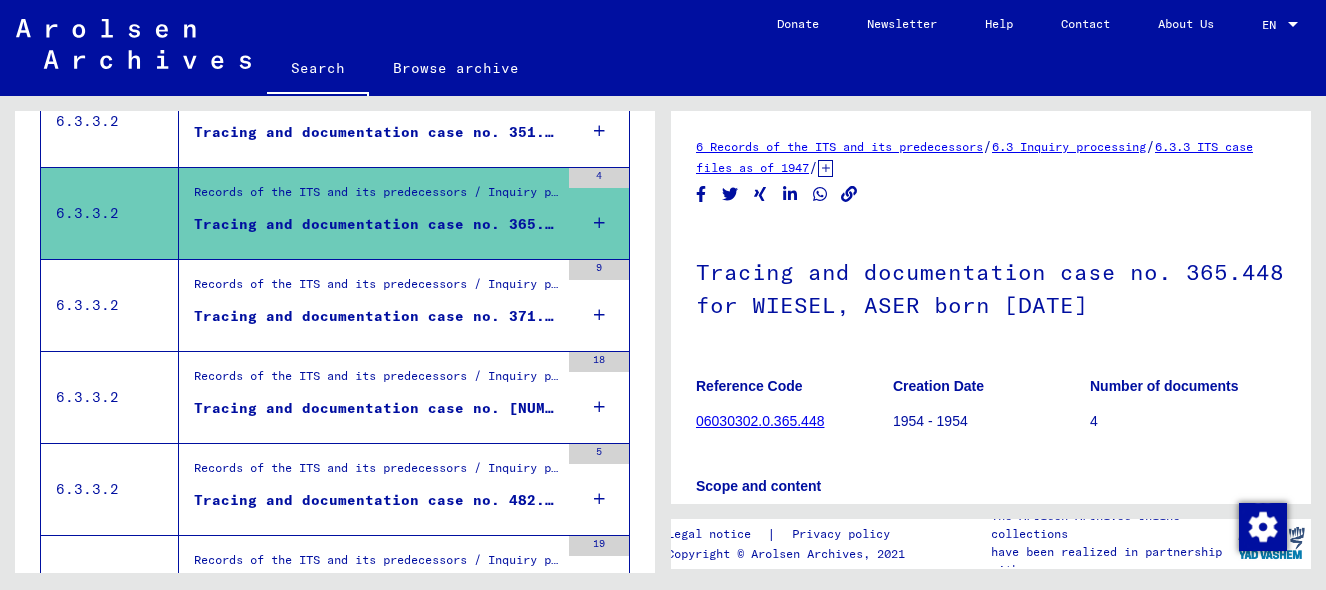 click on "Tracing and documentation case no. 371.793 for WEINGARTEN, ASHER born [DATE]" at bounding box center (376, 321) 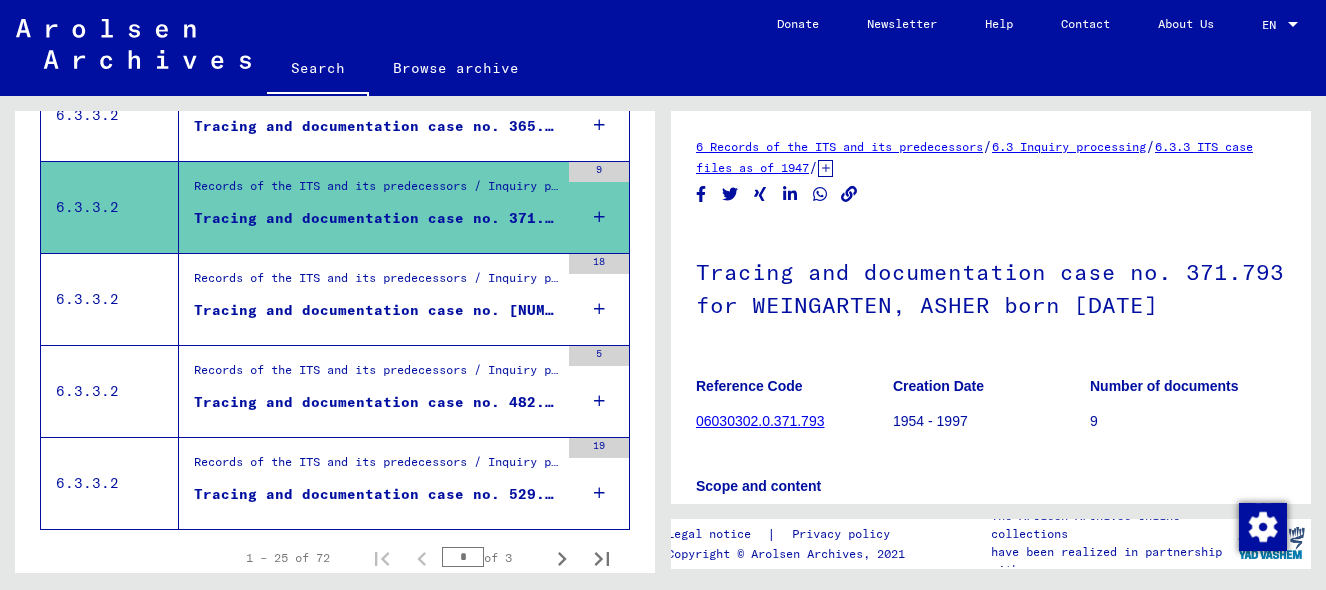click on "Tracing and documentation case no. [NUMBER] for [LAST], [FIRST] born [DATE]" at bounding box center (376, 315) 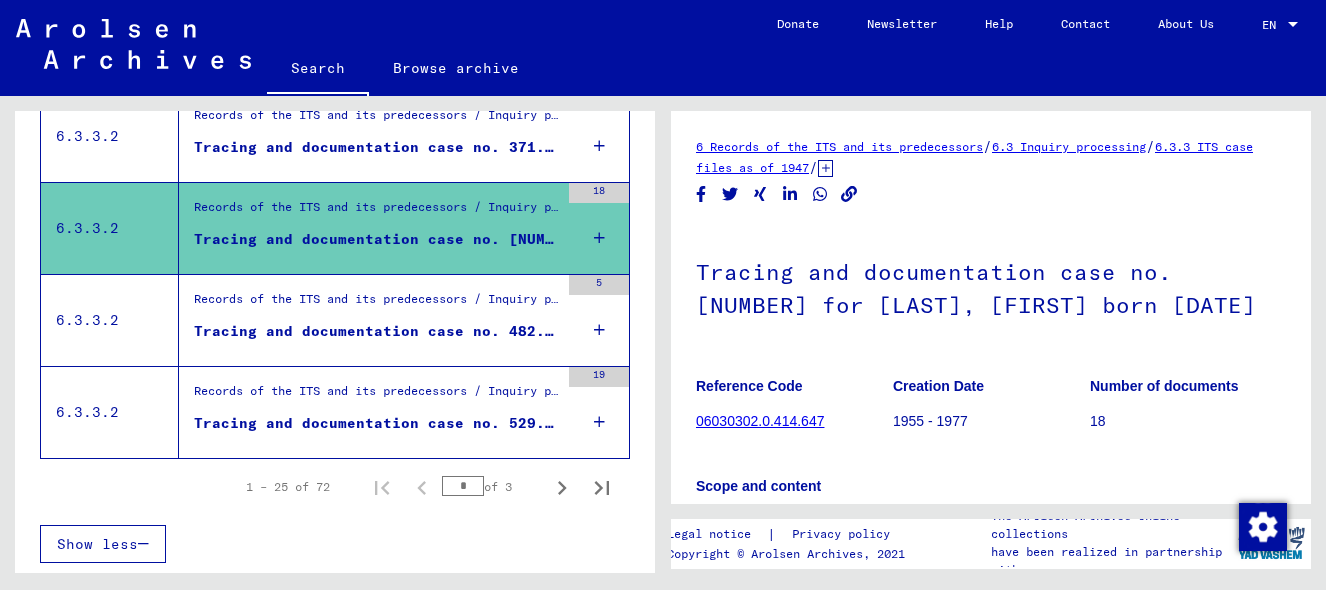 click on "Tracing and documentation case no. 482.481 for [LAST], ASER born [DATE]" at bounding box center [376, 331] 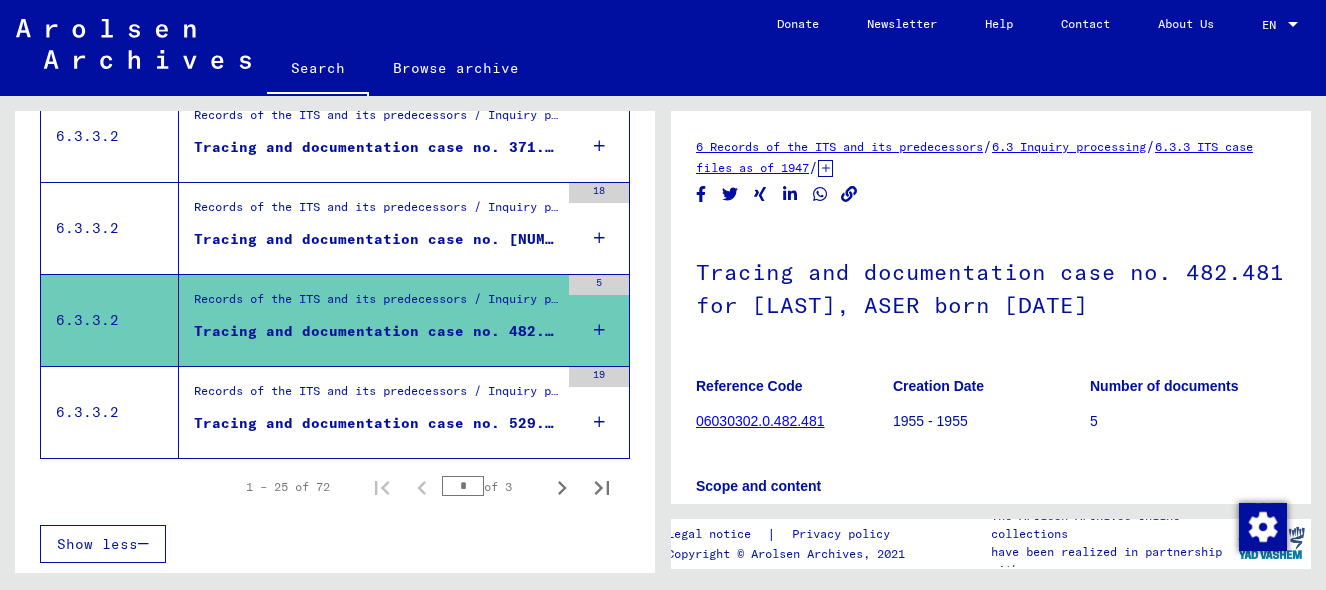 click on "Records of the ITS and its predecessors / Inquiry processing / ITS case files as of 1947 / Repository of T/D cases / Tracing and documentation cases with (T/D) numbers between 500.000 and 749.999 / Tracing and documentation cases with (T/D) numbers between 529.500 and 529.999" at bounding box center [376, 396] 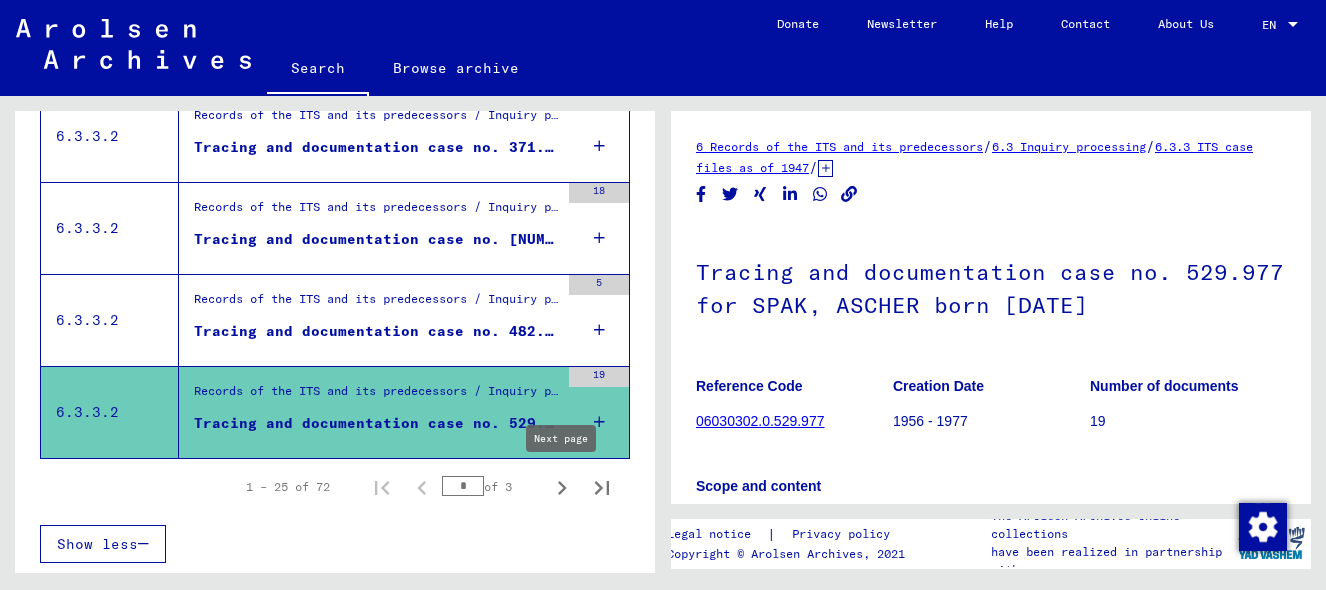 click 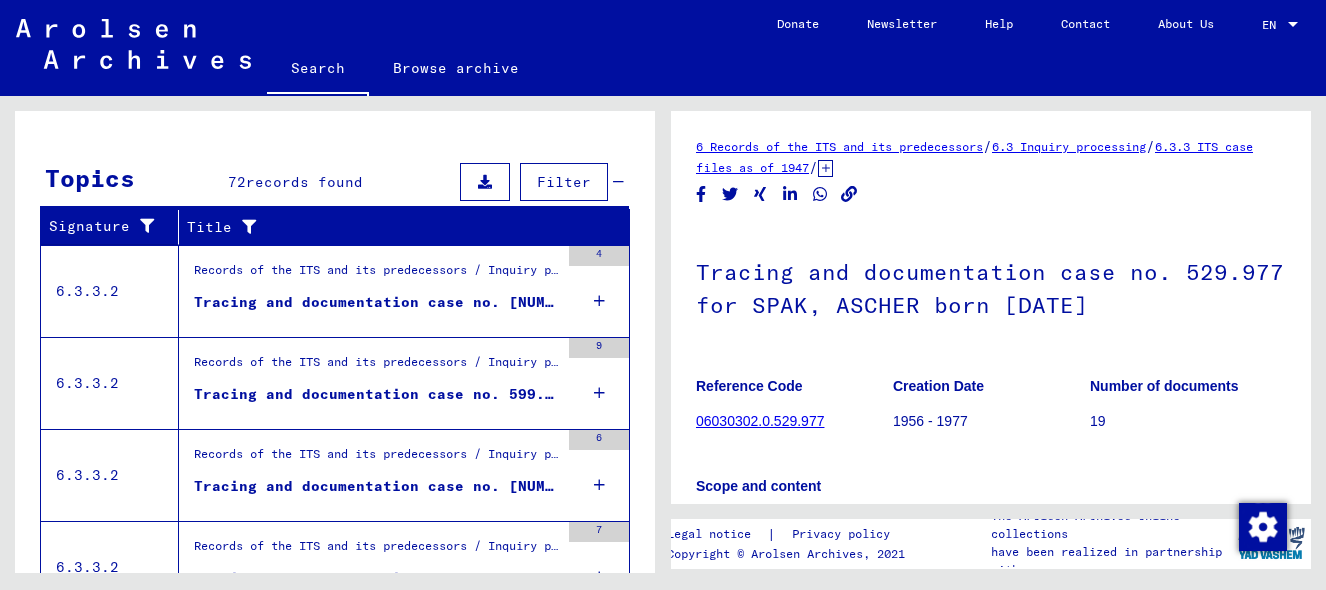 click on "Tracing and documentation case no. [NUMBER] for [LAST], [FIRST] born [DATE]" at bounding box center (376, 302) 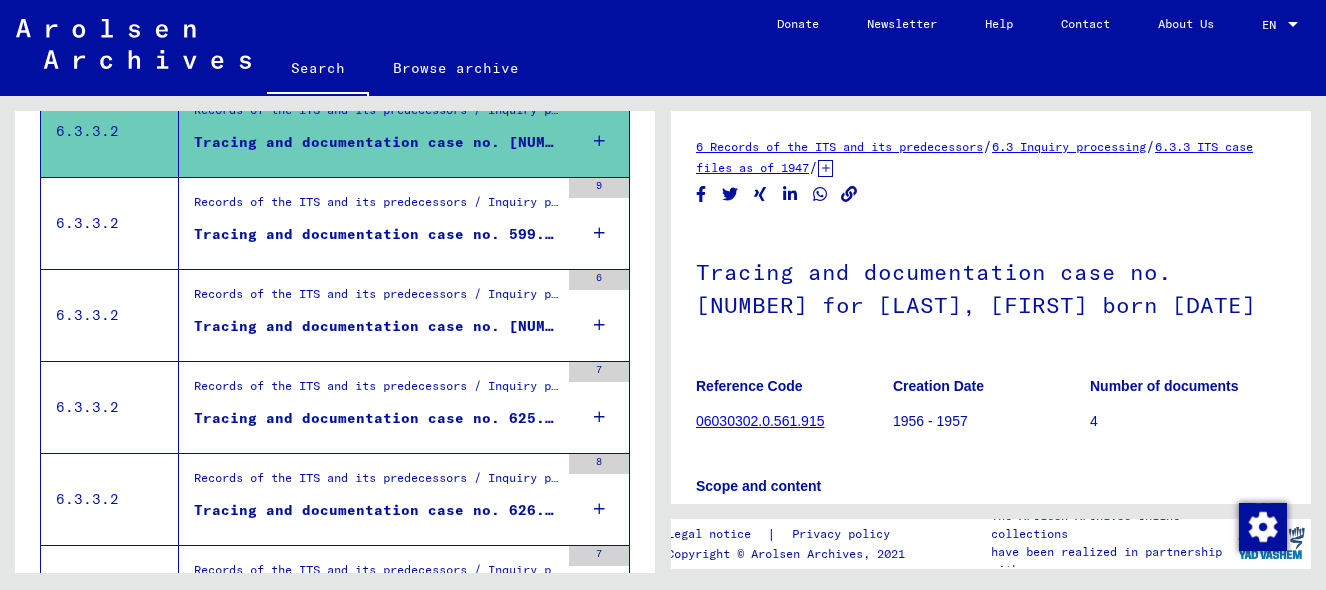click on "Tracing and documentation case no. 599.945 for [LAST], ASER born [DATE]" at bounding box center [376, 234] 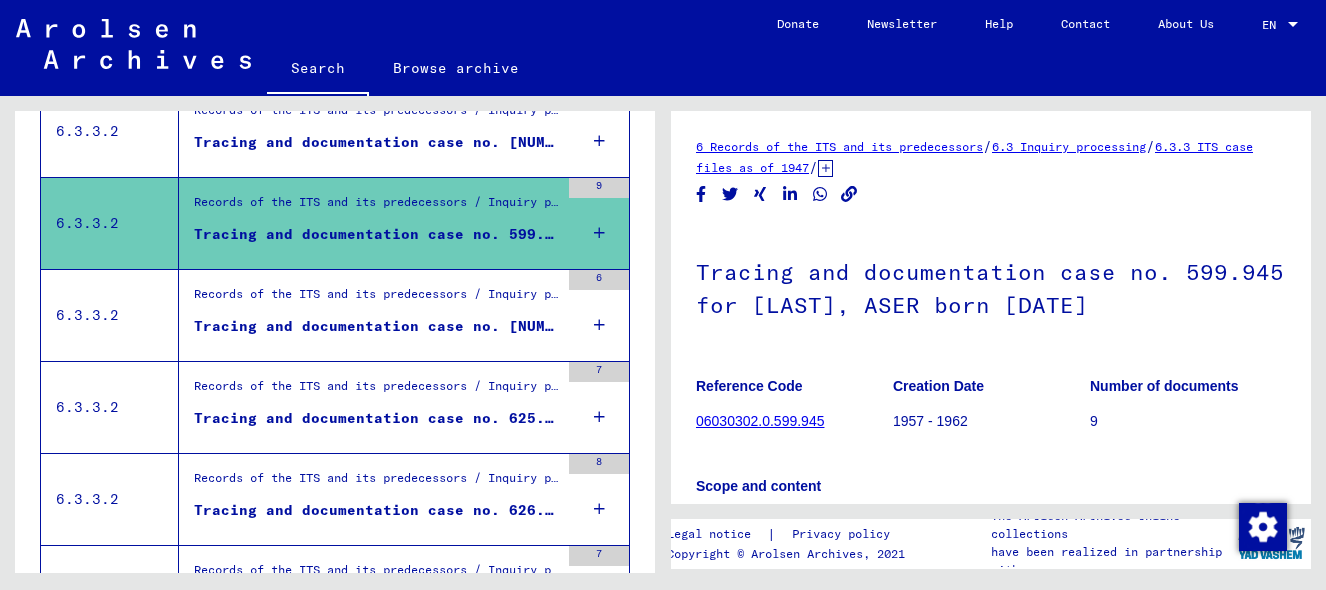 click on "Tracing and documentation case no. [NUMBER] for [LAST], [FIRST] born [DATE]" at bounding box center (376, 326) 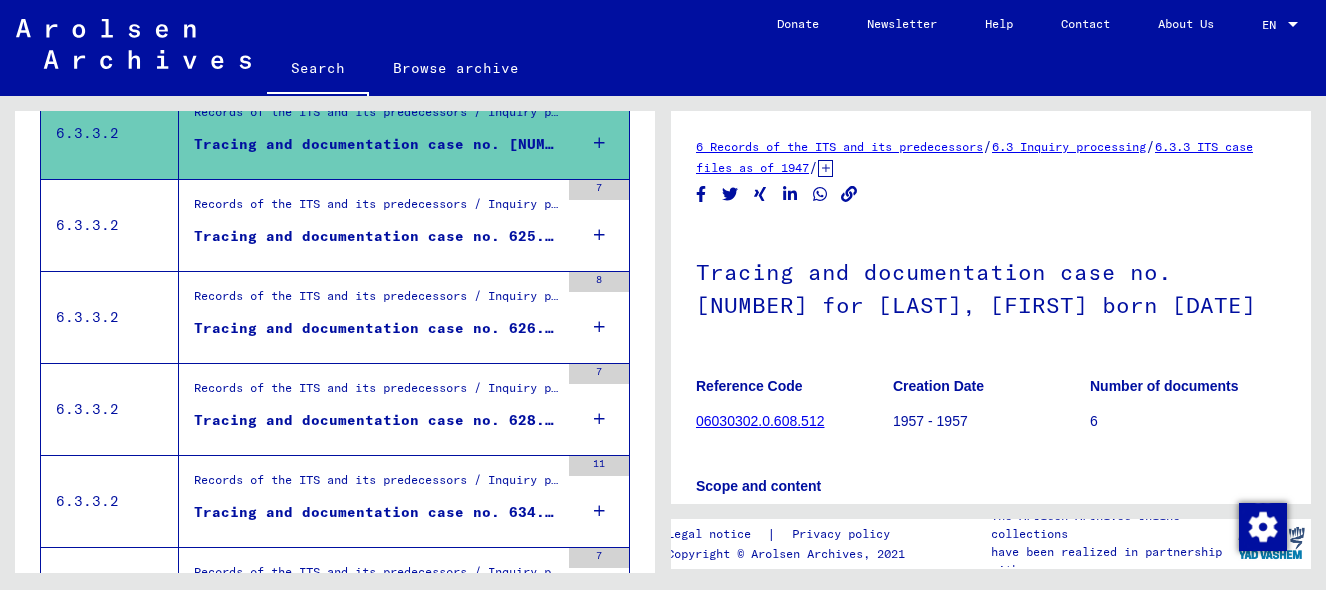 click on "Tracing and documentation case no. 625.994 for [LAST], ASER born [DATE]" at bounding box center (376, 236) 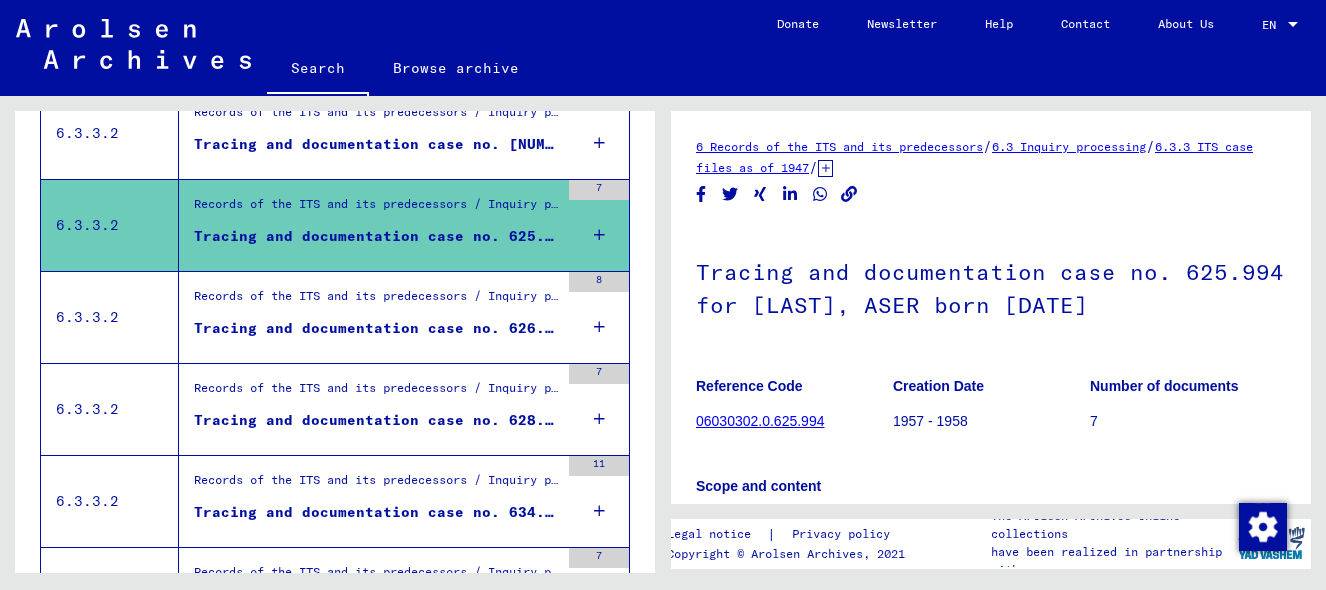 click on "Tracing and documentation case no. 626.279 for BITI, ASCHER born [DATE]" at bounding box center (376, 328) 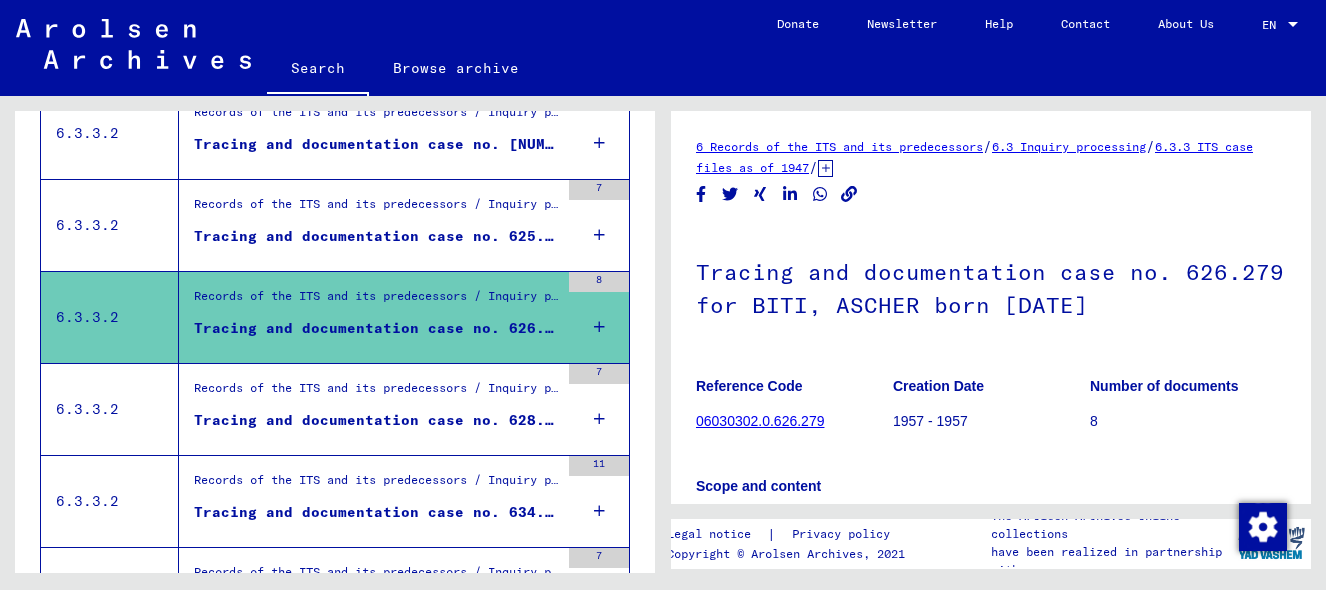 click on "Tracing and documentation case no. 628.998 for ASCHER, [FIRST] born [DATE]" at bounding box center [376, 420] 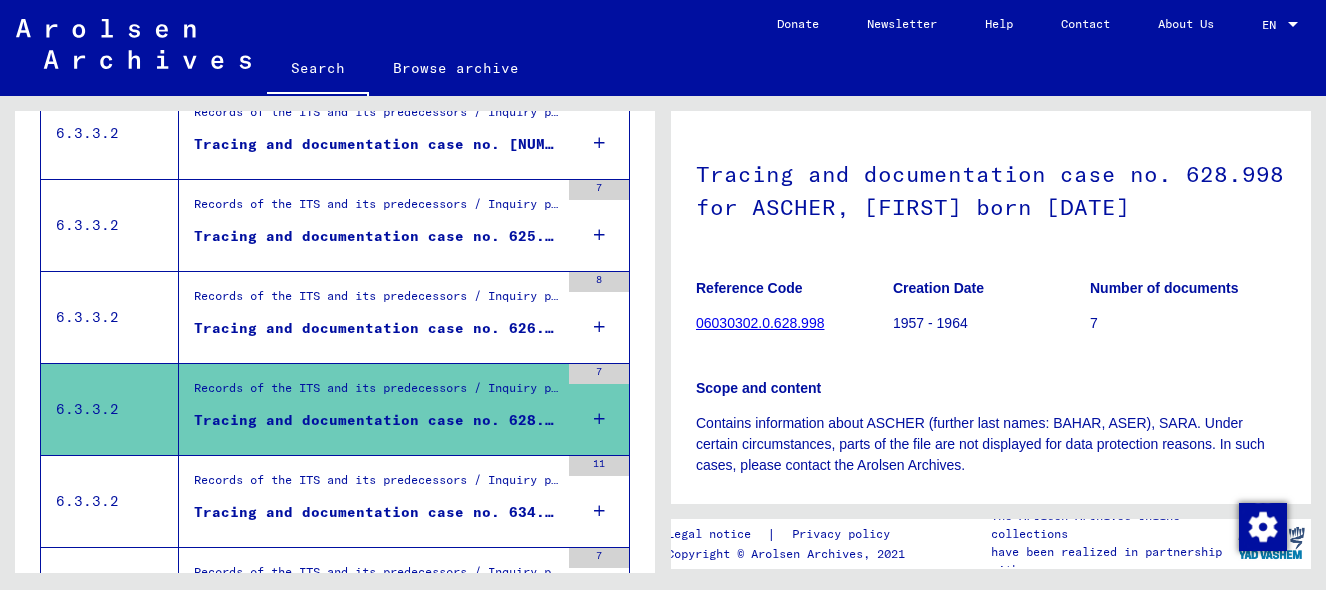 click on "Records of the ITS and its predecessors / Inquiry processing / ITS case files as of 1947 / Repository of T/D cases / Tracing and documentation cases with (T/D) numbers between 500.000 and 749.999 / Tracing and documentation cases with (T/D) numbers between 634.000 and 634.499" at bounding box center [376, 485] 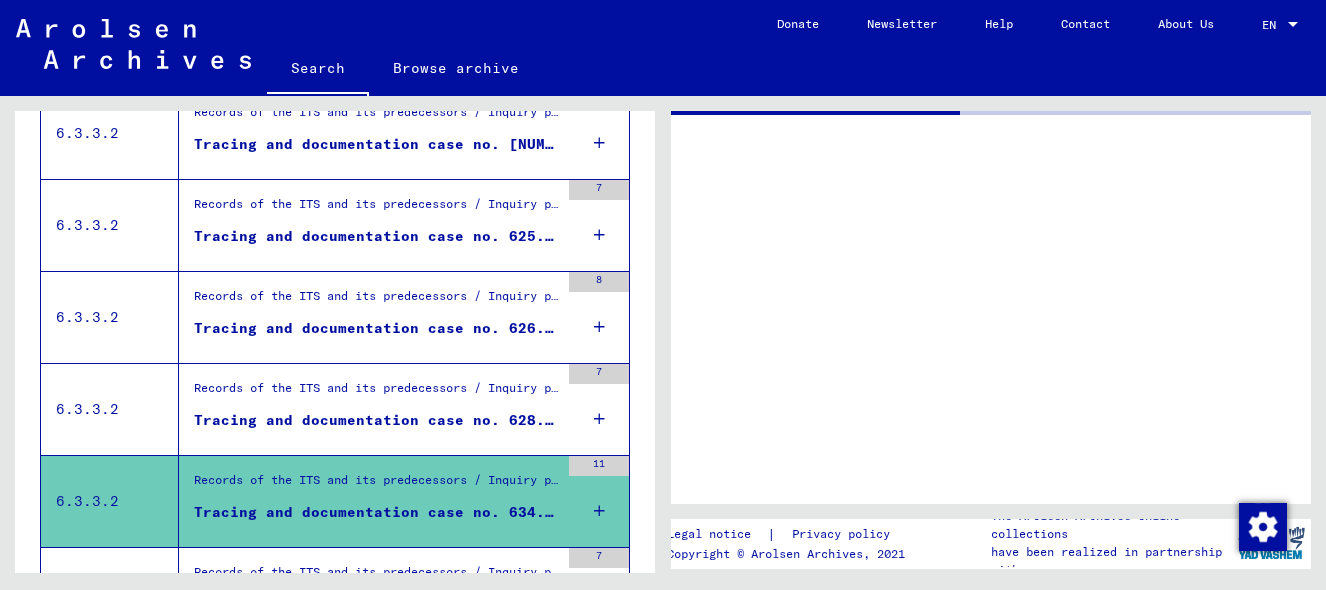 scroll, scrollTop: 0, scrollLeft: 0, axis: both 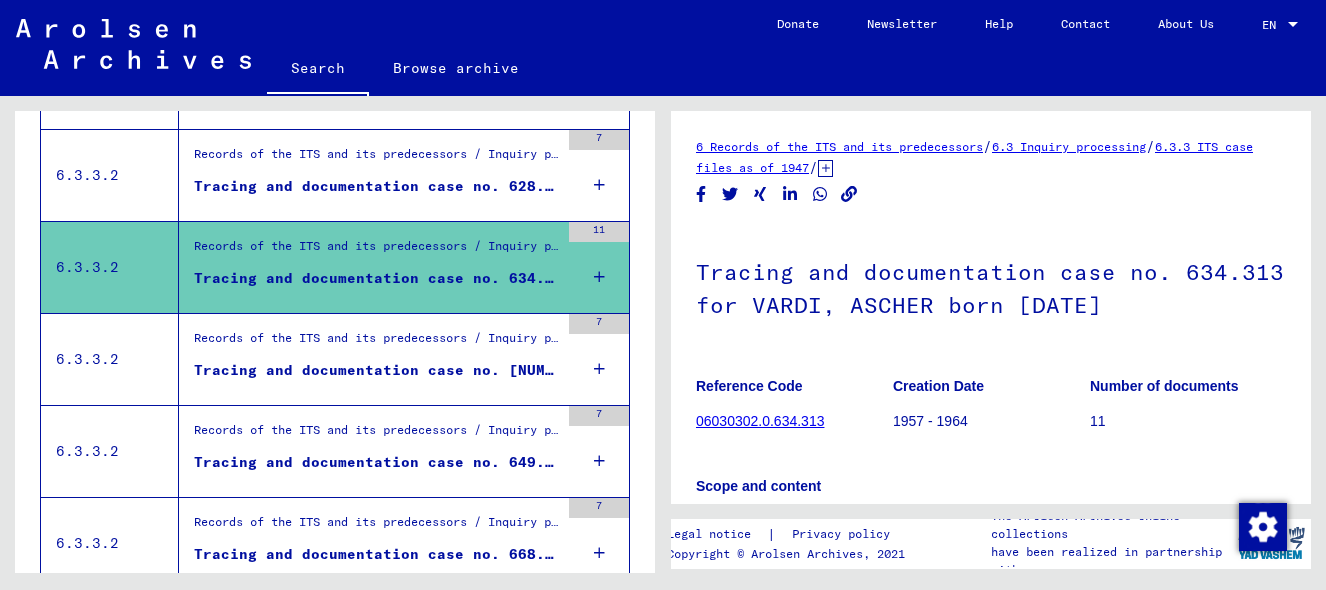 click on "Records of the ITS and its predecessors / Inquiry processing / ITS case files as of 1947 / Repository of T/D cases / Tracing and documentation cases with (T/D) numbers between 500.000 and 749.999 / Tracing and documentation cases with (T/D) numbers between 634.500 and 634.999 Tracing and documentation case no. 634.924 for [LAST], [FIRST] born [DATE]" at bounding box center [369, 359] 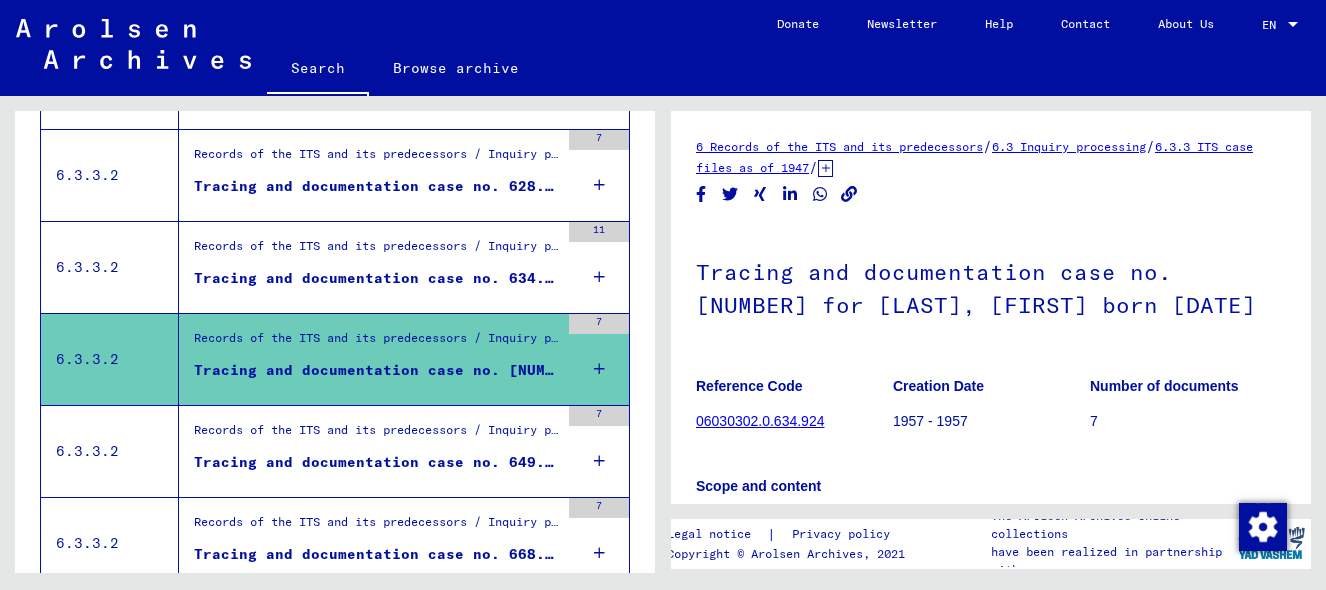 scroll, scrollTop: 0, scrollLeft: 0, axis: both 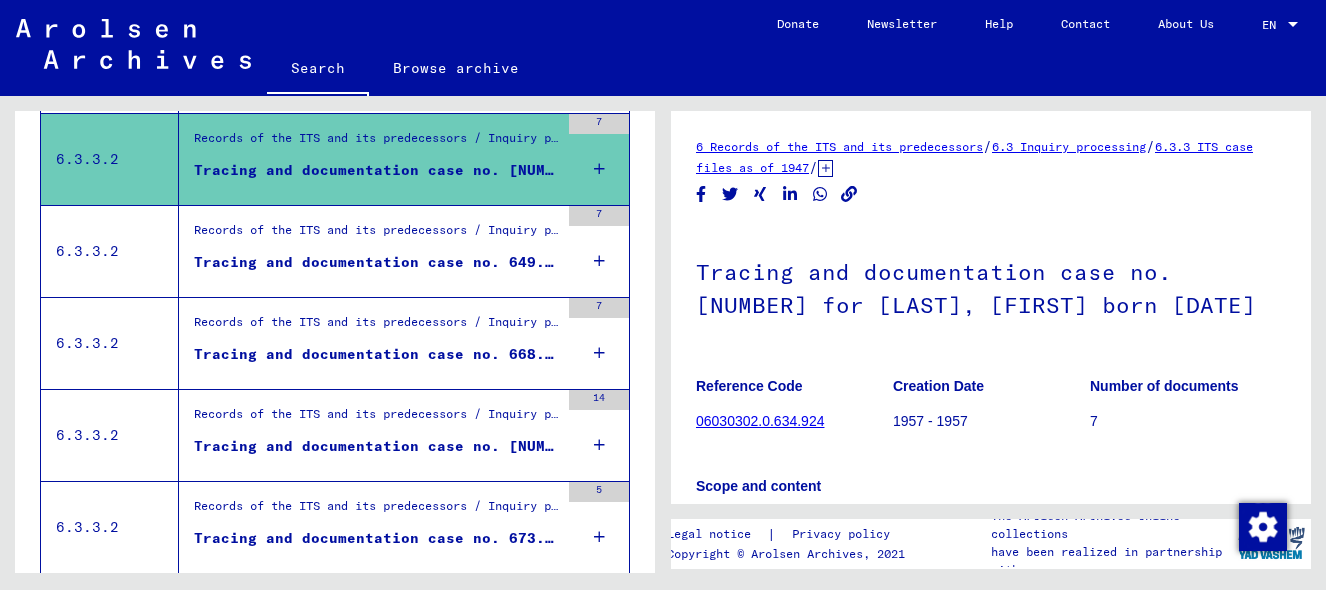 click on "Tracing and documentation case no. 649.995 for ASER, JICHAK born [DATE]" at bounding box center [376, 262] 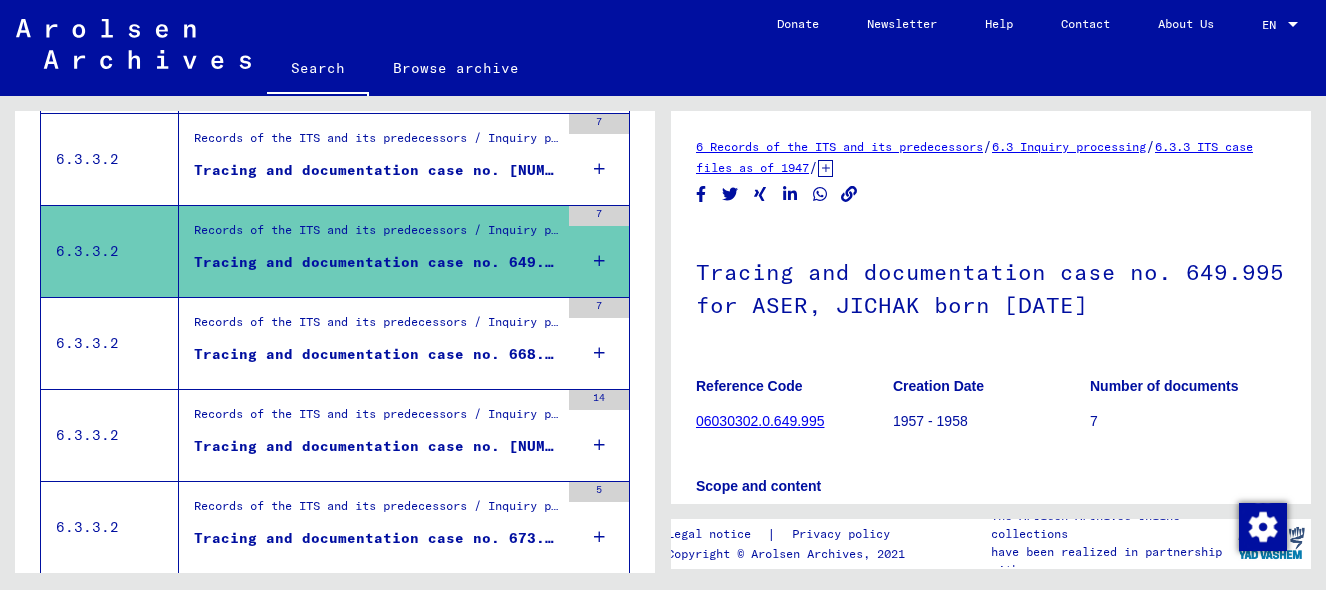 scroll, scrollTop: 0, scrollLeft: 0, axis: both 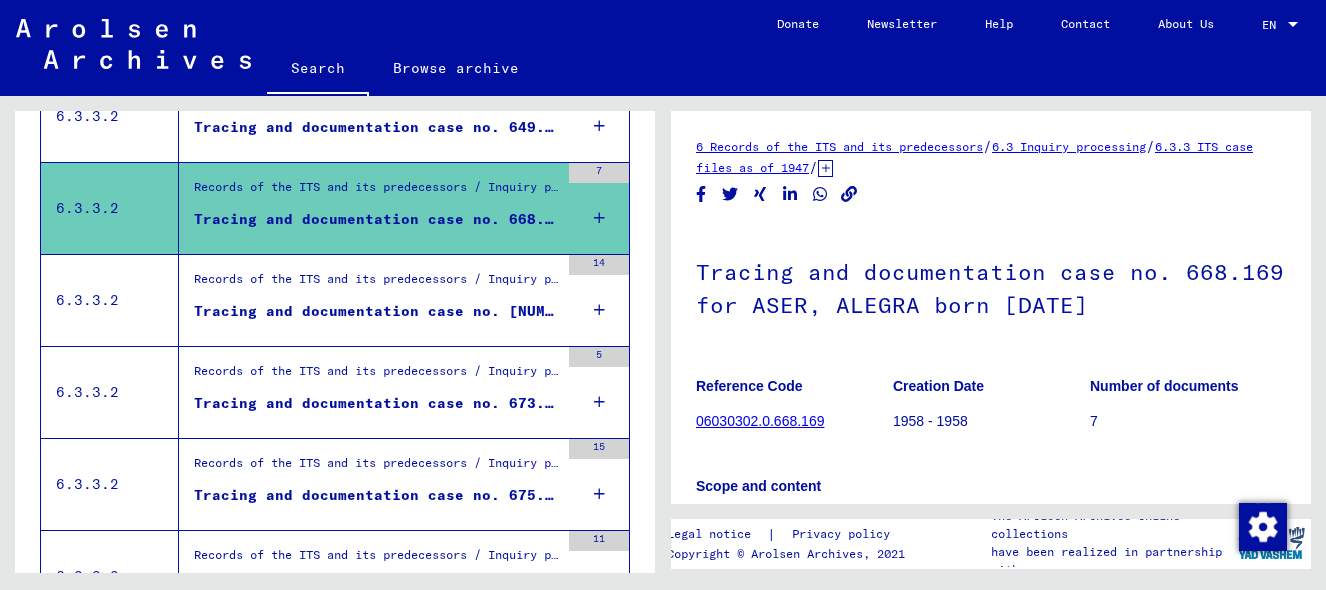 click on "Records of the ITS and its predecessors / Inquiry processing / ITS case files as of 1947 / Repository of T/D cases / Tracing and documentation cases with (T/D) numbers between [NUMBER] and [NUMBER] / Tracing and documentation cases with (T/D) numbers between [NUMBER] and [NUMBER] Tracing and documentation case no. [NUMBER] for [LAST], [FIRST] born [DATE]" at bounding box center (369, 300) 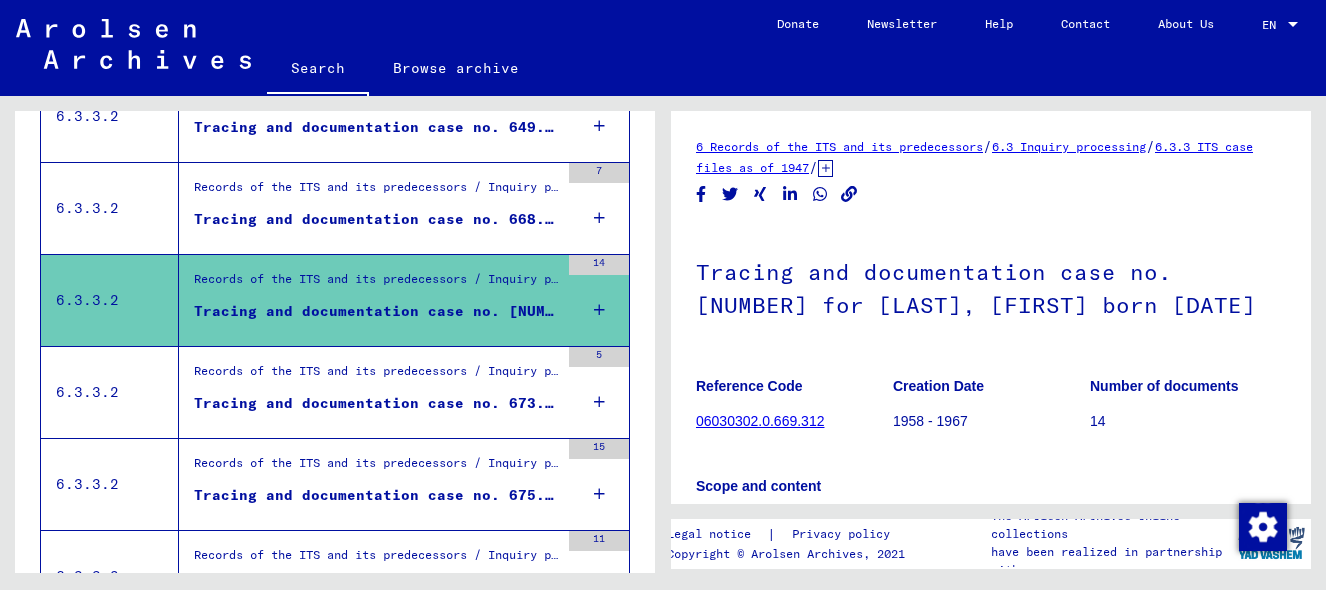 click on "Records of the ITS and its predecessors / Inquiry processing / ITS case files as of 1947 / Repository of T/D cases / Tracing and documentation cases with (T/D) numbers between 500.000 and 749.999 / Tracing and documentation cases with (T/D) numbers between 673.000 and 673.499" at bounding box center [376, 376] 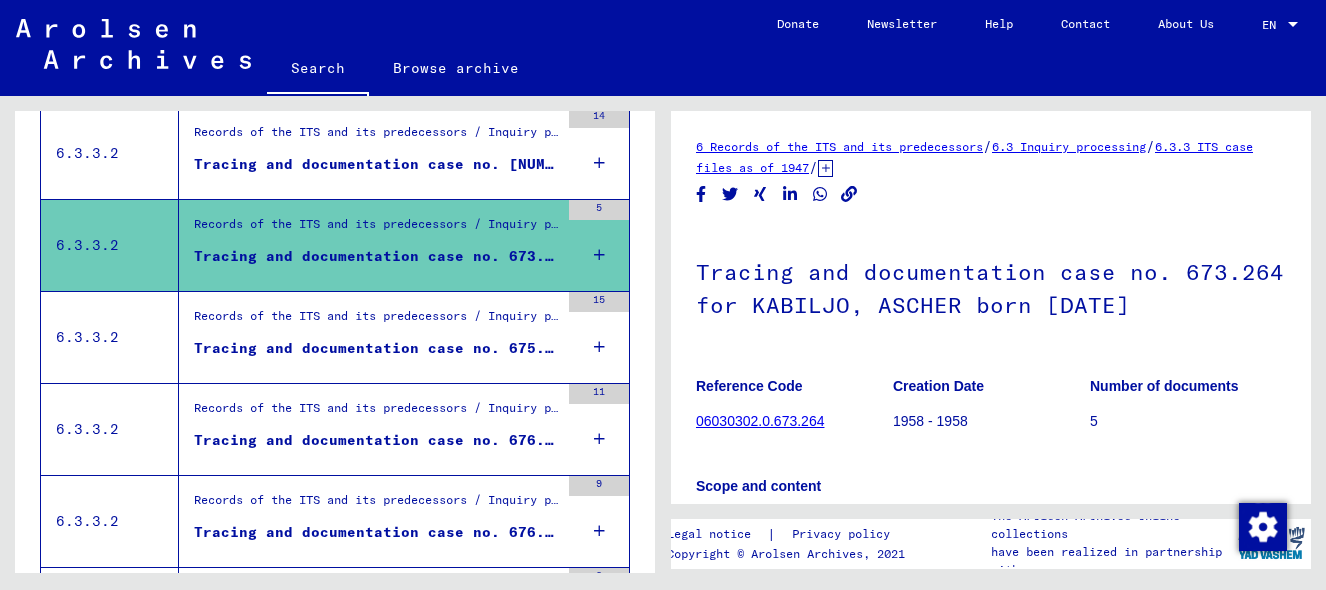 scroll, scrollTop: 1329, scrollLeft: 0, axis: vertical 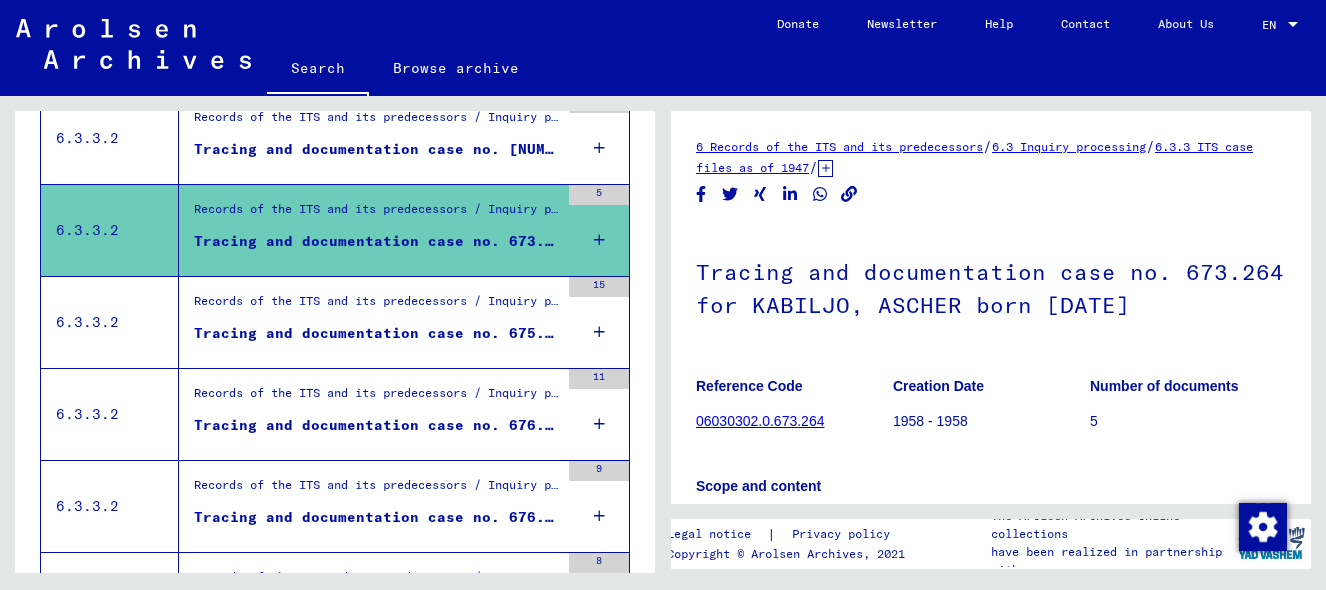 click on "Records of the ITS and its predecessors / Inquiry processing / ITS case files as of 1947 / Repository of T/D cases / Tracing and documentation cases with (T/D) numbers between 500.000 and 749.999 / Tracing and documentation cases with (T/D) numbers between 676.500 and 676.999 Tracing and documentation case no. 676.667 for ASER, [FIRST] born [DATE]" at bounding box center [369, 414] 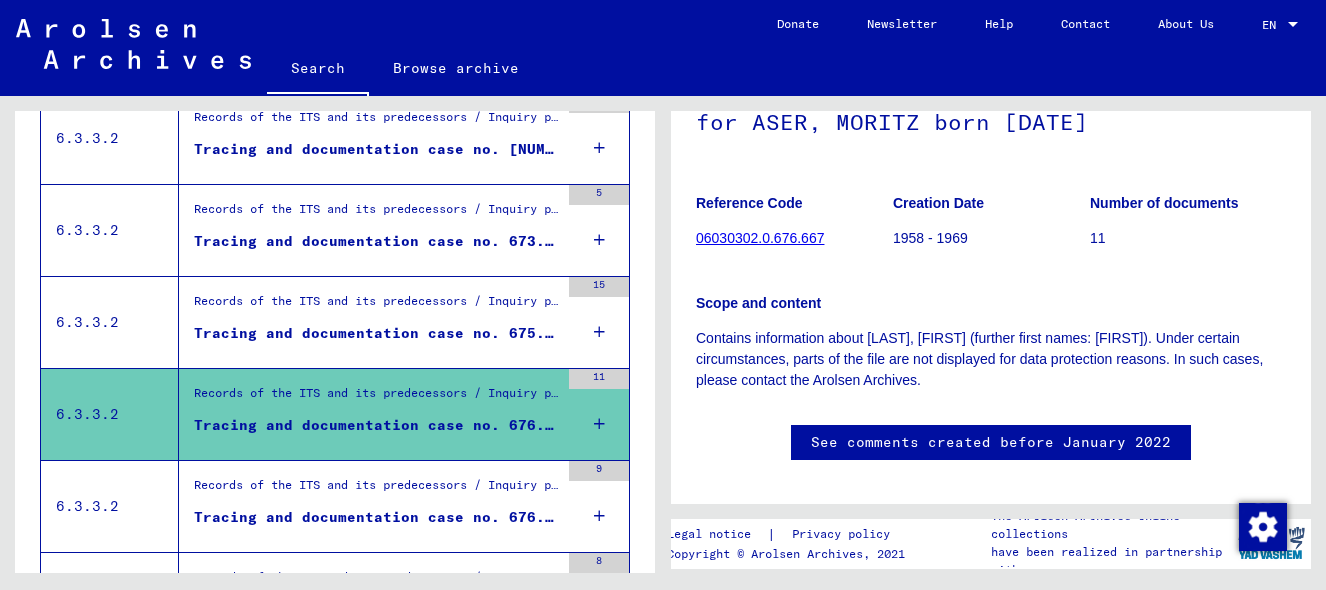 scroll, scrollTop: 238, scrollLeft: 0, axis: vertical 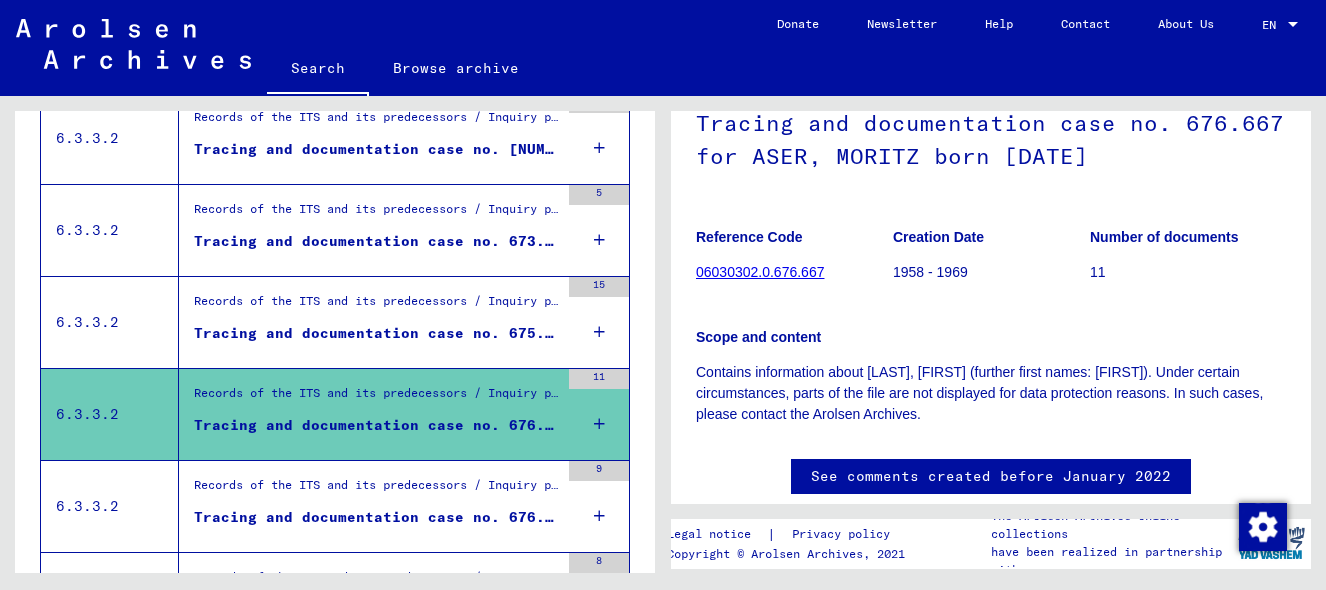 click on "Records of the ITS and its predecessors / Inquiry processing / ITS case files as of 1947 / Repository of T/D cases / Tracing and documentation cases with (T/D) numbers between 500.000 and 749.999 / Tracing and documentation cases with (T/D) numbers between 676.500 and 676.999" at bounding box center (376, 490) 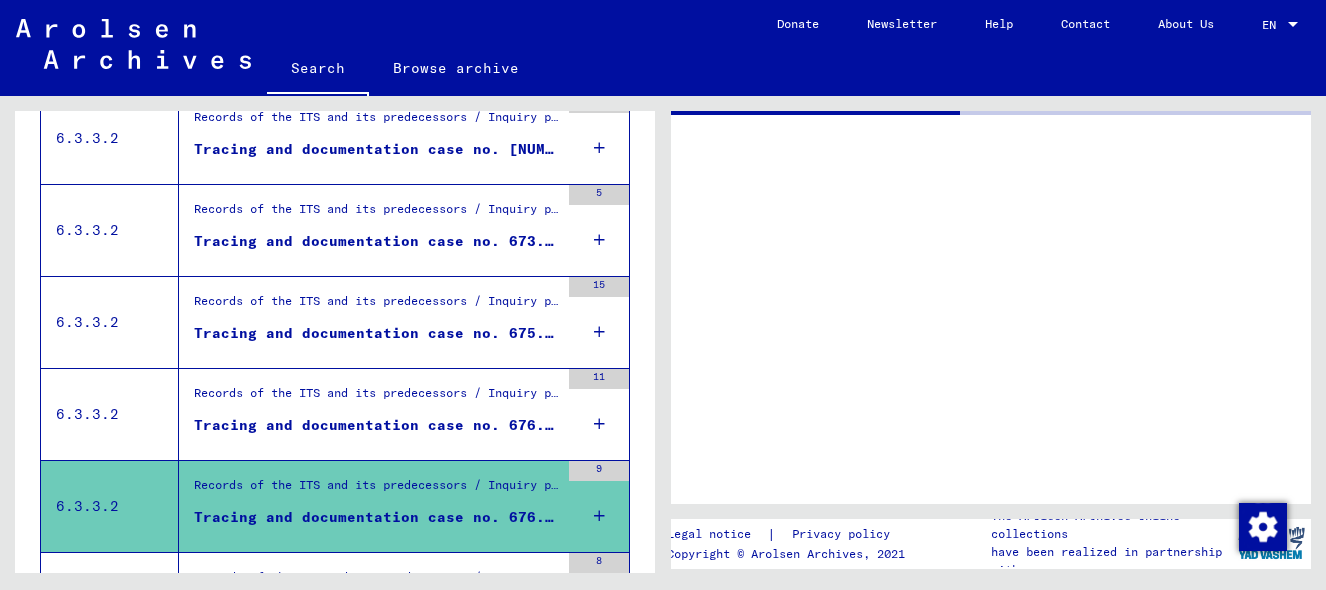 scroll, scrollTop: 0, scrollLeft: 0, axis: both 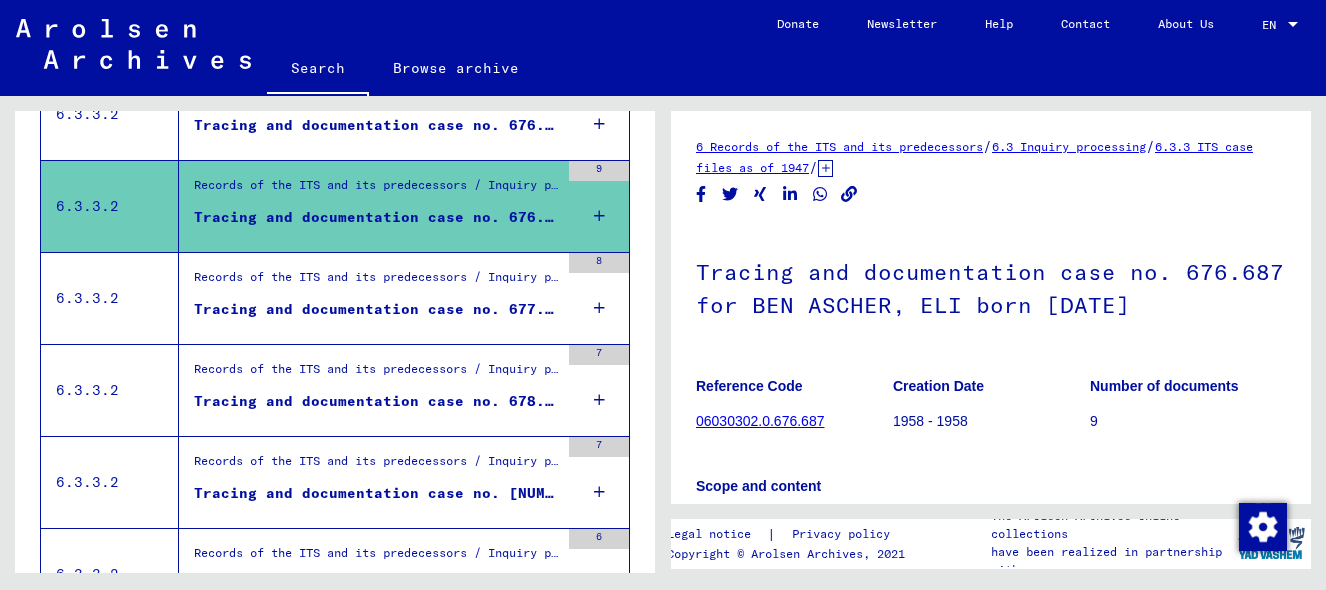 click on "Tracing and documentation case no. 677.595 for ISRAEL, ASCHER born [DATE]" at bounding box center (376, 309) 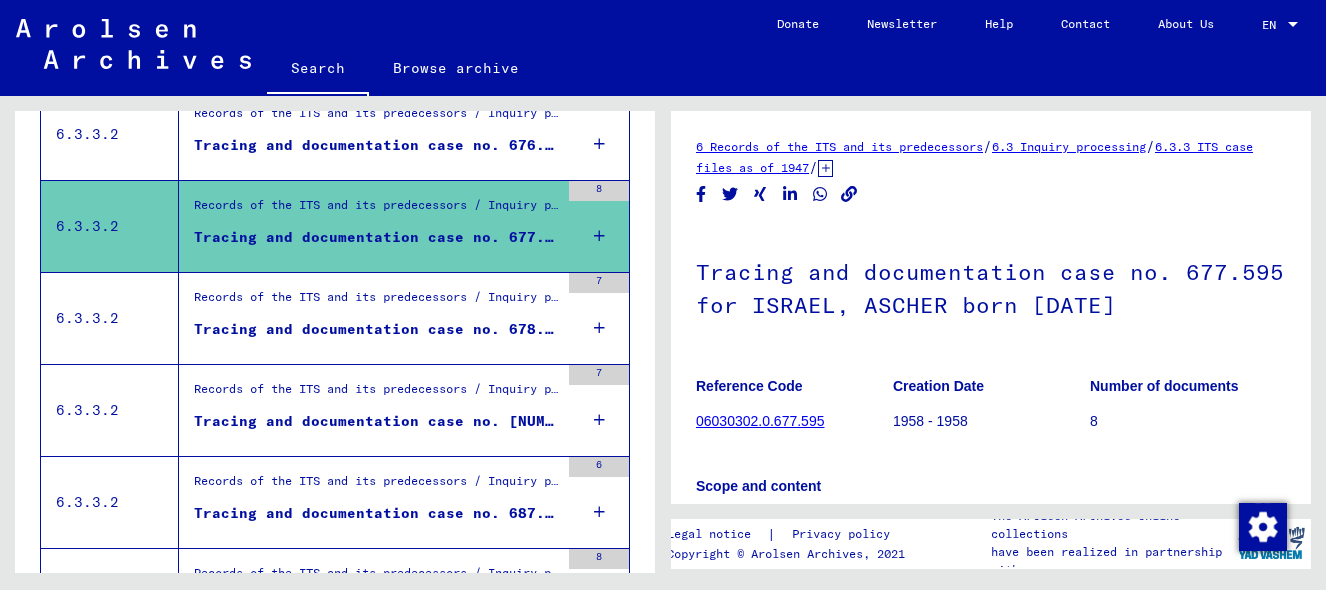 scroll, scrollTop: 1708, scrollLeft: 0, axis: vertical 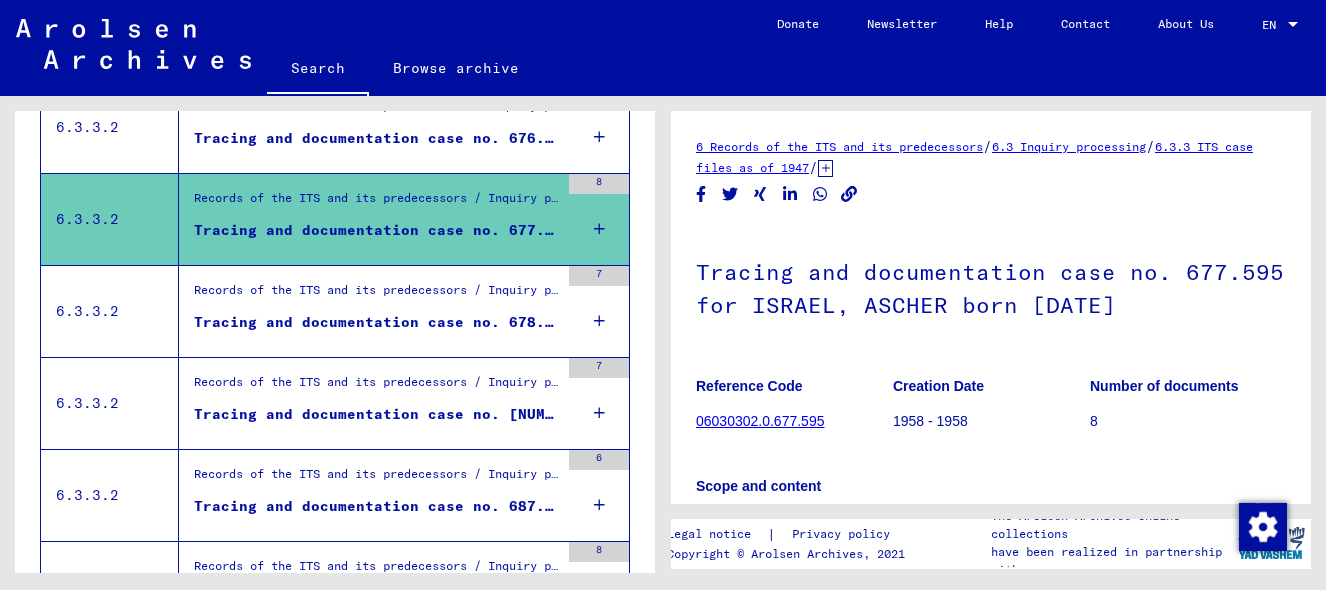 click on "Tracing and documentation case no. 678.165 for [LAST], [LAST] born [DATE]" at bounding box center (376, 322) 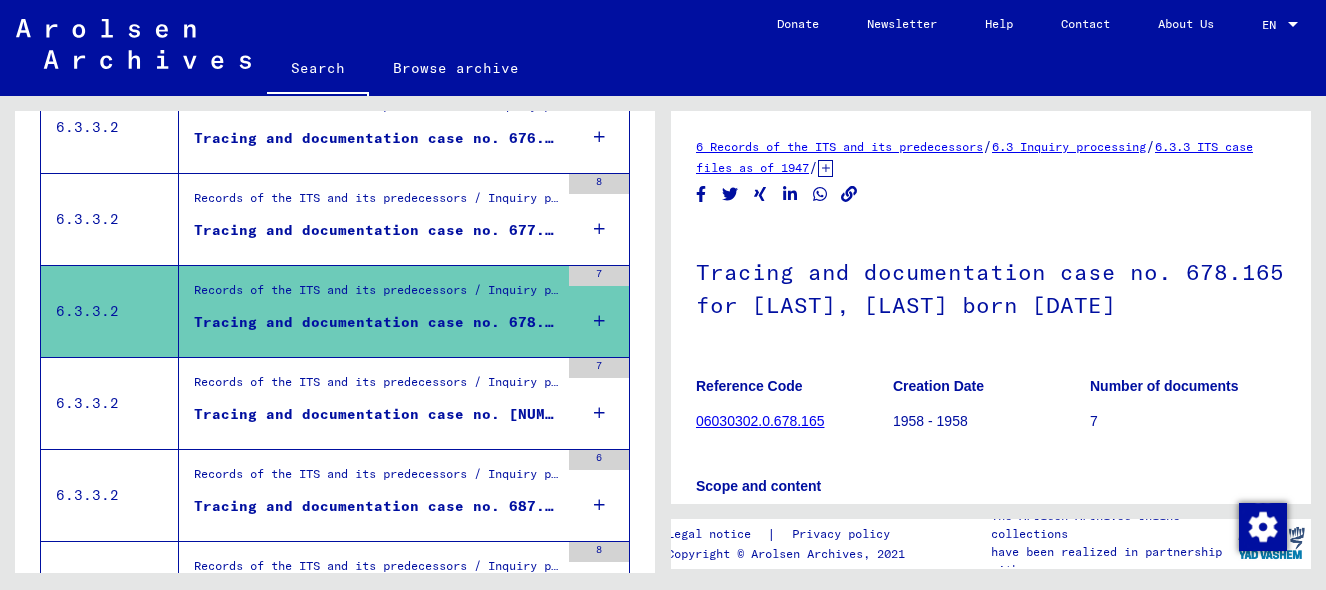 click on "Records of the ITS and its predecessors / Inquiry processing / ITS case files as of 1947 / Repository of T/D cases / Tracing and documentation cases with (T/D) numbers between 500.000 and 749.999 / Tracing and documentation cases with (T/D) numbers between 686.000 and 686.499" at bounding box center (376, 388) 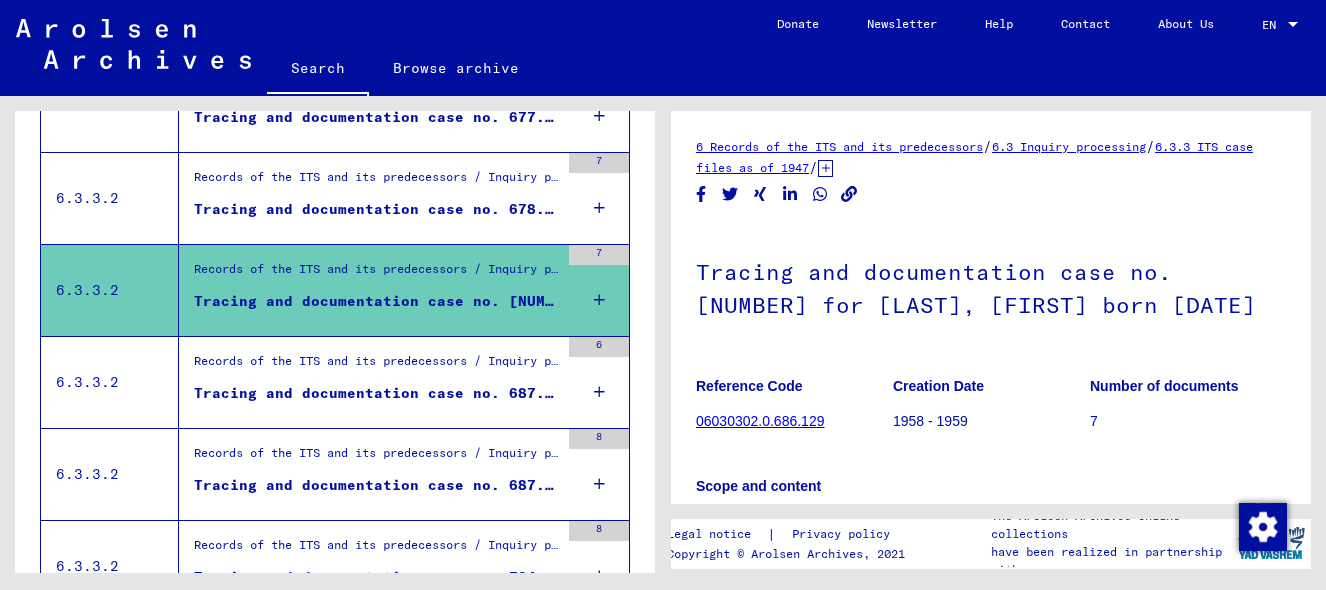 scroll, scrollTop: 1828, scrollLeft: 0, axis: vertical 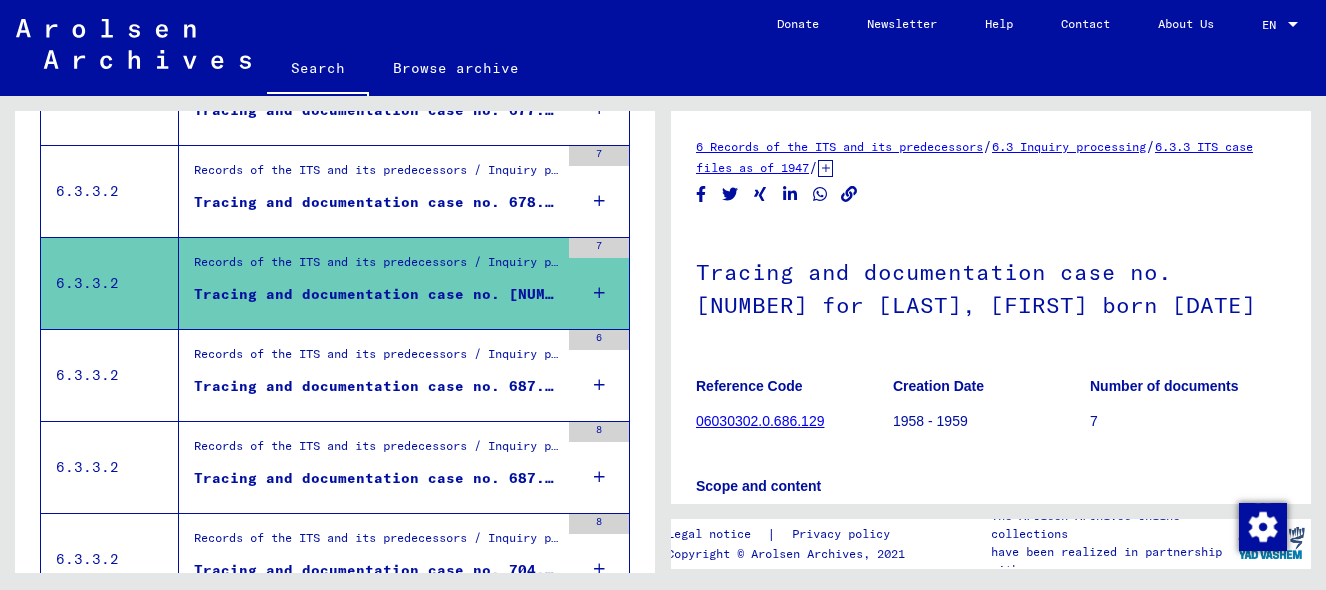 click on "Tracing and documentation case no. 687.652 for KOHN, ASER born [DATE]" at bounding box center [376, 391] 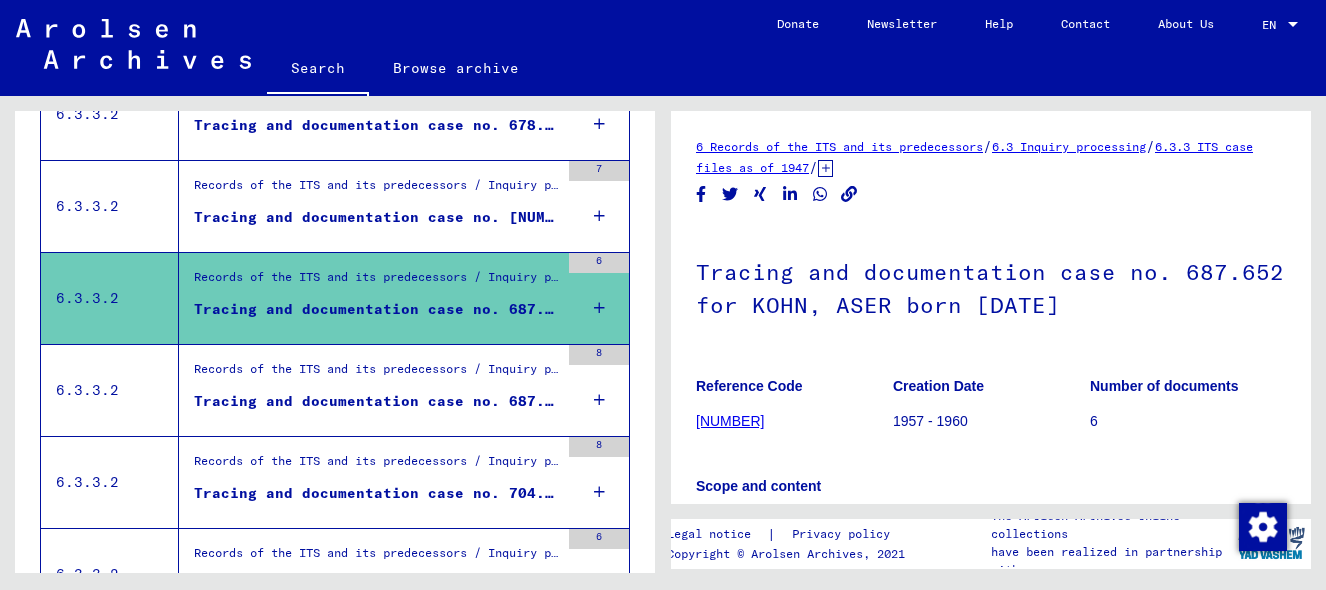 scroll, scrollTop: 1907, scrollLeft: 0, axis: vertical 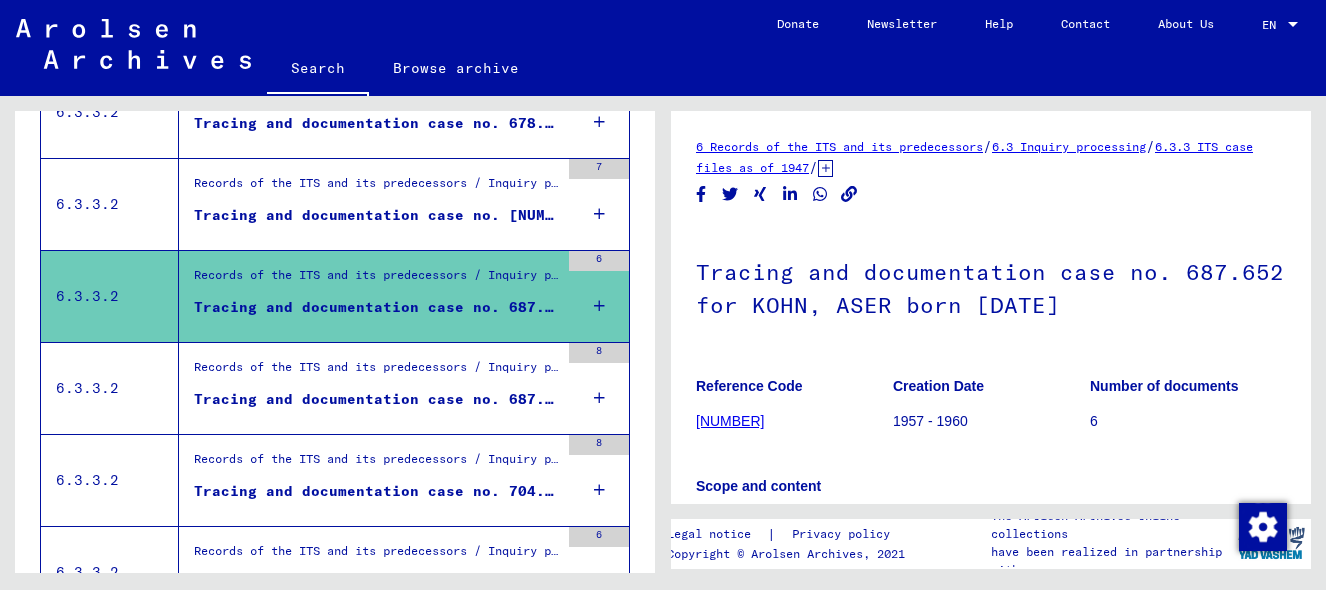 click on "Tracing and documentation case no. 687.875 for [LAST], [FIRST] born [DATE]" at bounding box center (376, 399) 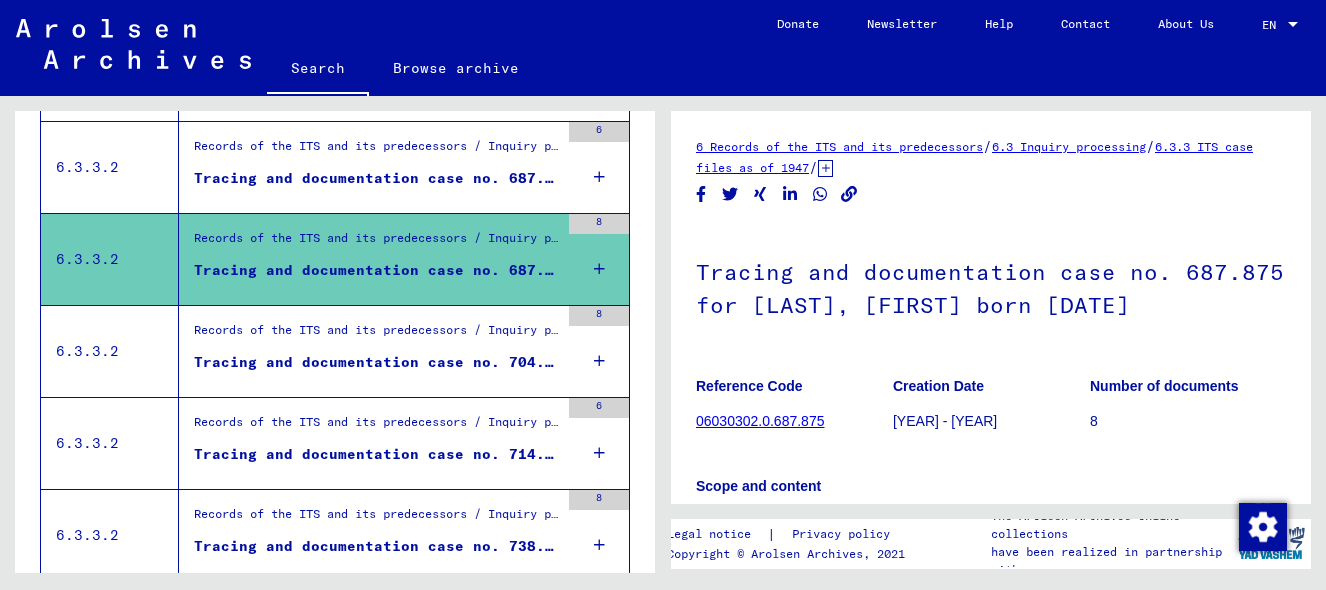 scroll, scrollTop: 2042, scrollLeft: 0, axis: vertical 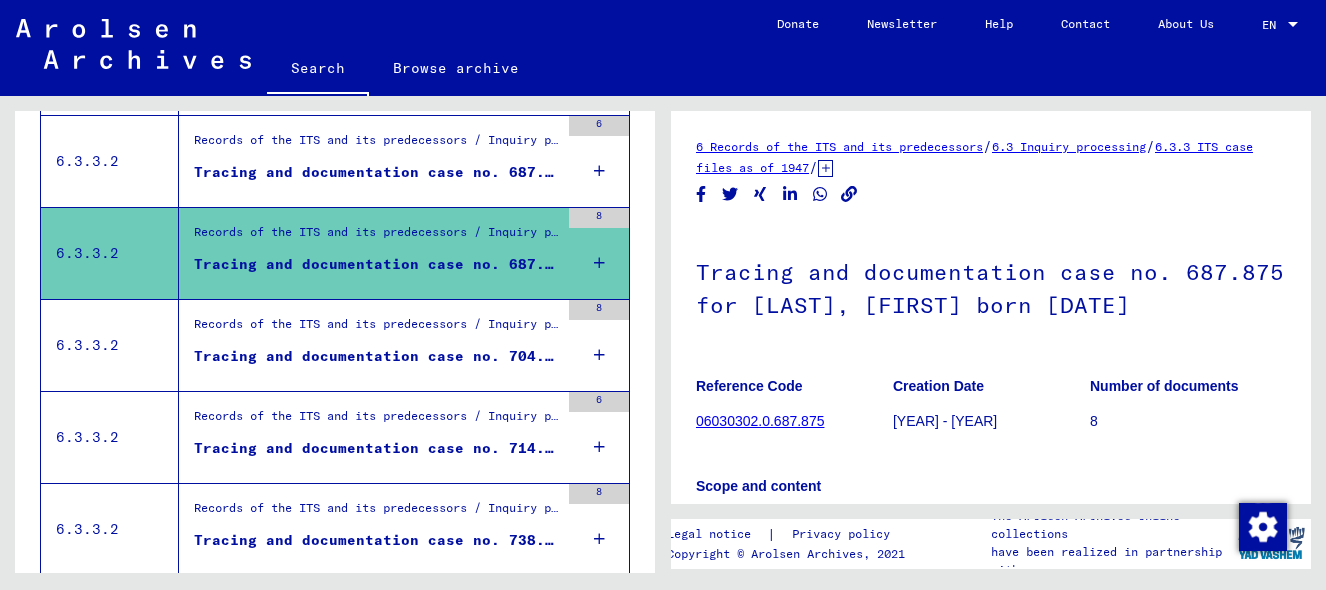 click on "Records of the ITS and its predecessors / Inquiry processing / ITS case files as of 1947 / Repository of T/D cases / Tracing and documentation cases with (T/D) numbers between 500.000 and 749.999 / Tracing and documentation cases with (T/D) numbers between 714.500 and 714.999 Tracing and documentation case no. 714.840 for [LAST], [FIRST] born [DATE]" at bounding box center [369, 437] 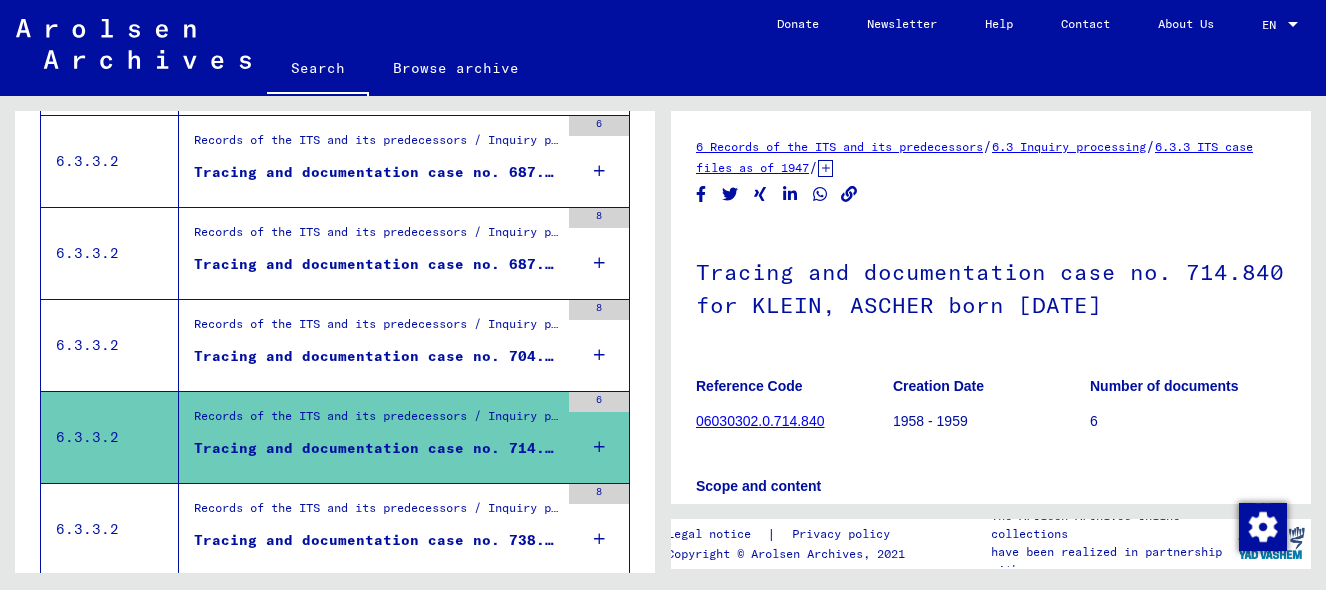 click on "Tracing and documentation case no. 704.171 for WEINER, ASER born [DATE]" at bounding box center [376, 356] 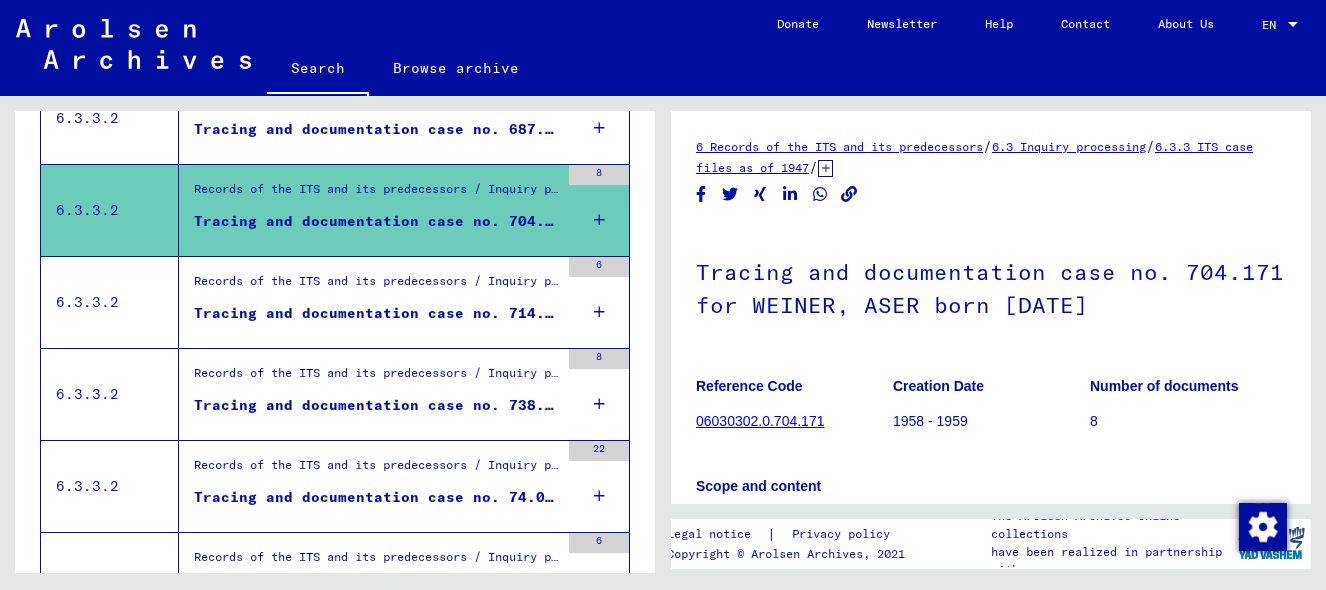 scroll, scrollTop: 2195, scrollLeft: 0, axis: vertical 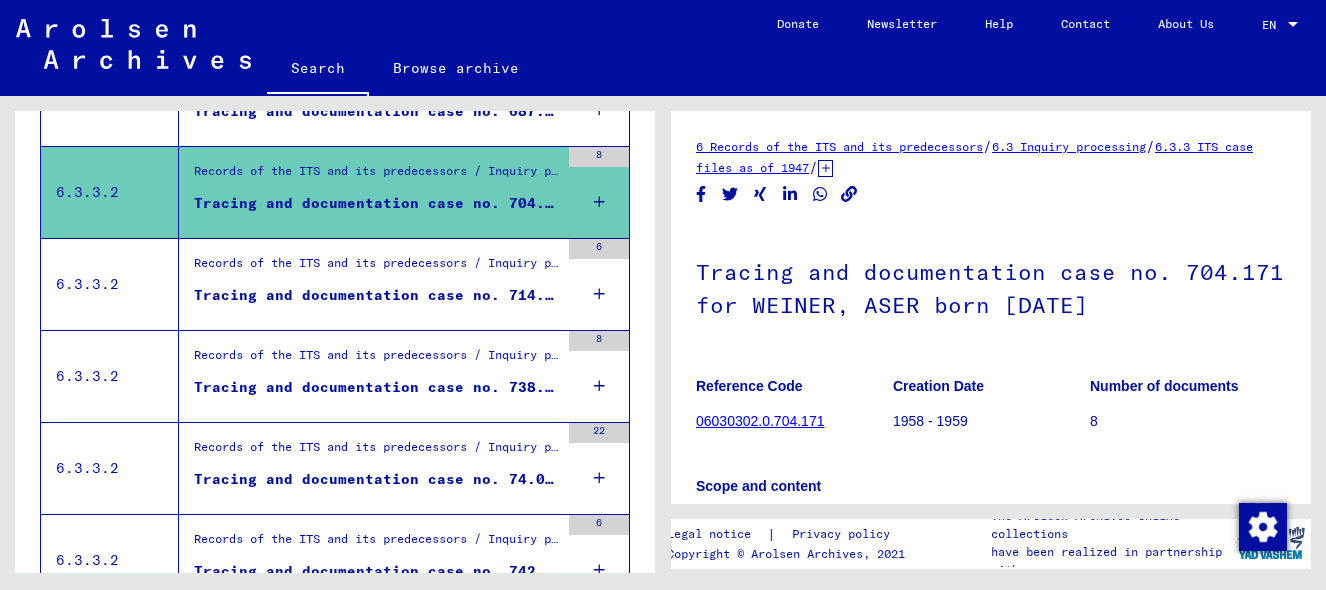 click on "Records of the ITS and its predecessors / Inquiry processing / ITS case files as of 1947 / Repository of T/D cases / Tracing and documentation cases with (T/D) numbers between 500.000 and 749.999 / Tracing and documentation cases with (T/D) numbers between 738.500 and 738.999" at bounding box center (376, 360) 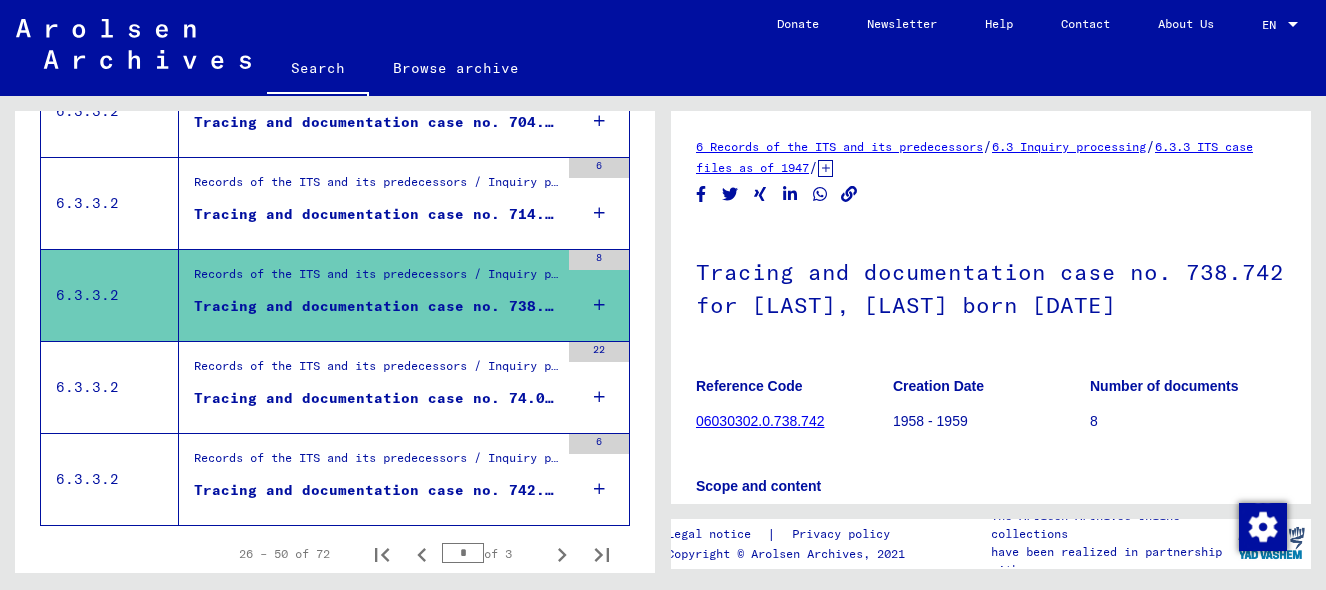 scroll, scrollTop: 2278, scrollLeft: 0, axis: vertical 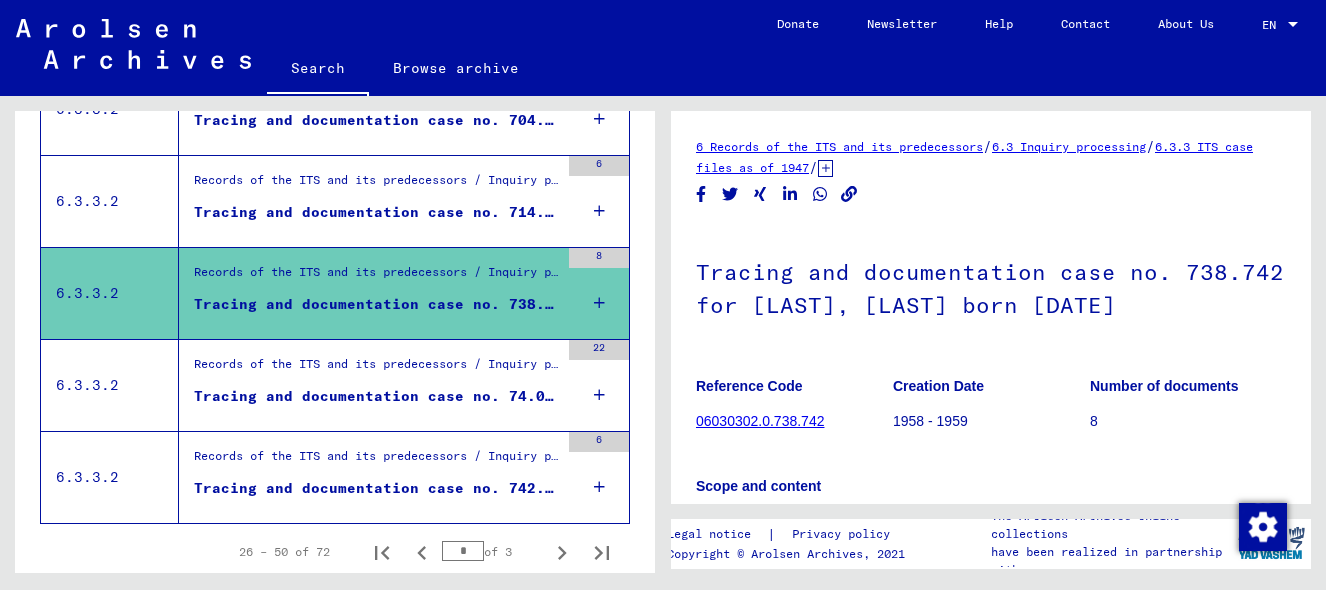 click on "Records of the ITS and its predecessors / Inquiry processing / ITS case files as of 1947 / Repository of T/D cases / Tracing and documentation cases with (T/D) numbers between 1 bis 249.999 / Tracing and documentation cases with (T/D) numbers between 74.000 and 74.499" at bounding box center [376, 369] 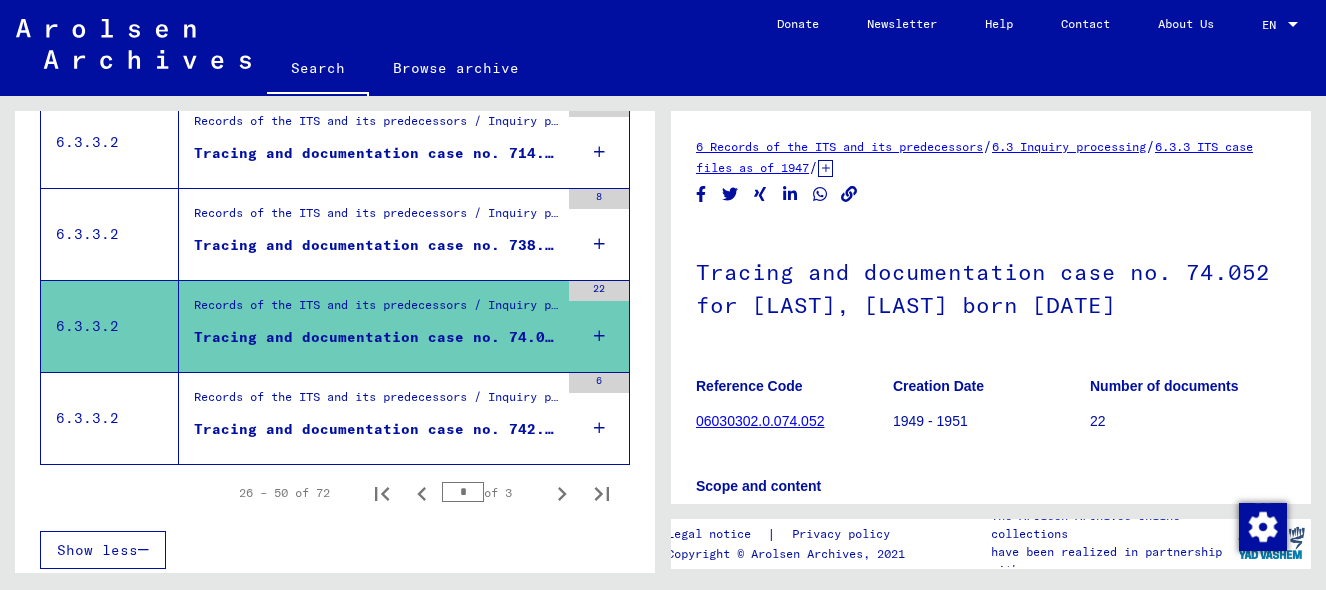 scroll, scrollTop: 2343, scrollLeft: 0, axis: vertical 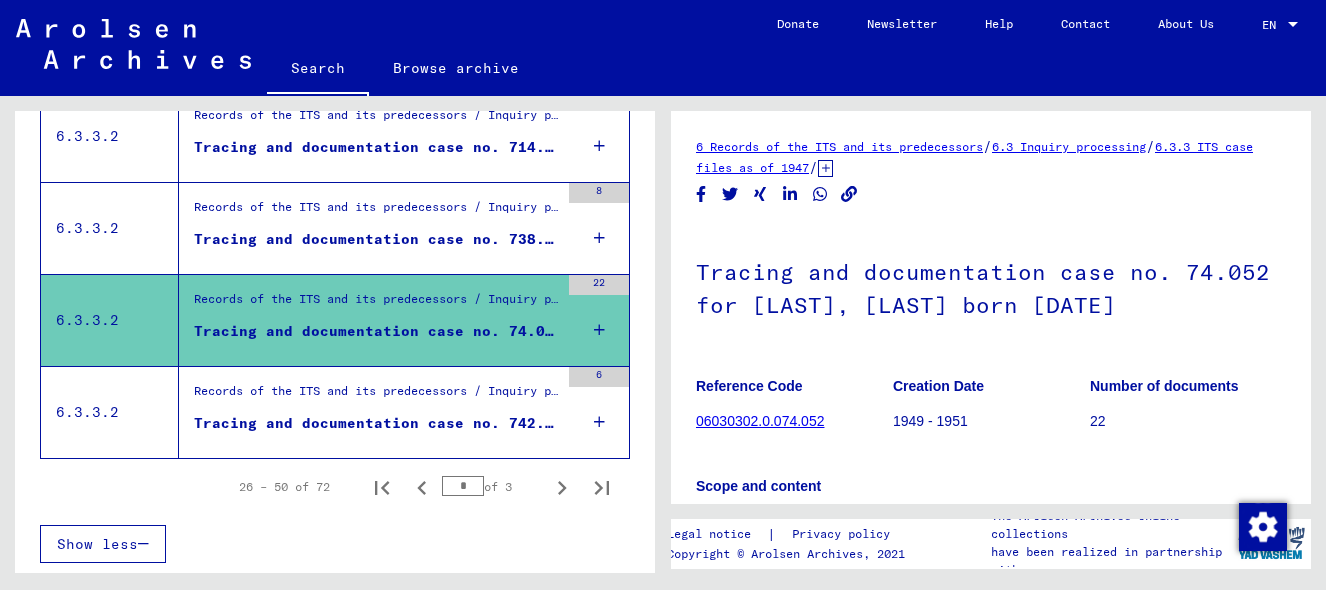 click on "Records of the ITS and its predecessors / Inquiry processing / ITS case files as of 1947 / Repository of T/D cases / Tracing and documentation cases with (T/D) numbers between 500.000 and 749.999 / Tracing and documentation cases with (T/D) numbers between 742.000 and 742.499" at bounding box center (376, 396) 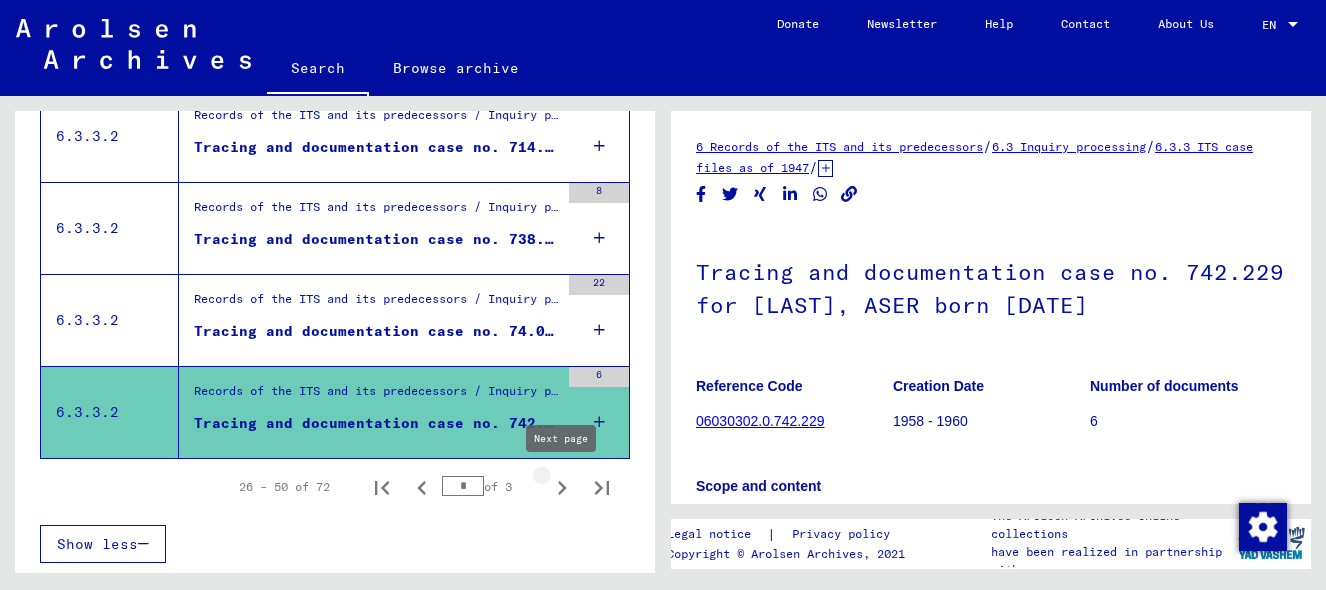 click 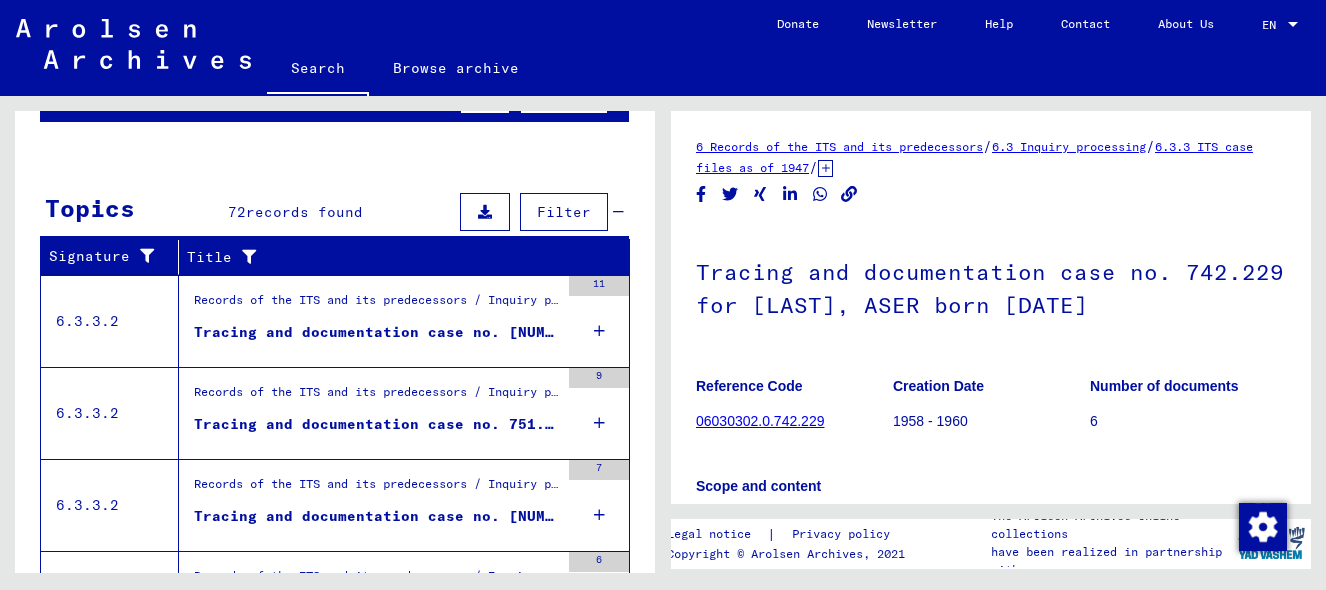 scroll, scrollTop: 230, scrollLeft: 0, axis: vertical 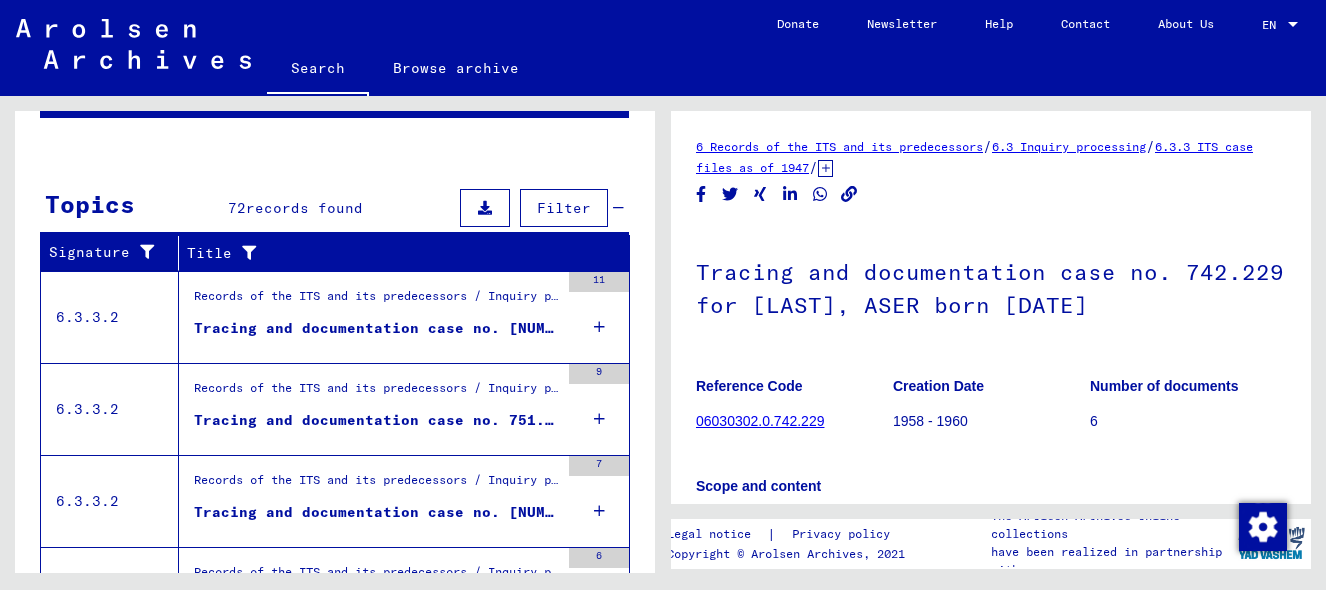 click on "Records of the ITS and its predecessors / Inquiry processing / ITS case files as of 1947 / Repository of T/D cases / Tracing and documentation cases with (T/D) numbers between 500.000 and 749.999 / Tracing and documentation cases with (T/D) numbers between 743.000 and 743.499" at bounding box center (376, 301) 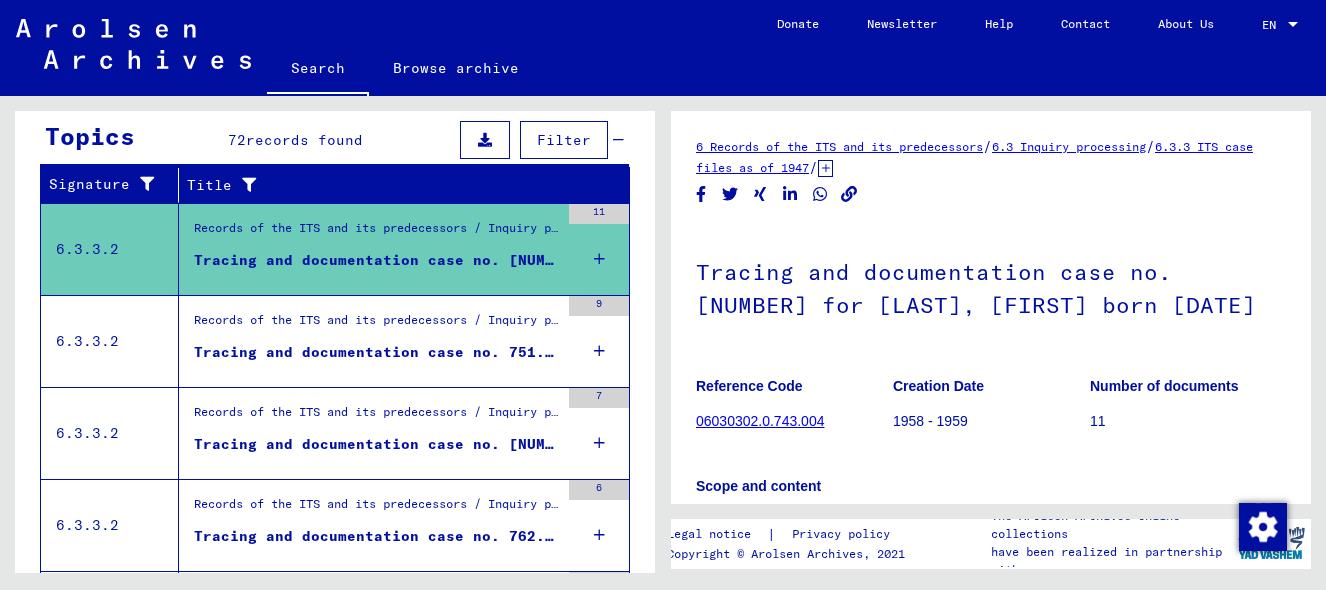scroll, scrollTop: 317, scrollLeft: 0, axis: vertical 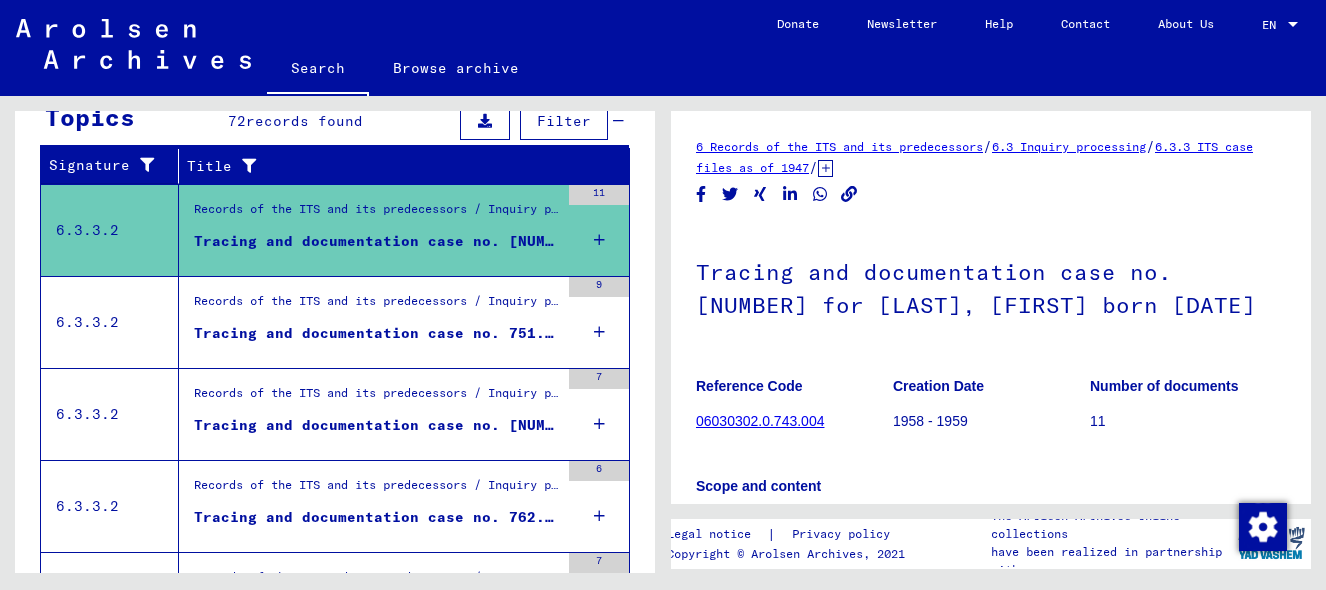 click on "Records of the ITS and its predecessors / Inquiry processing / ITS case files as of 1947 / Repository of T/D cases / Tracing and documentation cases with (T/D) numbers between 750.000 and 999.999 / Tracing and documentation cases with (T/D) numbers between 751.500 and 751.999" at bounding box center [376, 306] 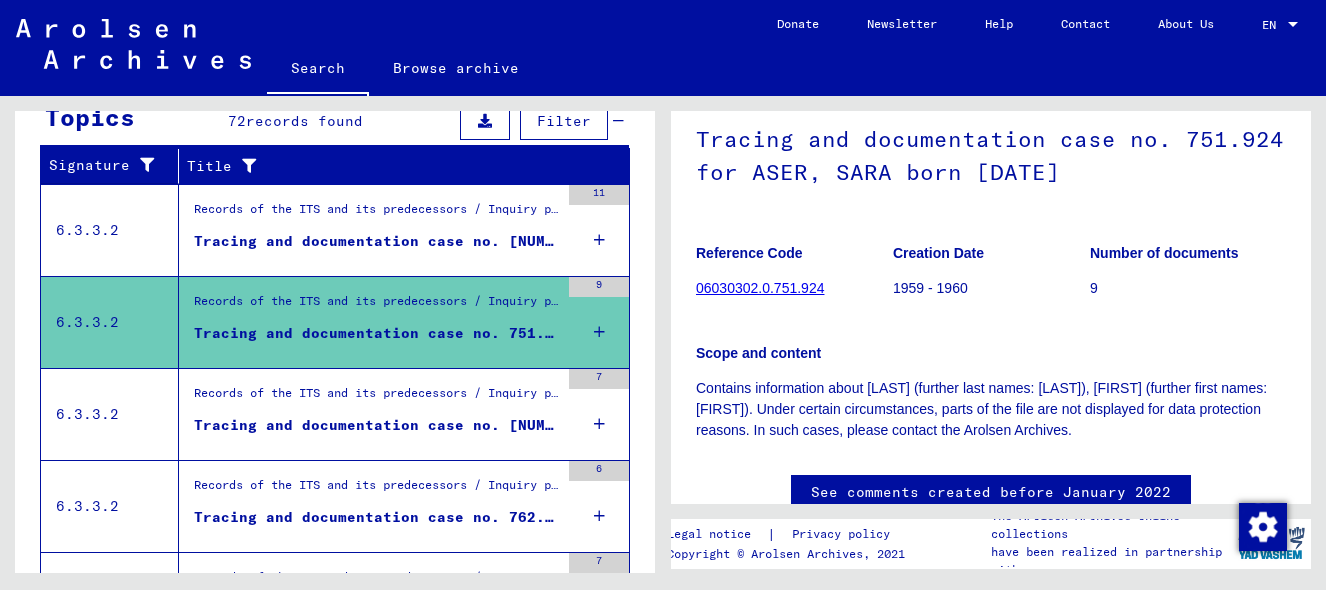scroll, scrollTop: 136, scrollLeft: 0, axis: vertical 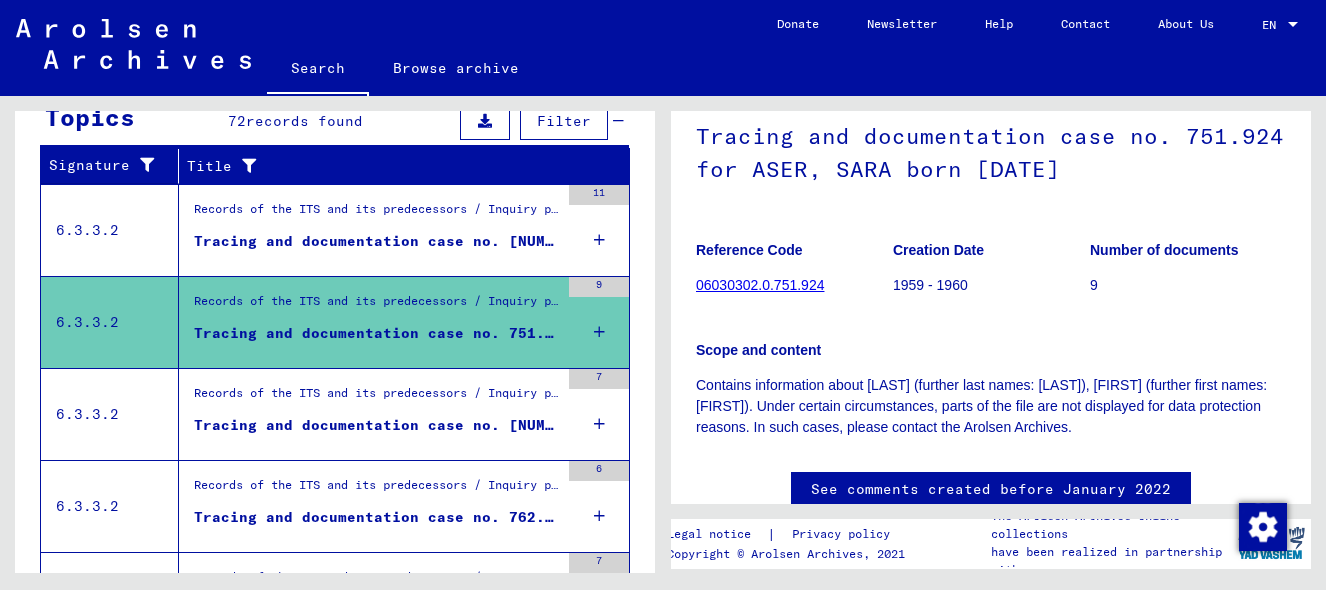 click on "Records of the ITS and its predecessors / Inquiry processing / ITS case files as of 1947 / Repository of T/D cases / Tracing and documentation cases with (T/D) numbers between 750.000 and 999.999 / Tracing and documentation cases with (T/D) numbers between 753.500 and 753.999" at bounding box center (376, 398) 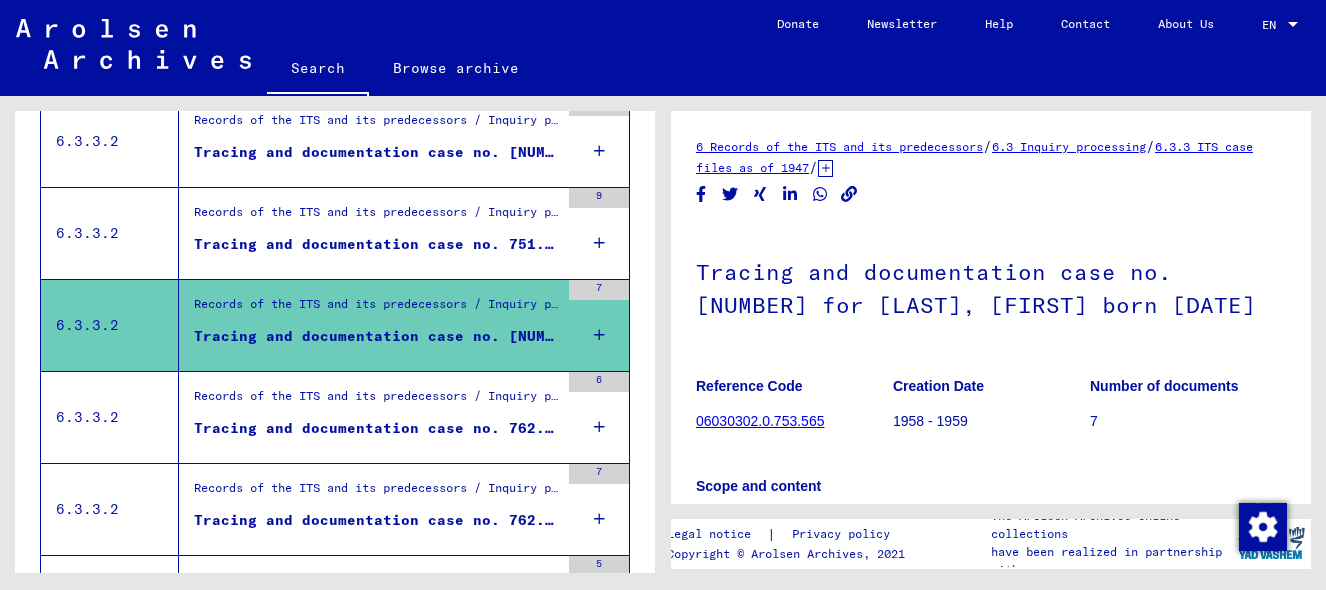 scroll, scrollTop: 409, scrollLeft: 0, axis: vertical 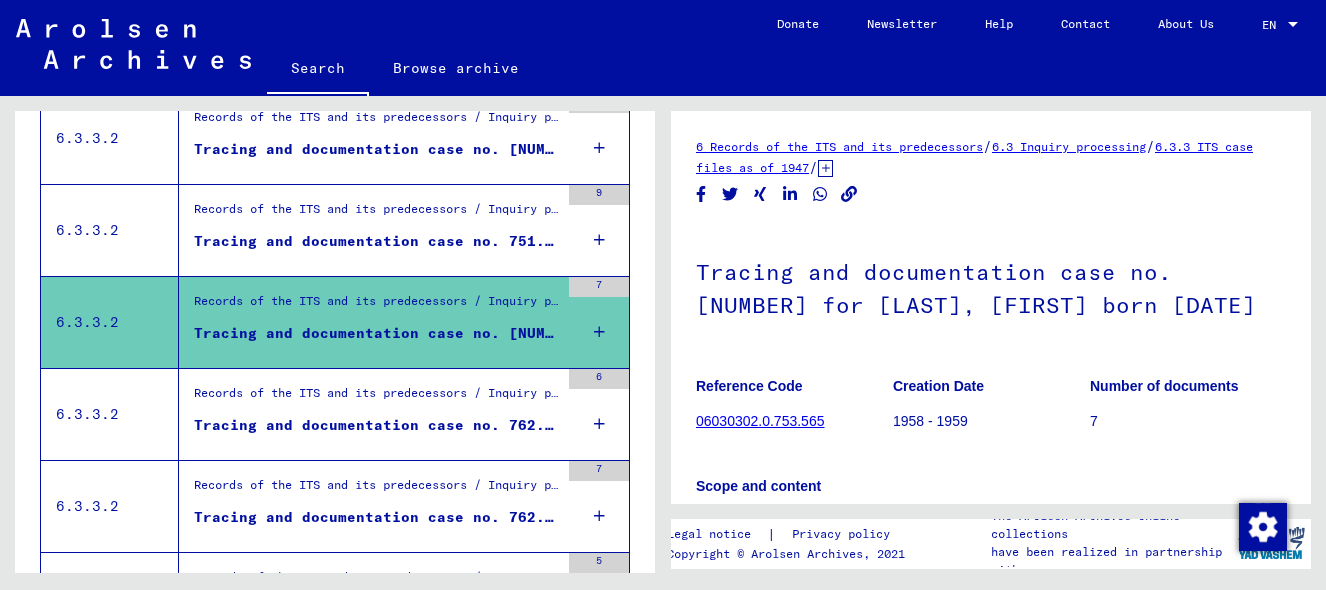 click on "Records of the ITS and its predecessors / Inquiry processing / ITS case files as of 1947 / Repository of T/D cases / Tracing and documentation cases with (T/D) numbers between 750.000 and 999.999 / Tracing and documentation cases with (T/D) numbers between 762.000 and 762.499" at bounding box center (376, 398) 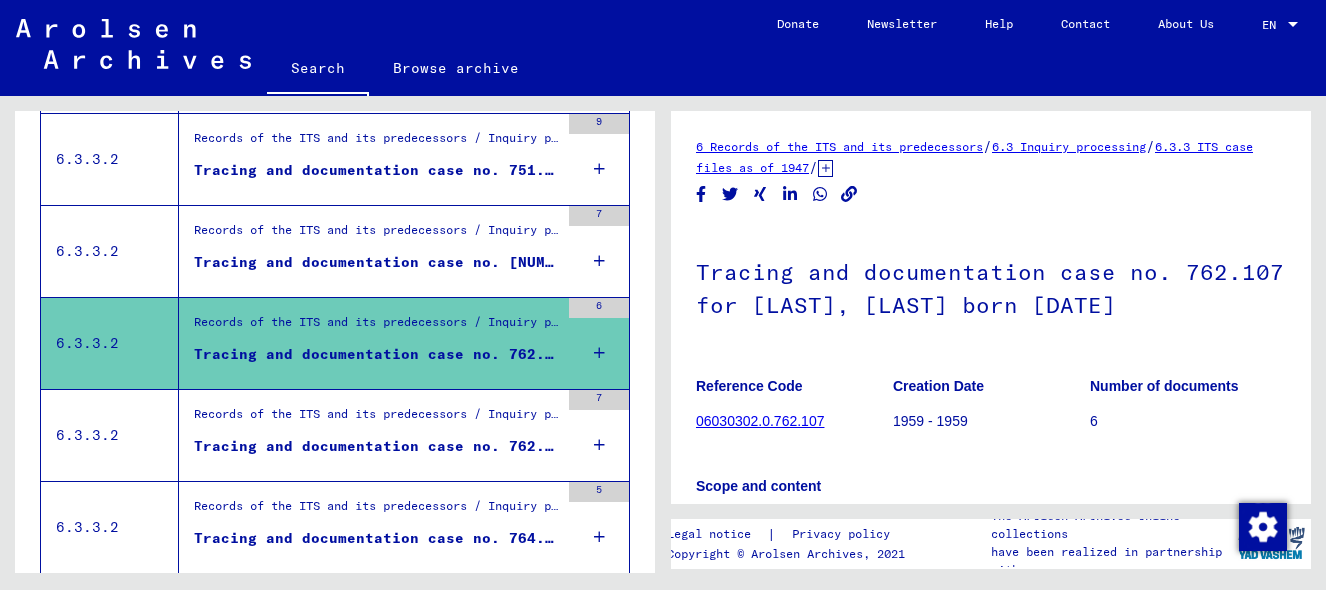 scroll, scrollTop: 481, scrollLeft: 0, axis: vertical 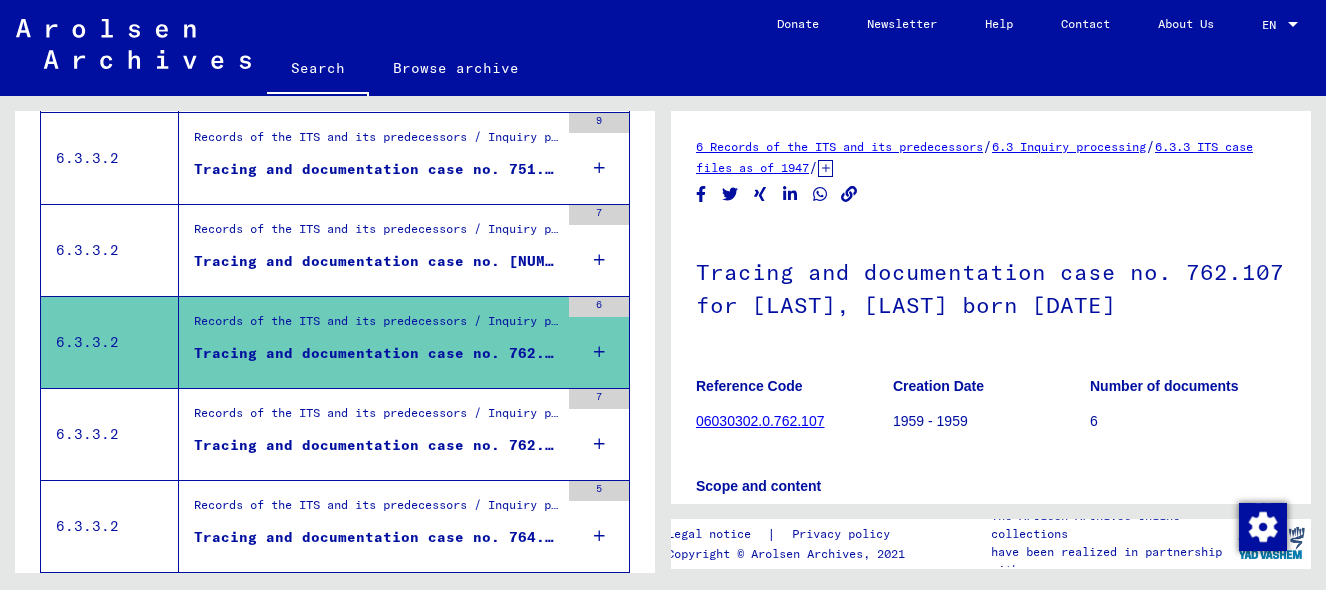 click on "Records of the ITS and its predecessors / Inquiry processing / ITS case files as of [DATE] / Repository of T/D cases / Tracing and documentation cases with (T/D) numbers between 750.000 and 999.999 / Tracing and documentation cases with (T/D) numbers between 762.500 and 762.999 Tracing and documentation case no. 762.981 for GROSZ, [LAST] born [DATE]" at bounding box center [369, 434] 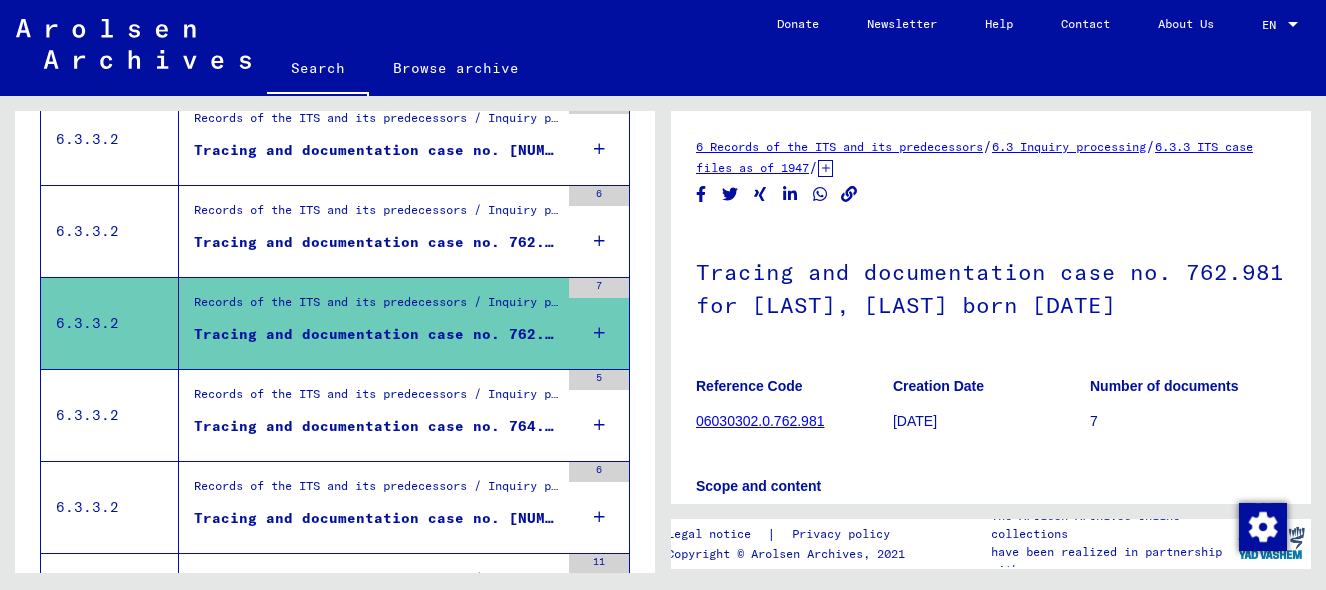 scroll, scrollTop: 623, scrollLeft: 0, axis: vertical 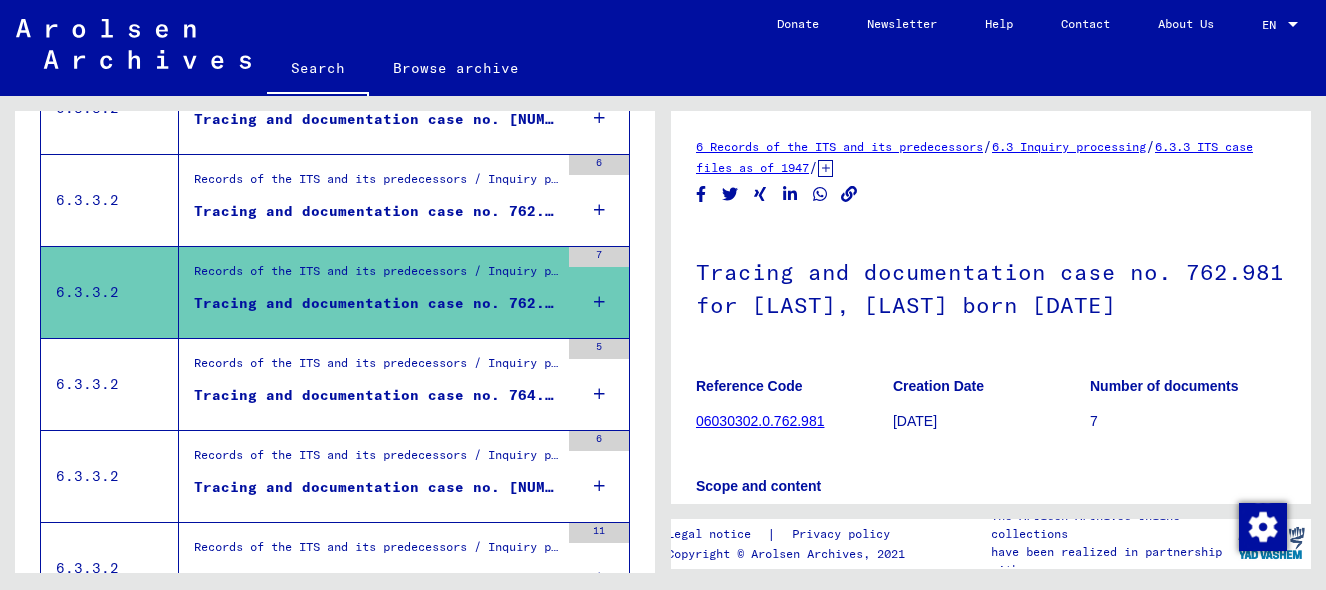 click on "Tracing and documentation case no. 764.478 for HAIMOVICI, ASCHER born [DATE]" at bounding box center (376, 395) 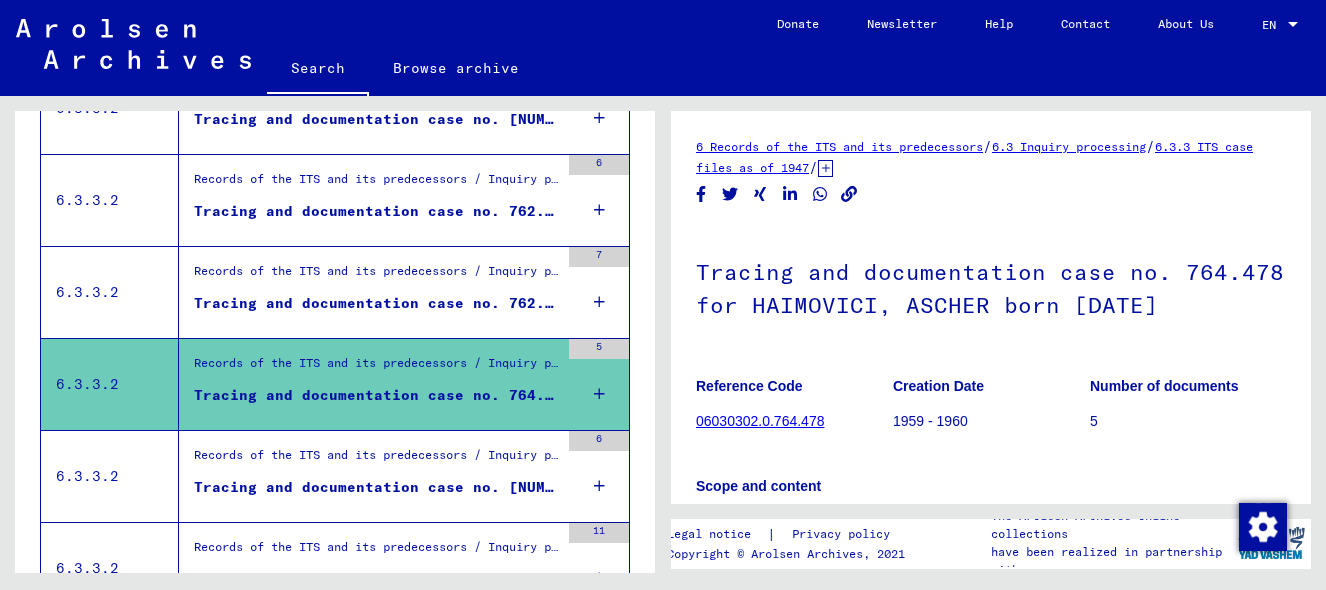scroll, scrollTop: 696, scrollLeft: 0, axis: vertical 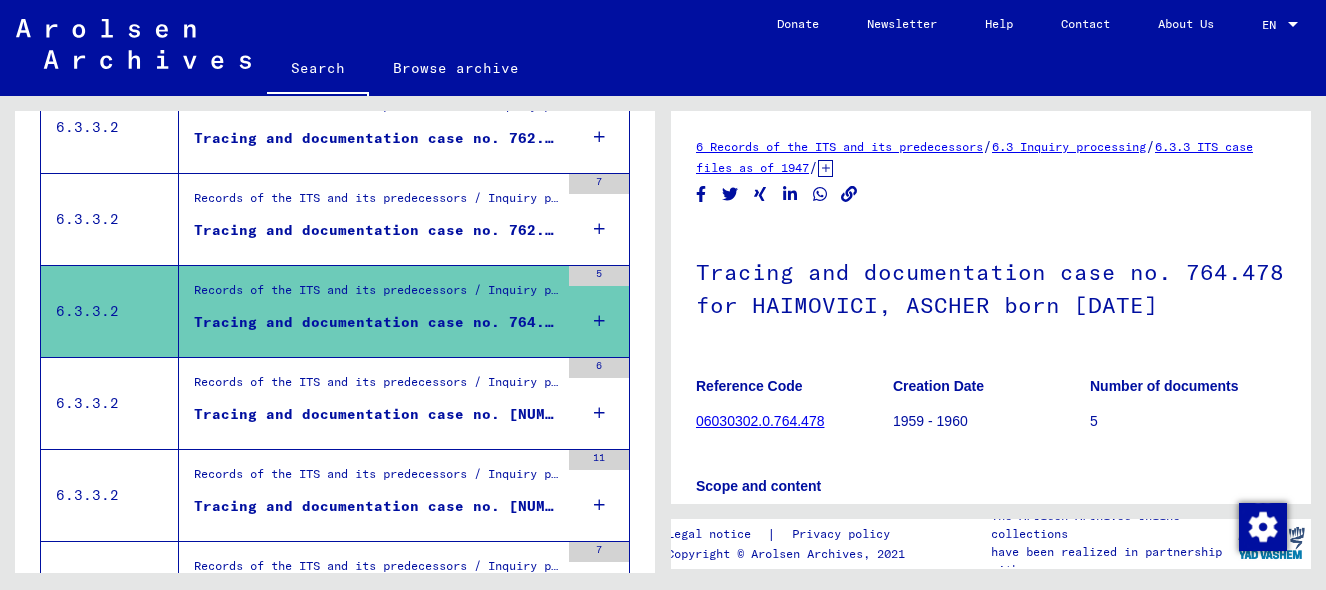 click on "Records of the ITS and its predecessors / Inquiry processing / ITS case files as of 1947 / Repository of T/D cases / Tracing and documentation cases with (T/D) numbers between 750.000 and 999.999 / Tracing and documentation cases with (T/D) numbers between 766.500 and 766.999" at bounding box center (376, 387) 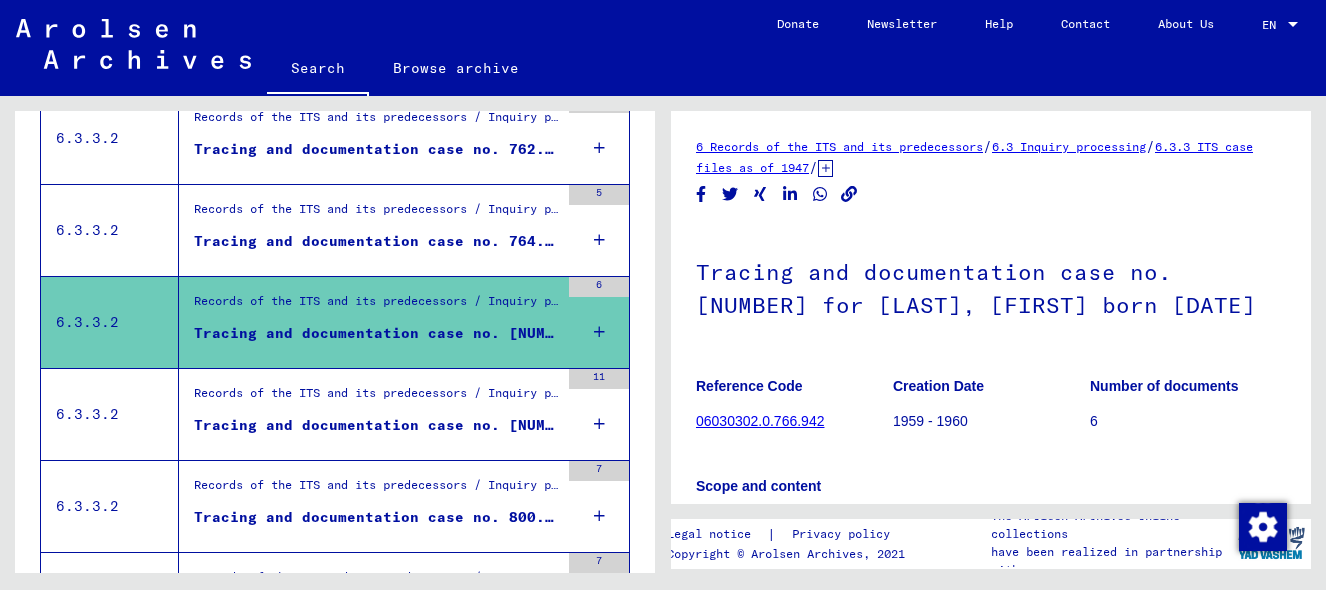 scroll, scrollTop: 786, scrollLeft: 0, axis: vertical 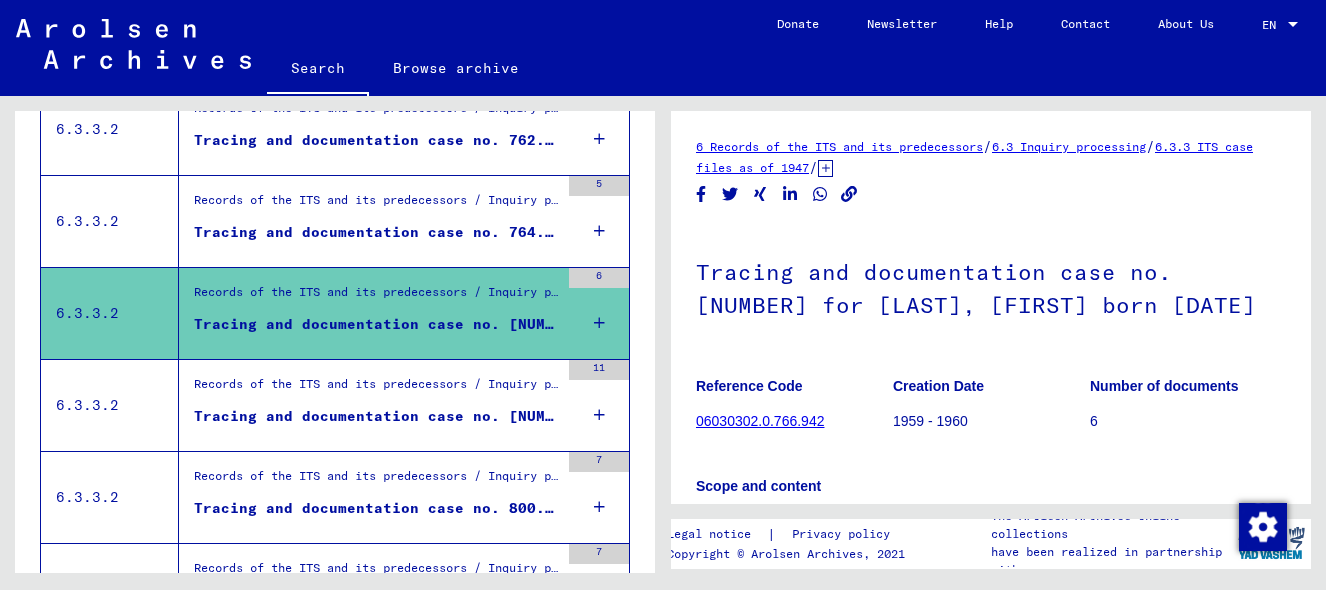 click on "Records of the ITS and its predecessors / Inquiry processing / ITS case files as of 1947 / Repository of T/D cases / Tracing and documentation cases with (T/D) numbers between 750.000 and 999.999 / Tracing and documentation cases with (T/D) numbers between 772.500 and 772.999" at bounding box center [376, 389] 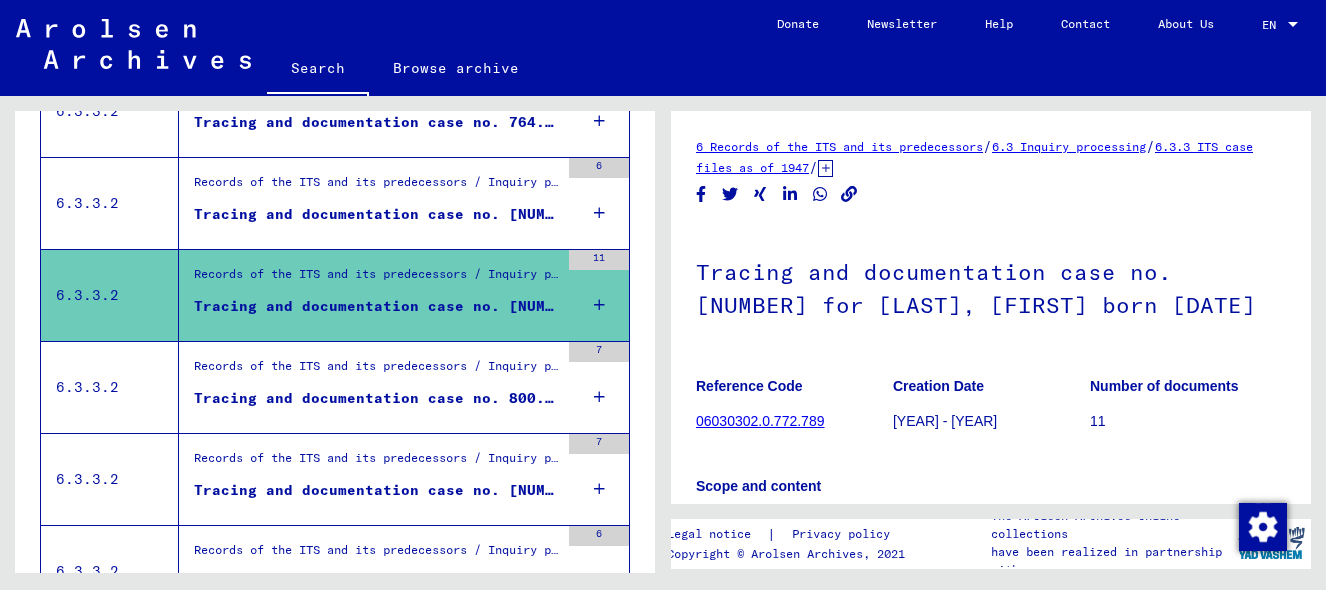 scroll, scrollTop: 894, scrollLeft: 0, axis: vertical 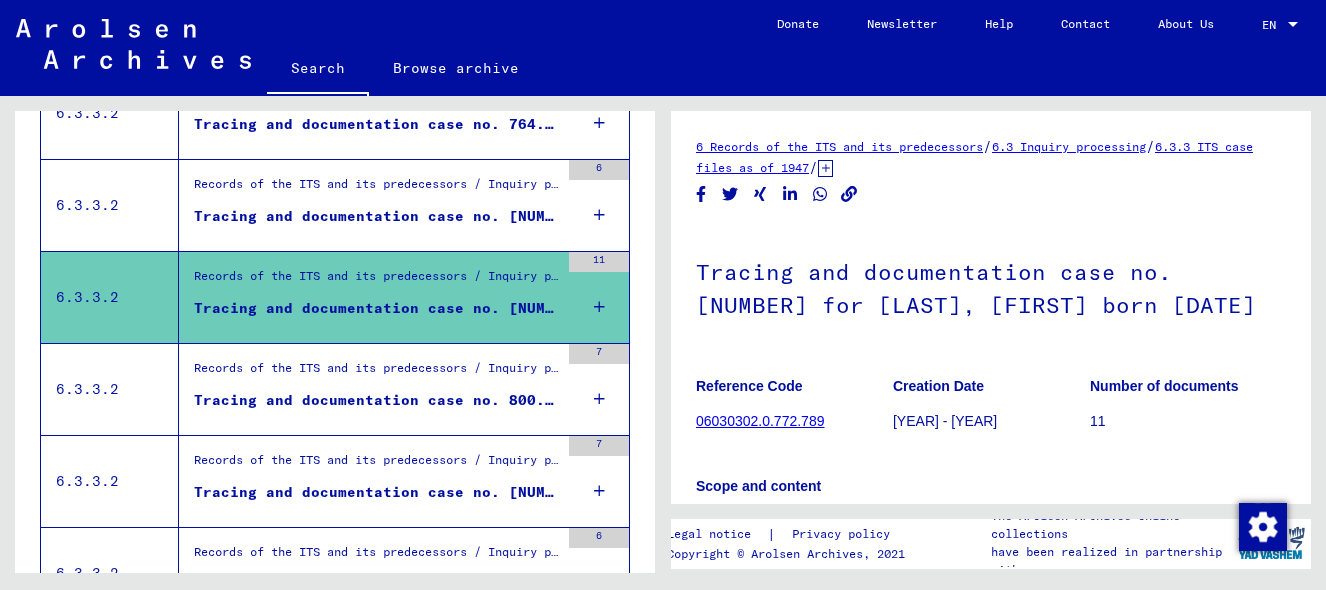 click on "Tracing and documentation case no. 800.832 for ASER, CHARLES born [DATE]" at bounding box center [376, 400] 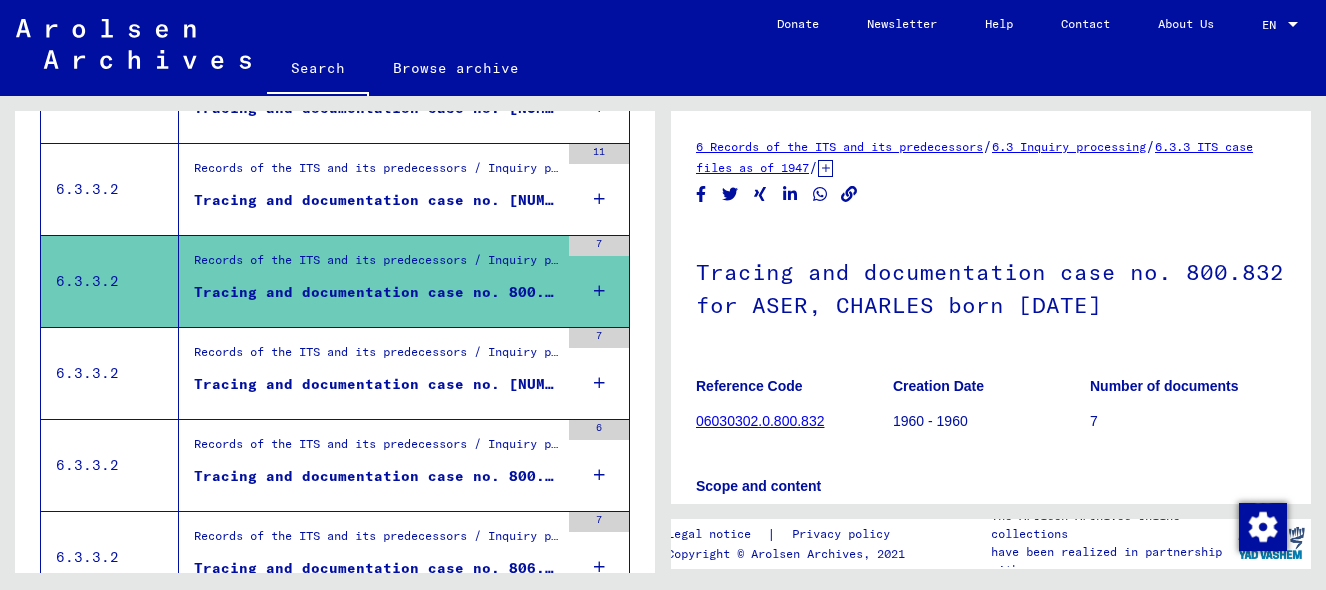 scroll, scrollTop: 1019, scrollLeft: 0, axis: vertical 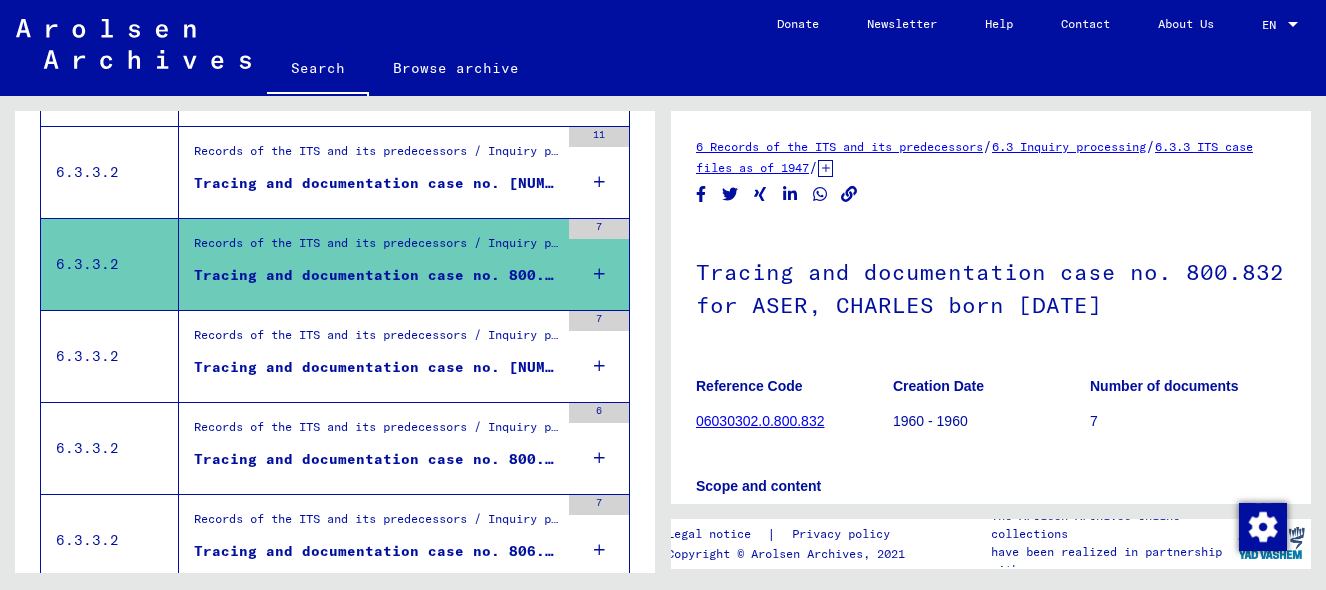 click on "Records of the ITS and its predecessors / Inquiry processing / ITS case files as of 1947 / Repository of T/D cases / Tracing and documentation cases with (T/D) numbers between [NUMBER] and [NUMBER] / Tracing and documentation cases with (T/D) numbers between [NUMBER] and [NUMBER] Tracing and documentation case no. [NUMBER] for [LAST], [FIRST] born [DATE]" at bounding box center (369, 356) 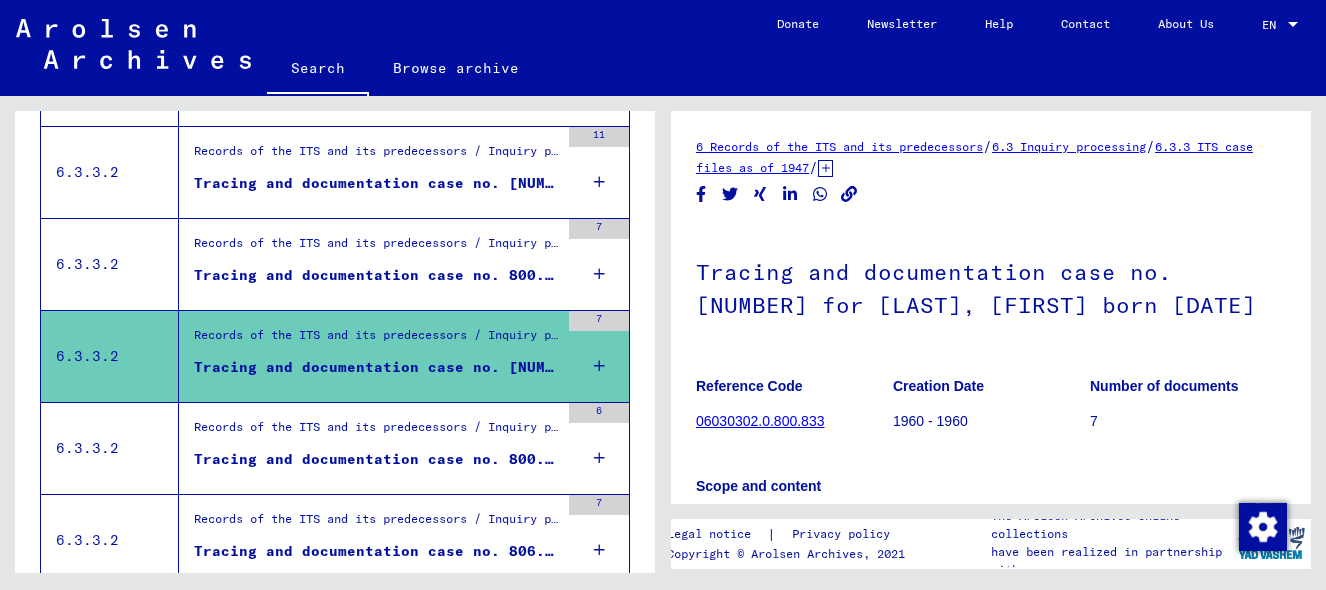 click on "Tracing and documentation case no. 800.834 for ASER, [FIRST] born [DATE]" at bounding box center (376, 459) 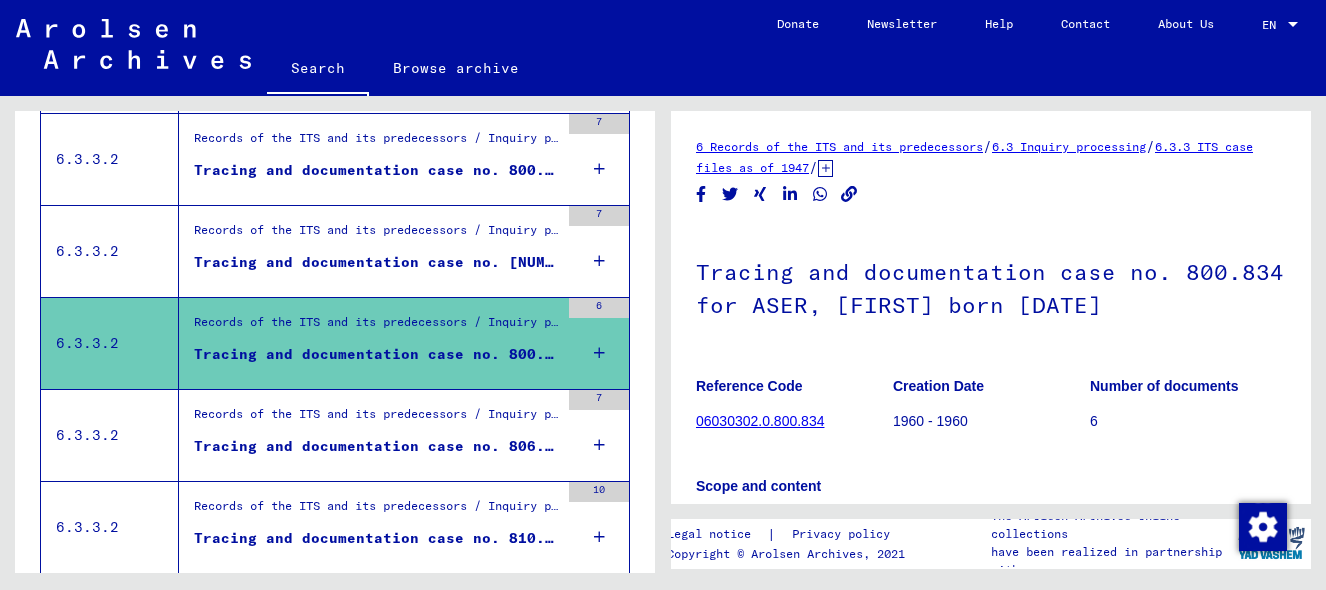 scroll, scrollTop: 1129, scrollLeft: 0, axis: vertical 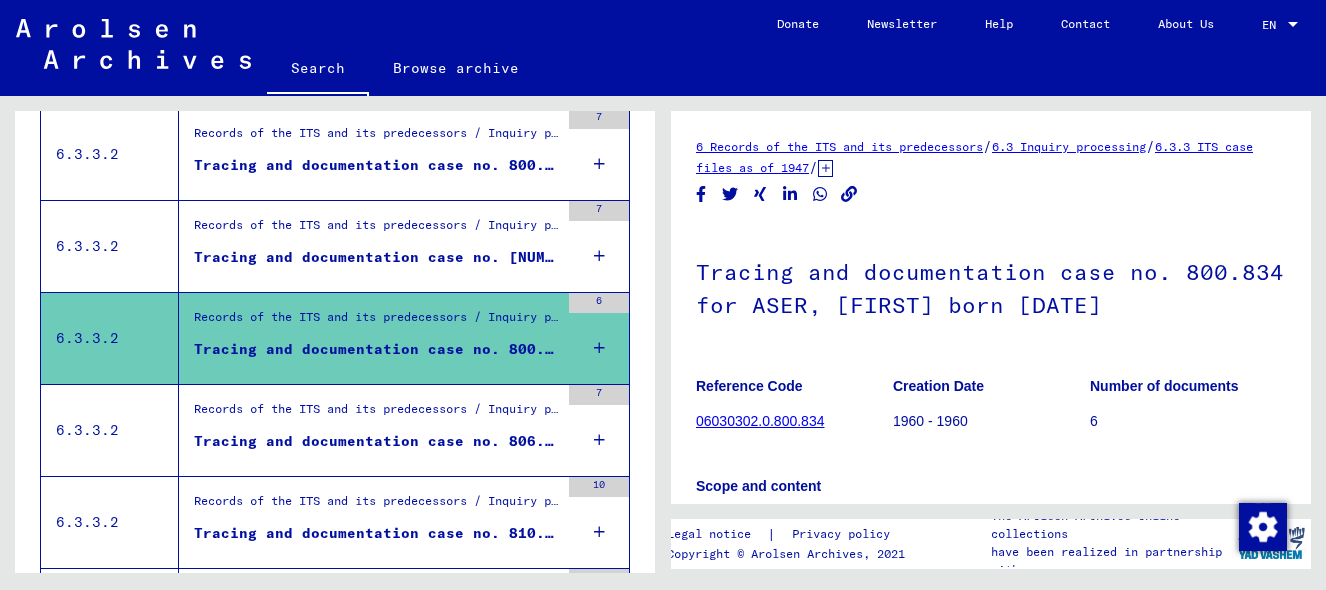 click on "Records of the ITS and its predecessors / Inquiry processing / ITS case files as of 1947 / Repository of T/D cases / Tracing and documentation cases with (T/D) numbers between 750.000 and 999.999 / Tracing and documentation cases with (T/D) numbers between 806.000 and 806.499 Tracing and documentation case no. 806.347 for [LAST], [LAST] born [DATE]" at bounding box center (369, 430) 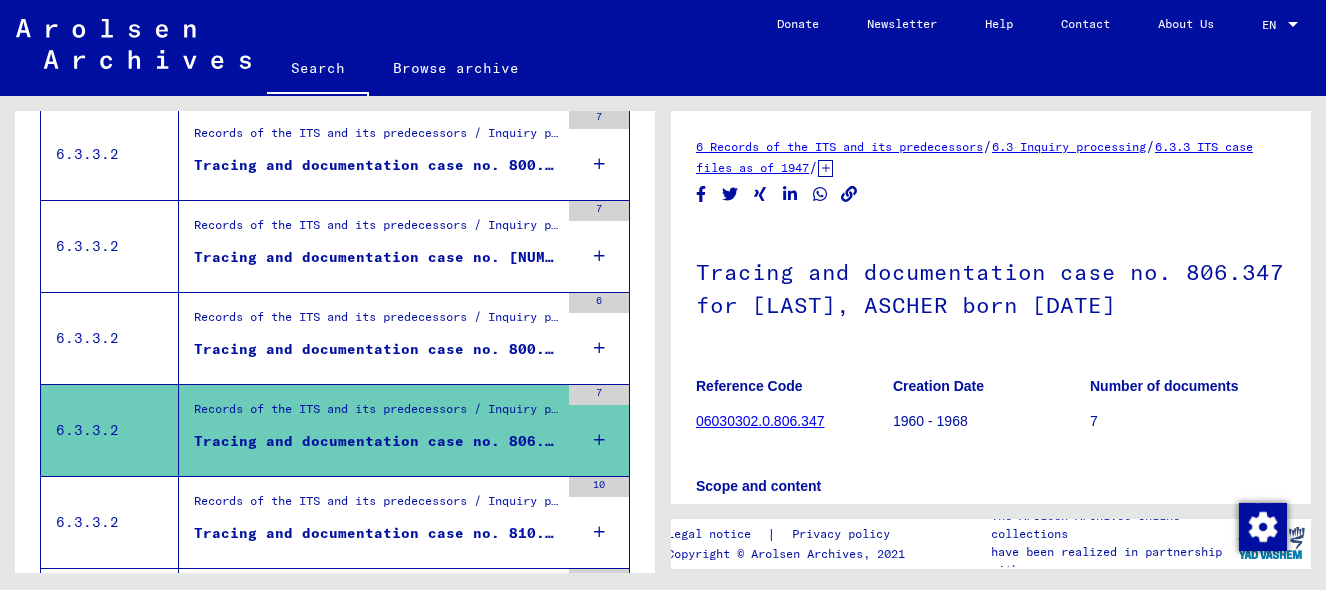 scroll, scrollTop: 1222, scrollLeft: 0, axis: vertical 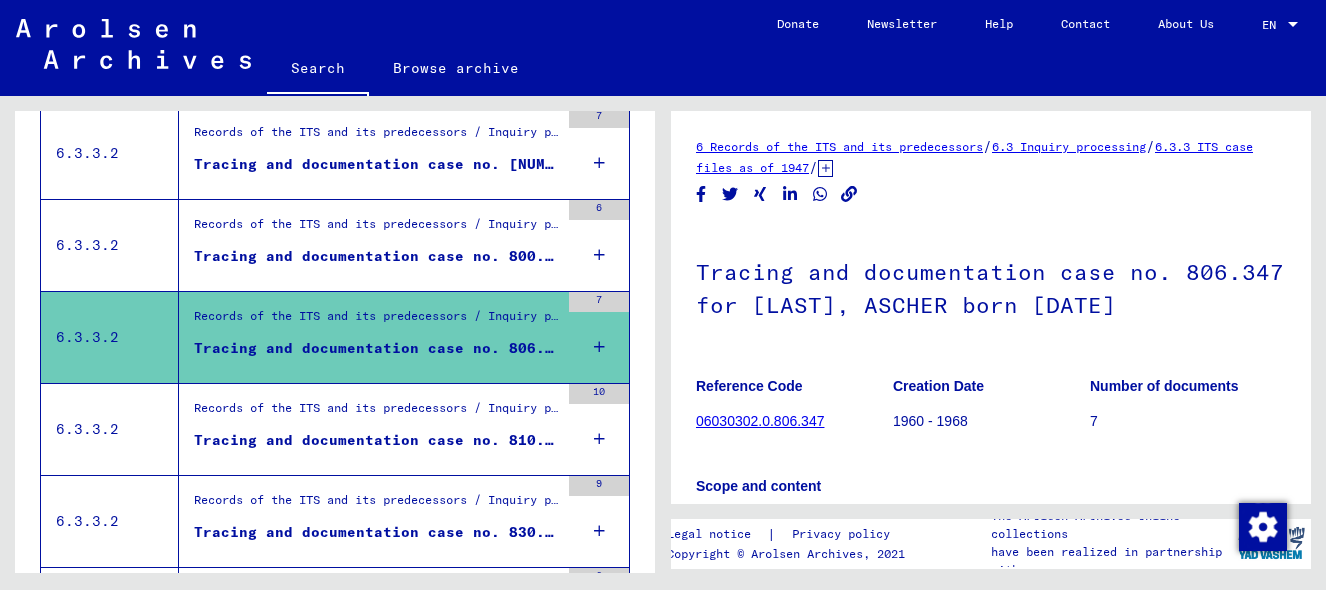 click on "Records of the ITS and its predecessors / Inquiry processing / ITS case files as of 1947 / Repository of T/D cases / Tracing and documentation cases with (T/D) numbers between 750.000 and 999.999 / Tracing and documentation cases with (T/D) numbers between 810.000 and 810.499 Tracing and documentation case no. 810.253 for [LAST], [LAST] born [DATE]" at bounding box center (369, 429) 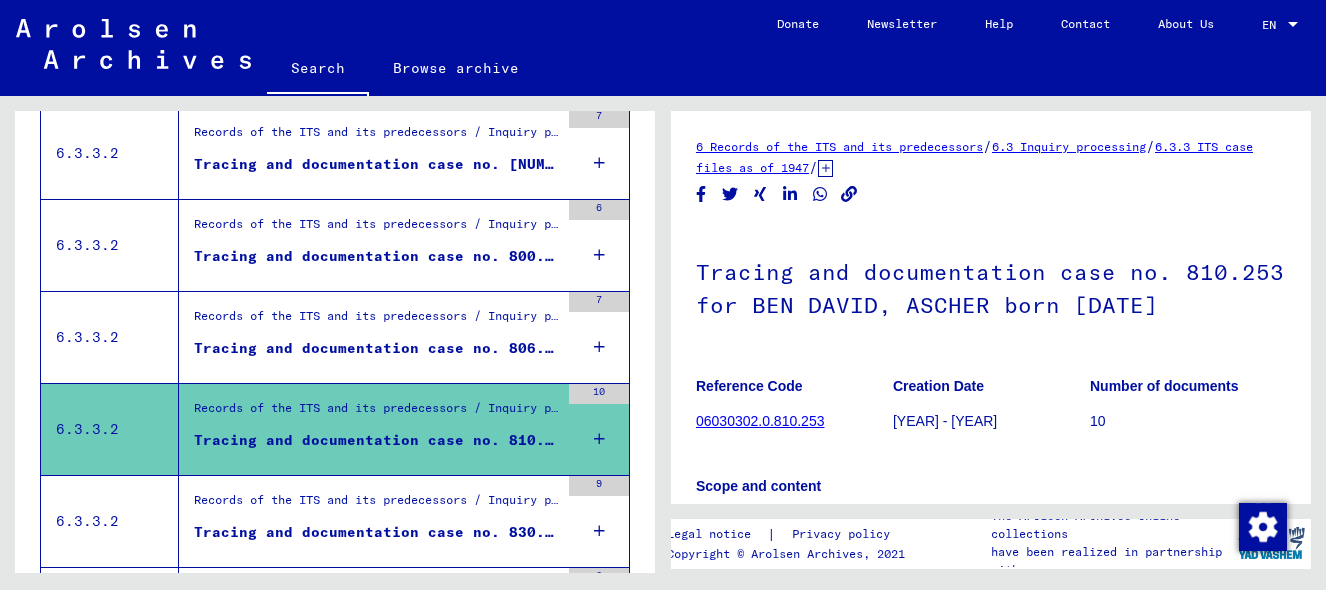 scroll, scrollTop: 1331, scrollLeft: 0, axis: vertical 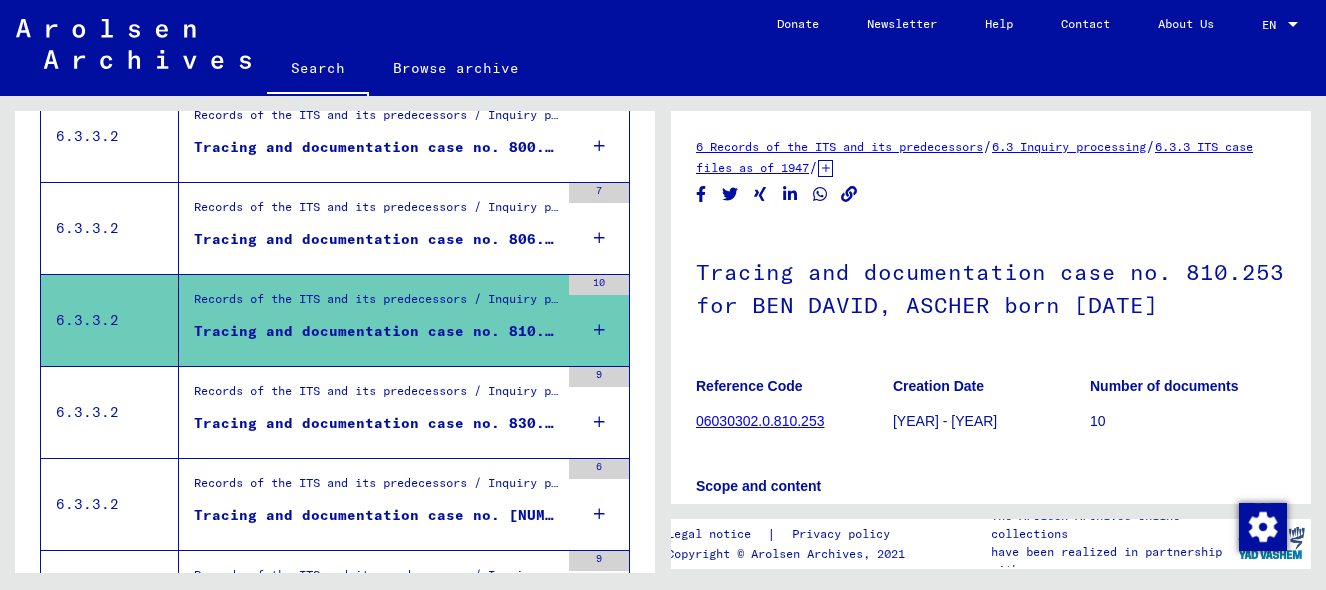 click on "Tracing and documentation case no. 830.430 for [LAST], ASER born [DATE]" at bounding box center [376, 423] 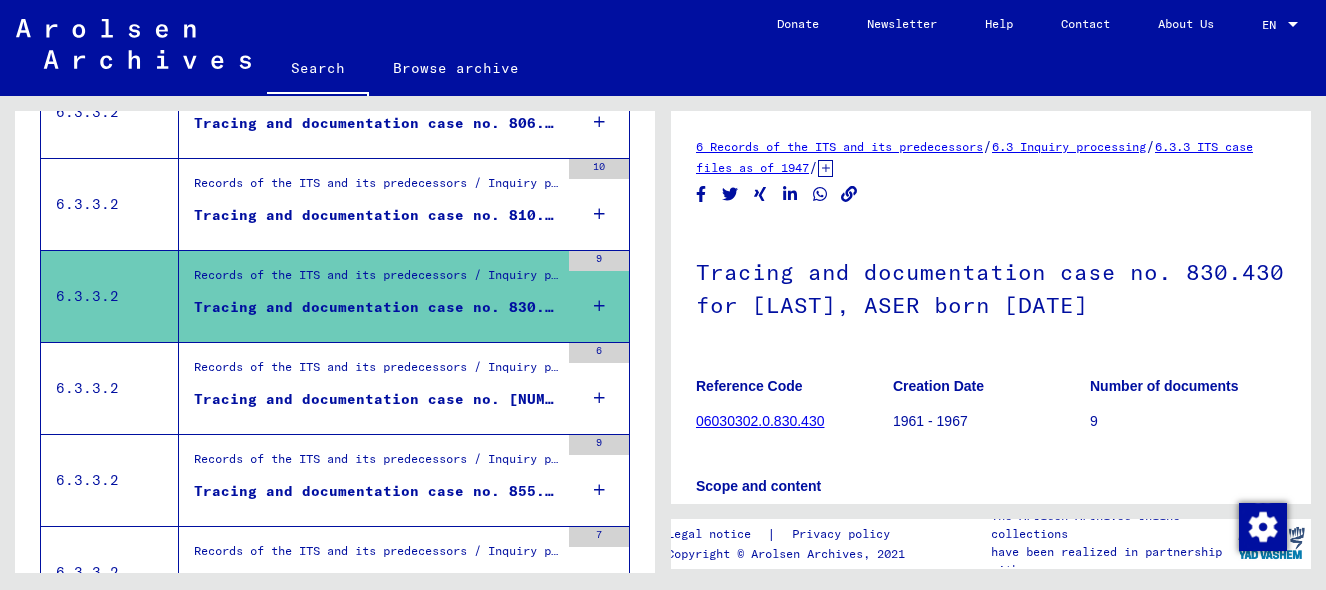 scroll, scrollTop: 1455, scrollLeft: 0, axis: vertical 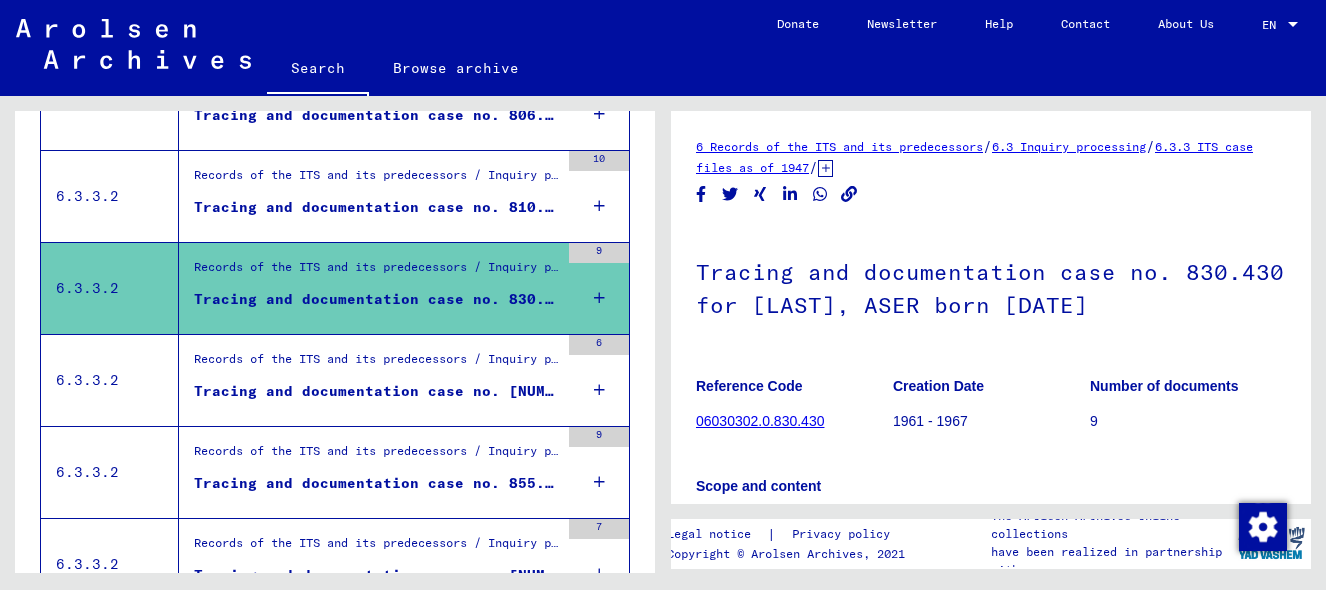 click on "Records of the ITS and its predecessors / Inquiry processing / ITS case files as of 1947 / Repository of T/D cases / Tracing and documentation cases with (T/D) numbers between 750.000 and 999.999 / Tracing and documentation cases with (T/D) numbers between 835.500 and 835.999" at bounding box center [376, 364] 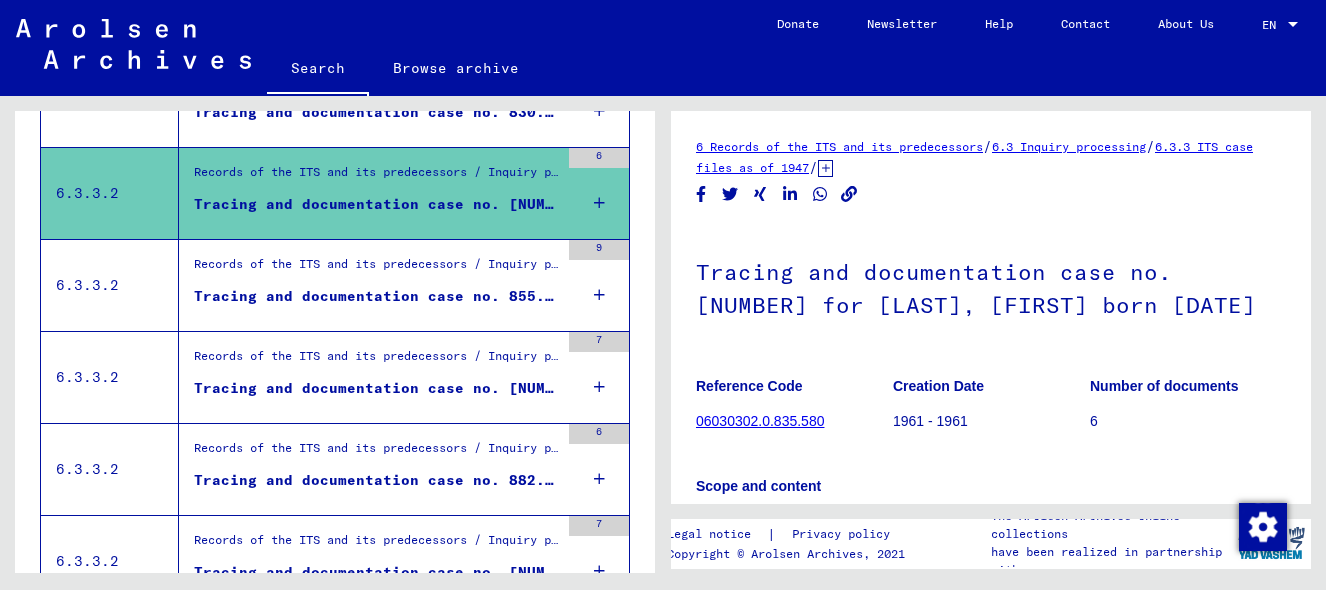 scroll, scrollTop: 1651, scrollLeft: 0, axis: vertical 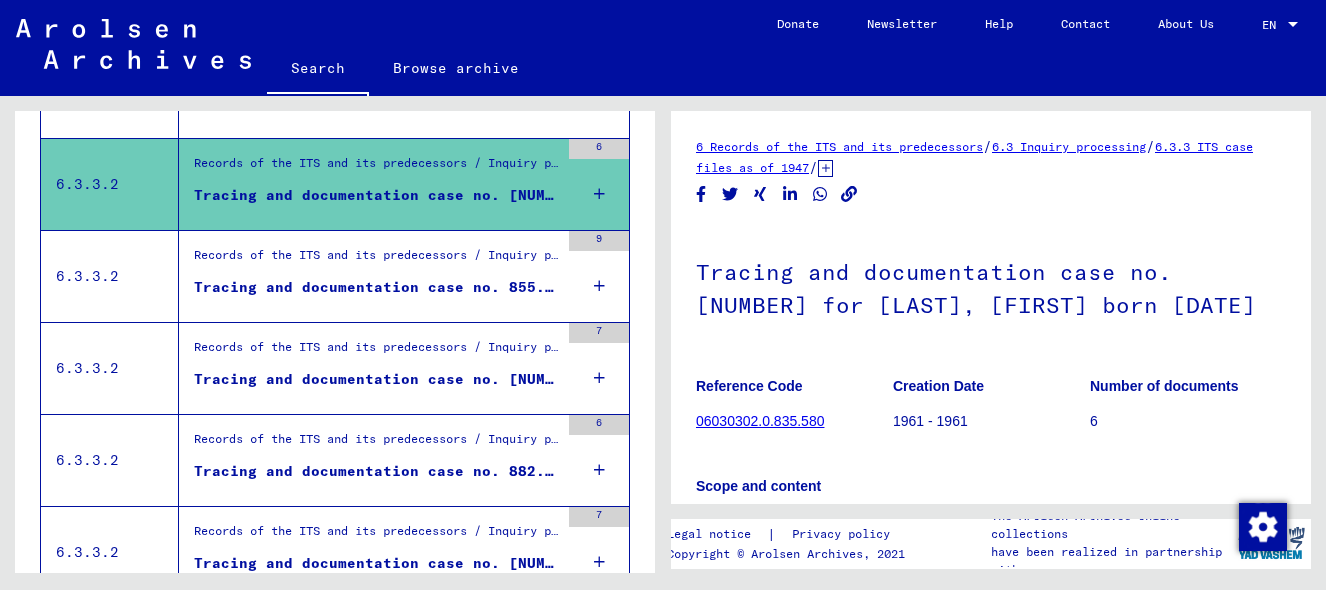 click on "Records of the ITS and its predecessors / Inquiry processing / ITS case files as of 1947 / Repository of T/D cases / Tracing and documentation cases with (T/D) numbers between 750.000 and 999.999 / Tracing and documentation cases with (T/D) numbers between 855.000 and 855.499 Tracing and documentation case no. 855.168 for [LAST], [LAST] born [DATE]" at bounding box center (369, 276) 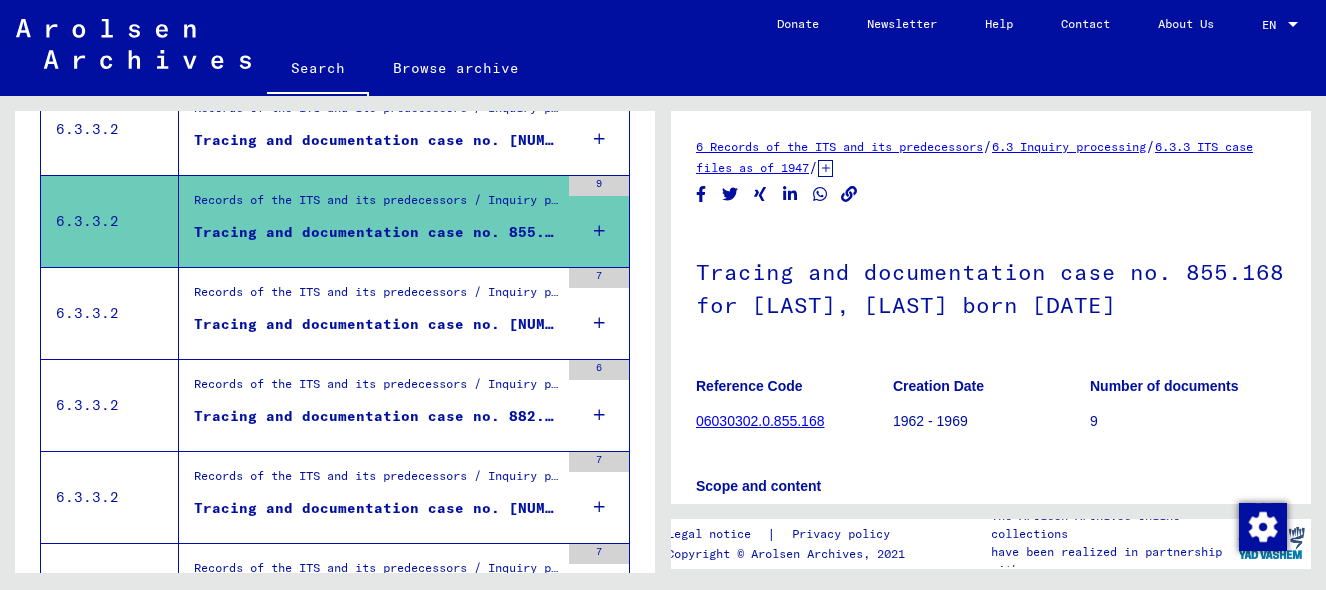 scroll, scrollTop: 1718, scrollLeft: 0, axis: vertical 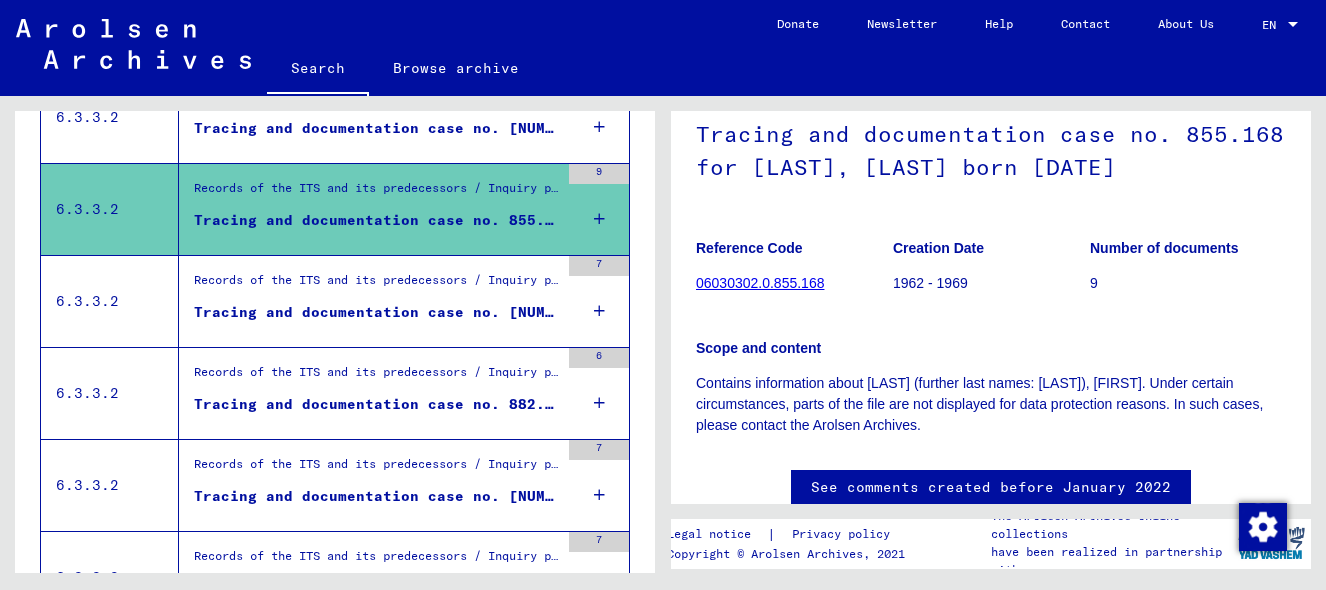 click on "Records of the ITS and its predecessors / Inquiry processing / ITS case files as of 1947 / Repository of T/D cases / Tracing and documentation cases with (T/D) numbers between 750.000 and 999.999 / Tracing and documentation cases with (T/D) numbers between 881.000 and 881.499" at bounding box center (376, 285) 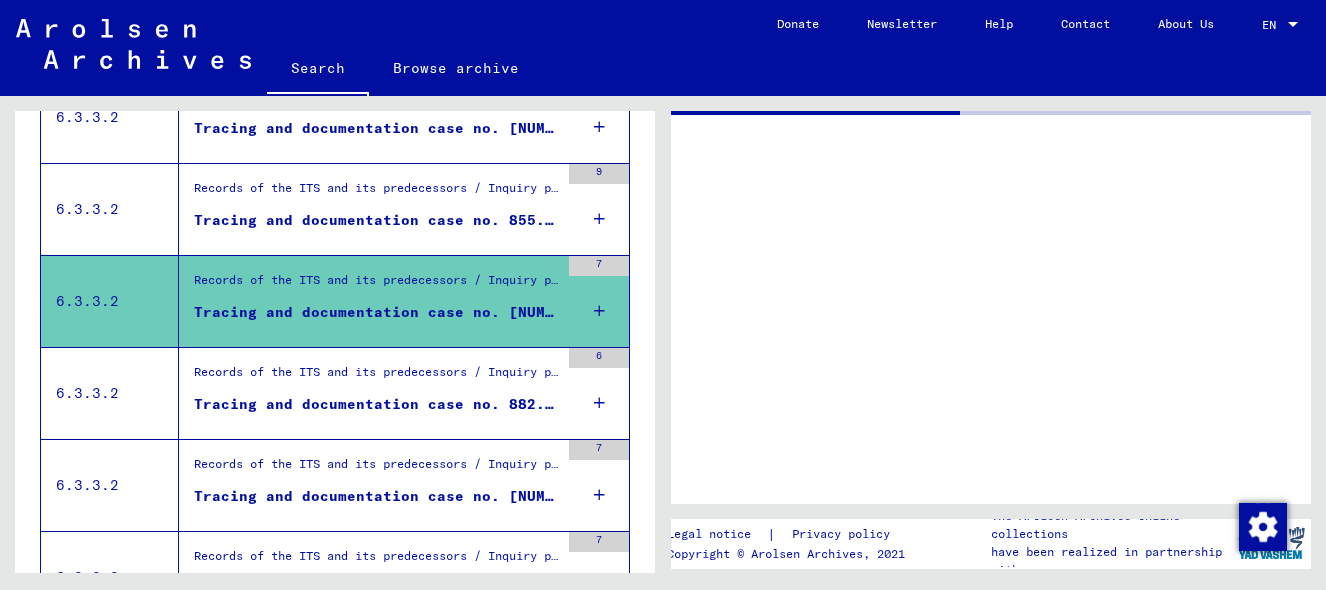 scroll, scrollTop: 0, scrollLeft: 0, axis: both 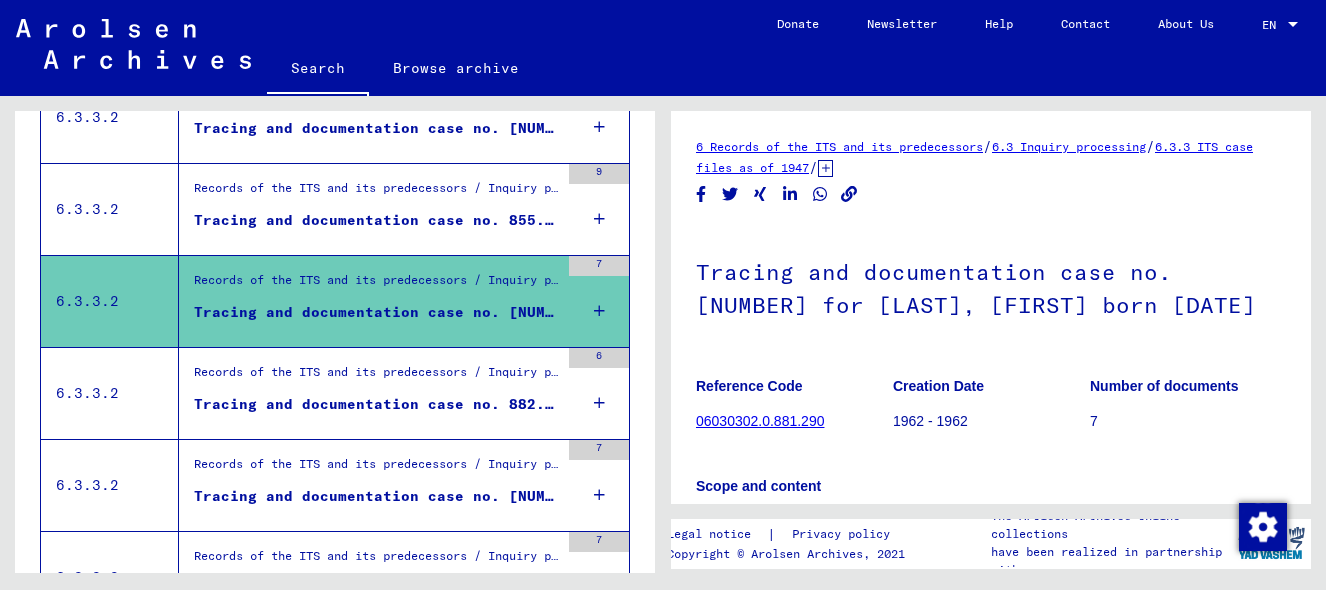 click on "Tracing and documentation case no. 882.540 for LEIBA, ASER born [DATE]" at bounding box center (376, 404) 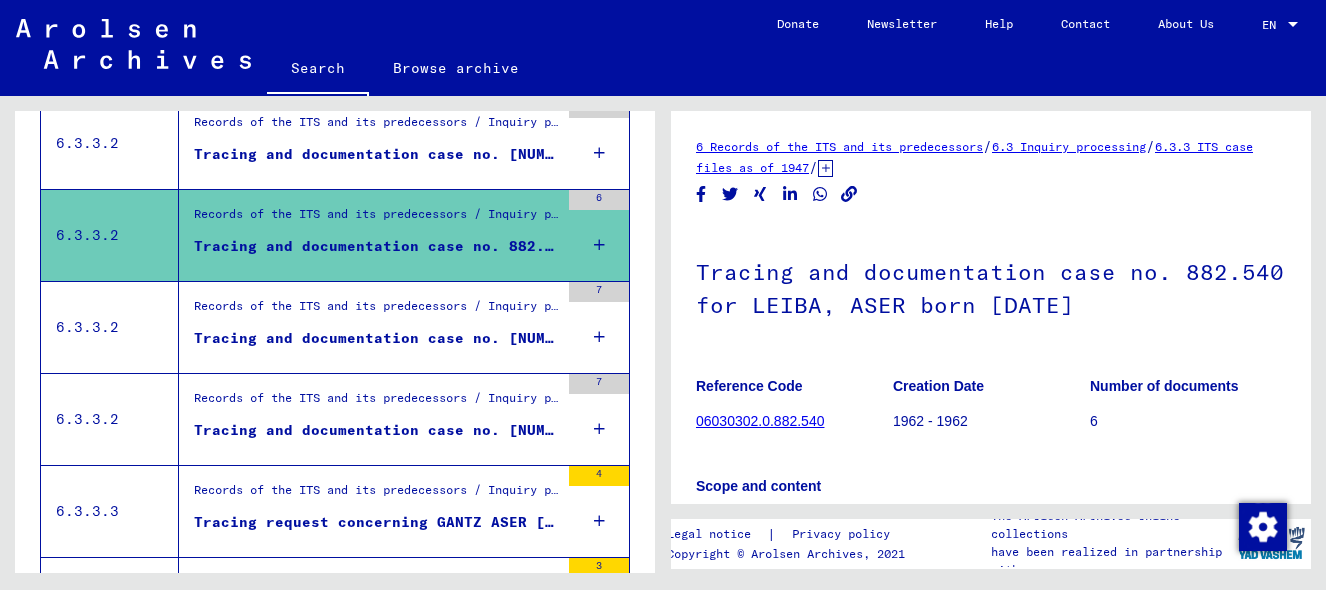 scroll, scrollTop: 1888, scrollLeft: 0, axis: vertical 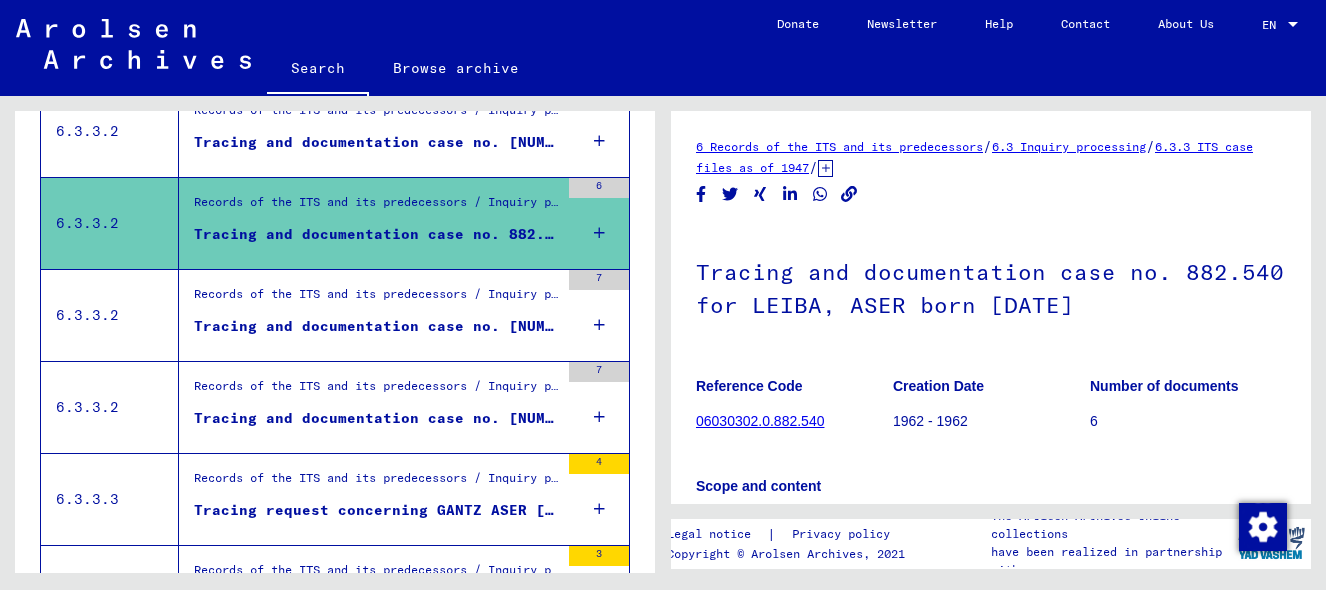 click on "Records of the ITS and its predecessors / Inquiry processing / ITS case files as of 1947 / Repository of T/D cases / Tracing and documentation cases with (T/D) numbers between 750.000 and 999.999 / Tracing and documentation cases with (T/D) numbers between 918.500 and 918.999" at bounding box center [376, 299] 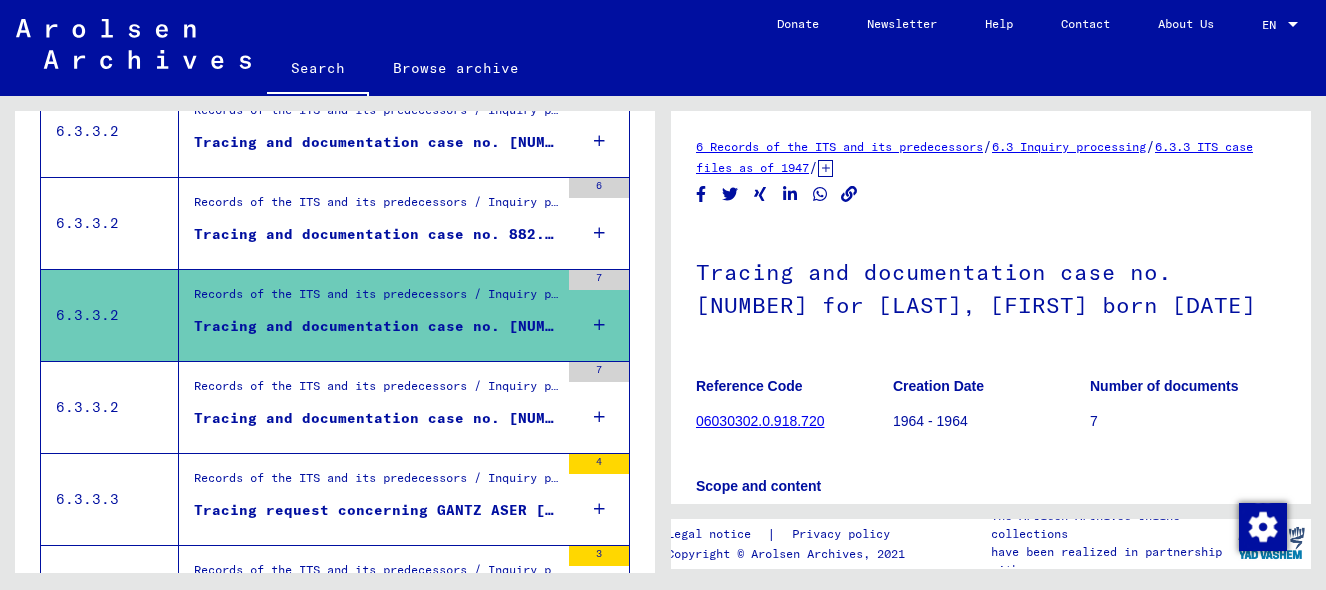 click on "Records of the ITS and its predecessors / Inquiry processing / ITS case files as of 1947 / Repository of T/D cases / Tracing and documentation cases with (T/D) numbers between 750.000 and 999.999 / Tracing and documentation cases with (T/D) numbers between 931.500 and 931.999" at bounding box center [376, 391] 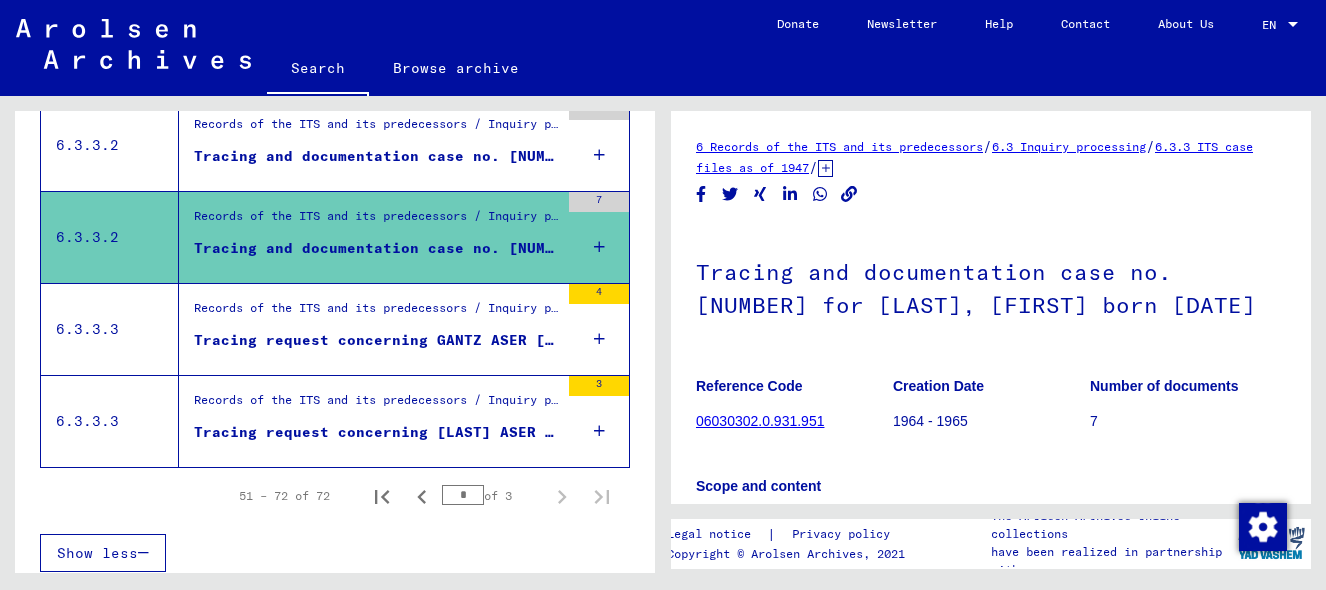 scroll, scrollTop: 2067, scrollLeft: 0, axis: vertical 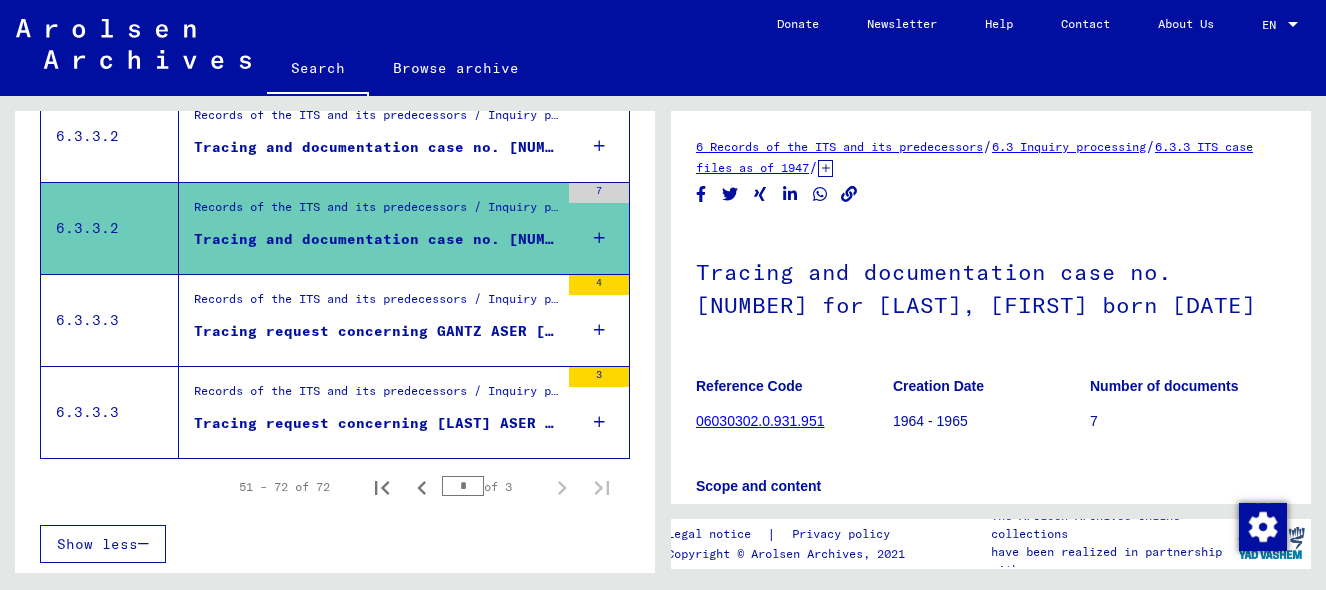 click on "Records of the ITS and its predecessors / Inquiry processing / ITS case files as of 1947 / Deposit of negatively checked enquiries filed under a "Briefnummer" / Files with "Briefnummer" from B139001 to B139500" at bounding box center (376, 304) 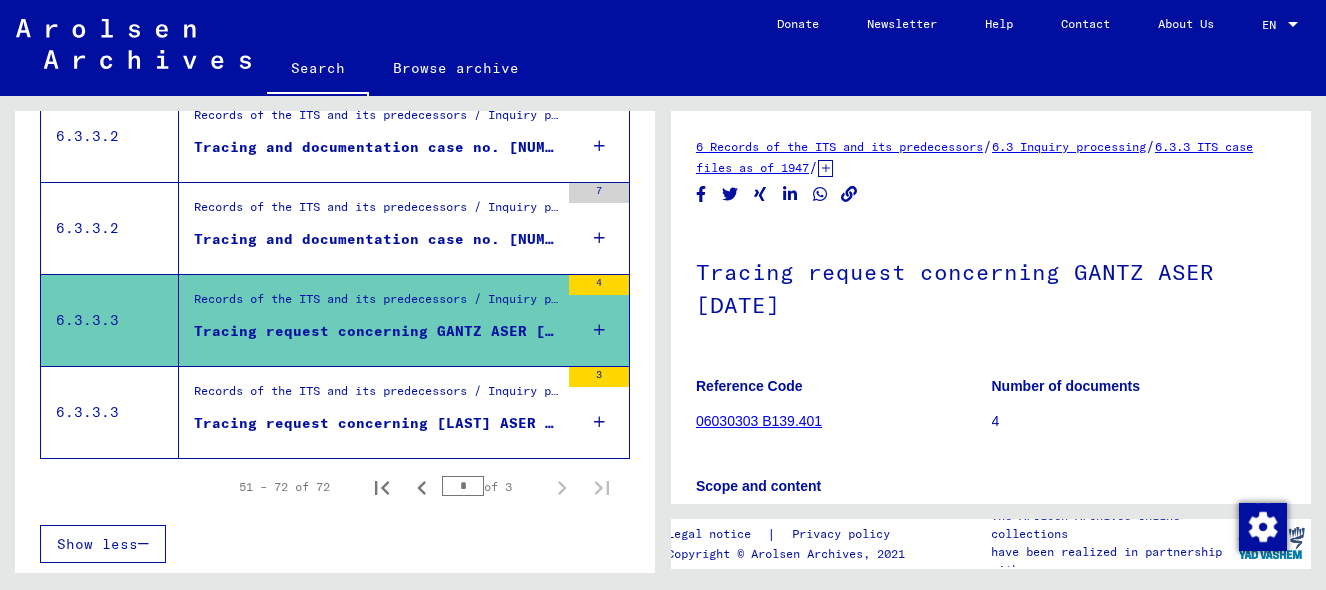 click on "Tracing request concerning [LAST] ASER [DATE]" at bounding box center [376, 423] 